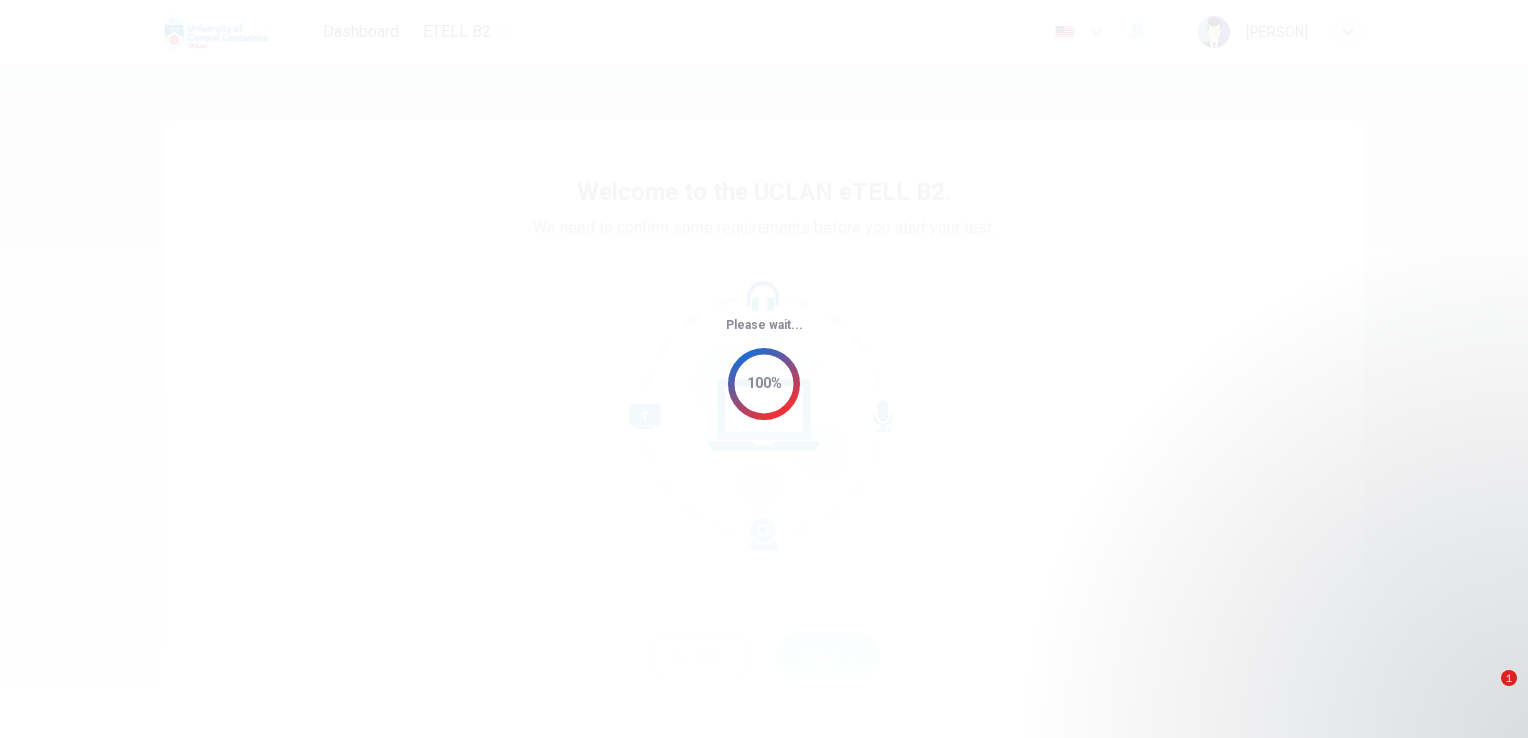 scroll, scrollTop: 0, scrollLeft: 0, axis: both 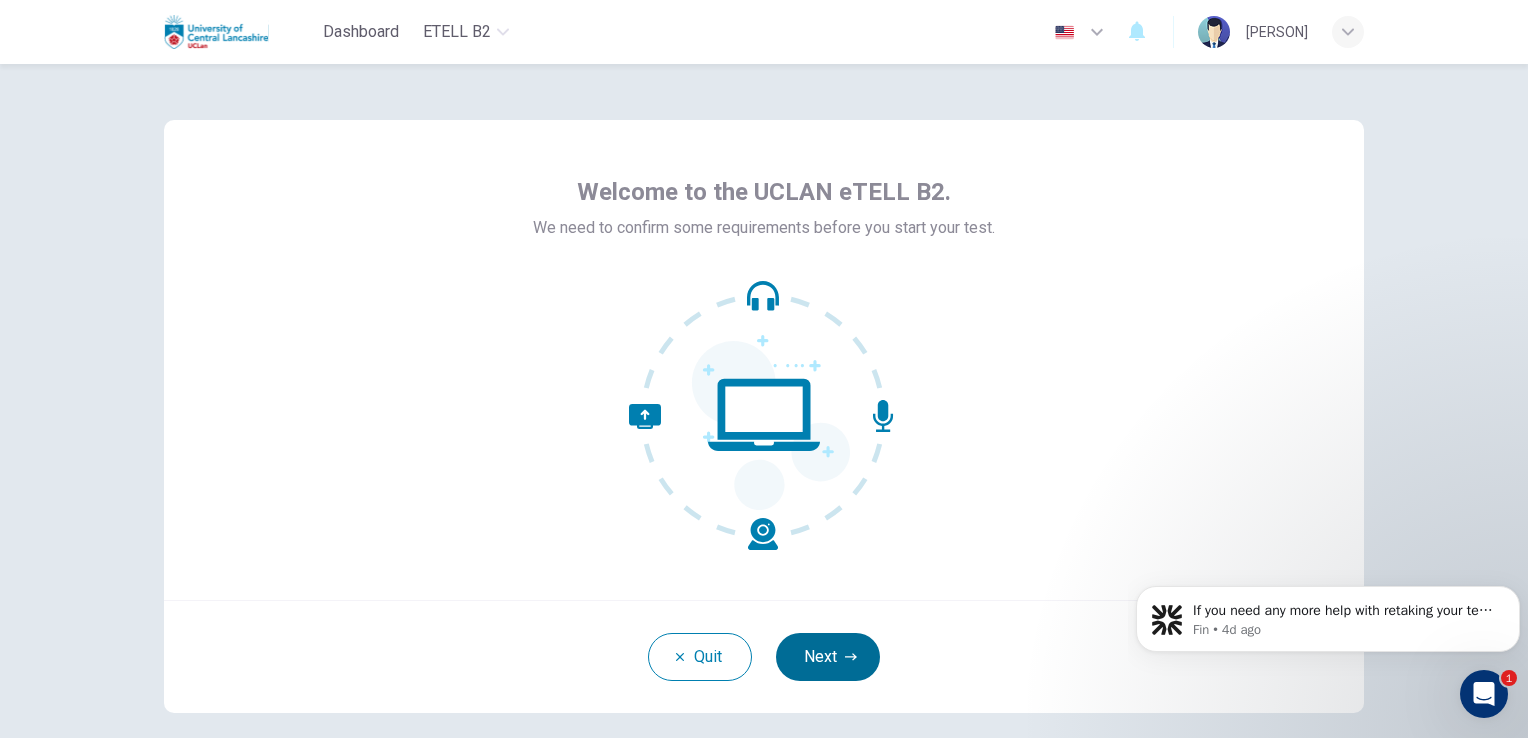 click on "Next" at bounding box center (828, 657) 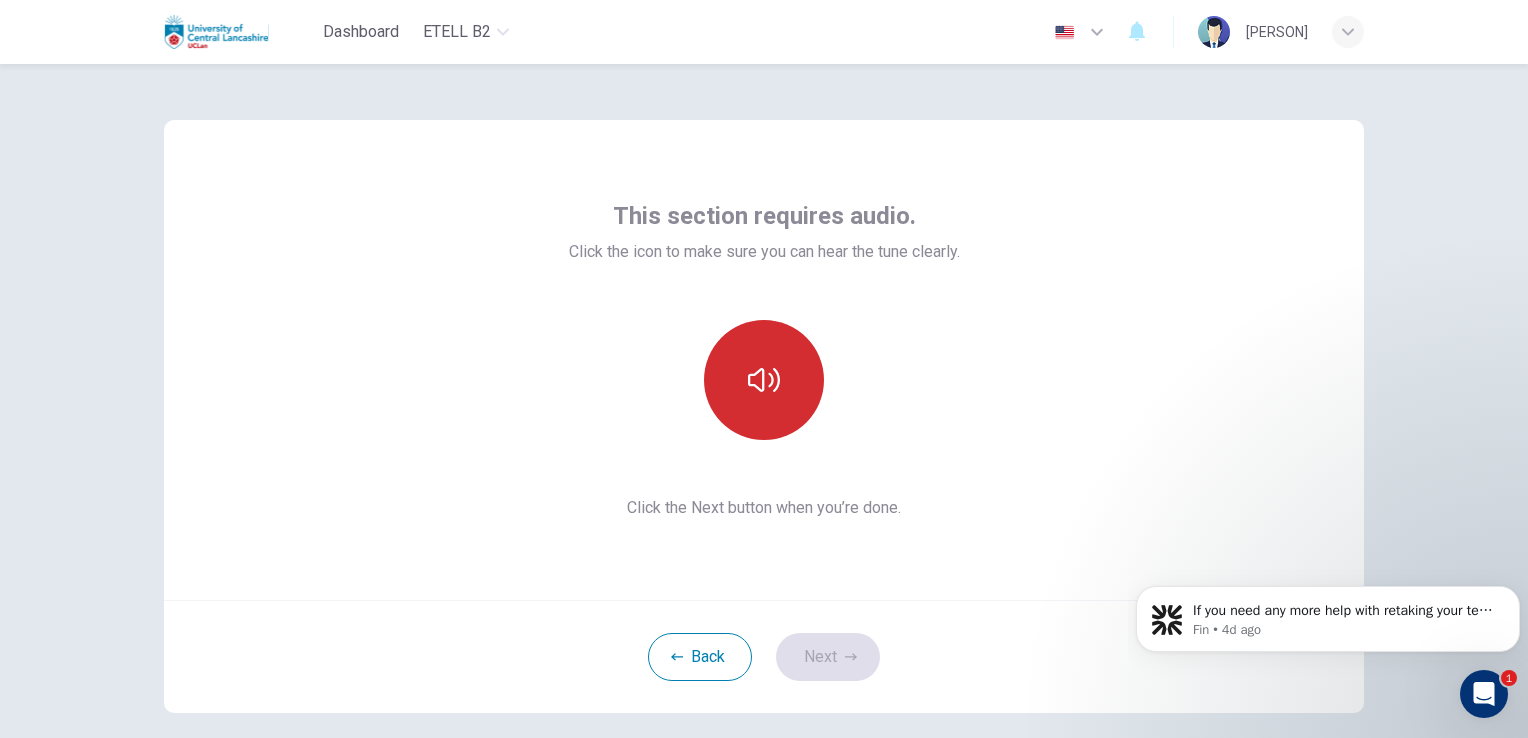 click 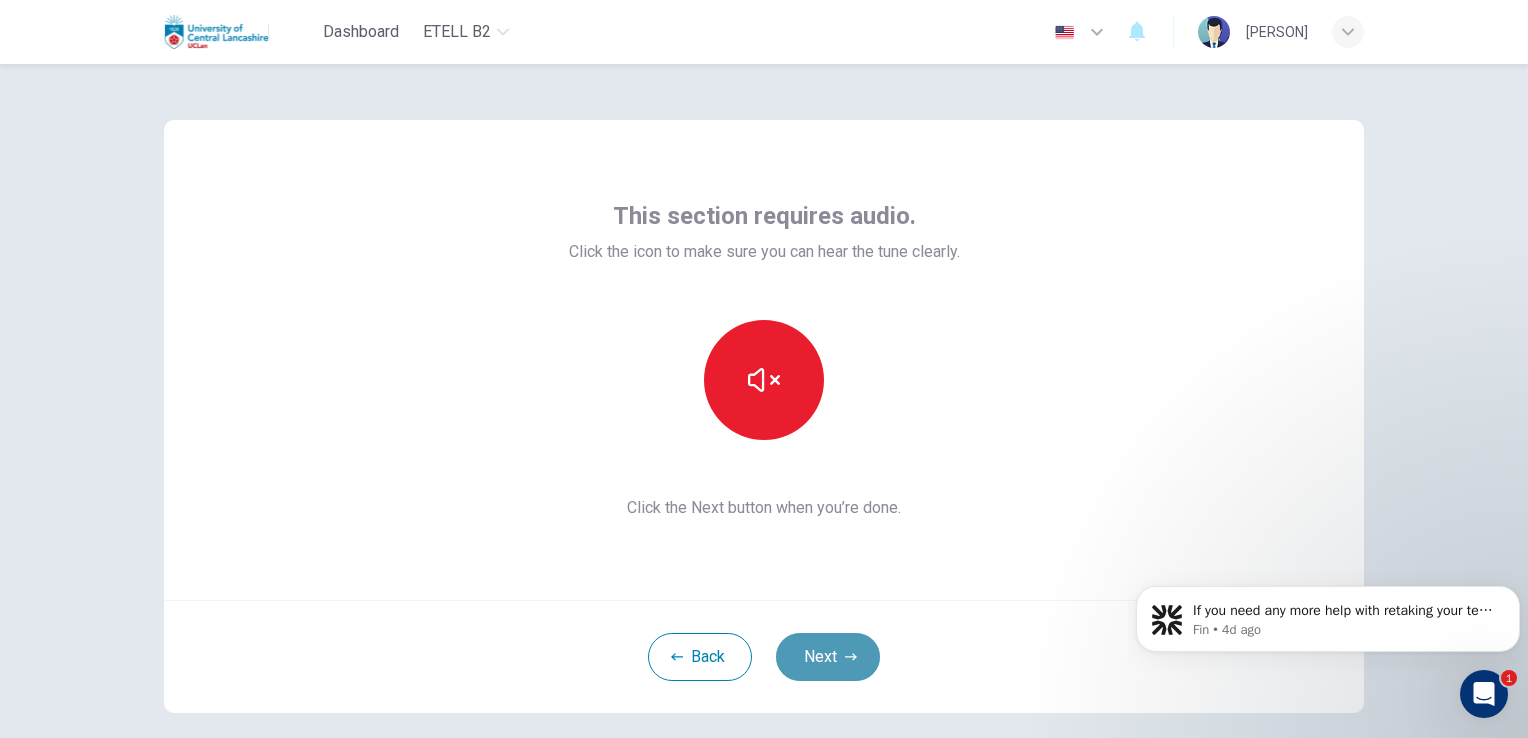 click on "Next" at bounding box center (828, 657) 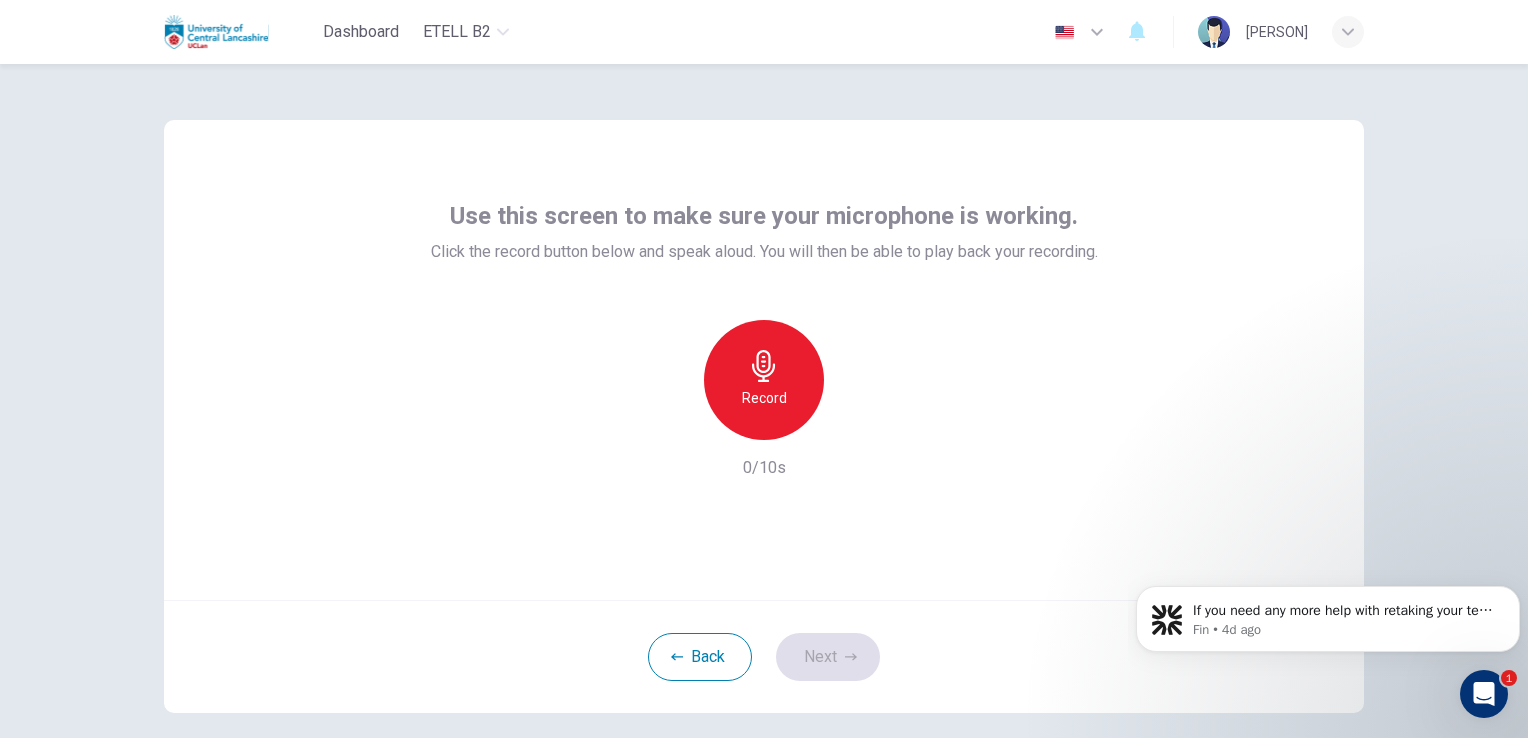 click on "Record" at bounding box center [764, 398] 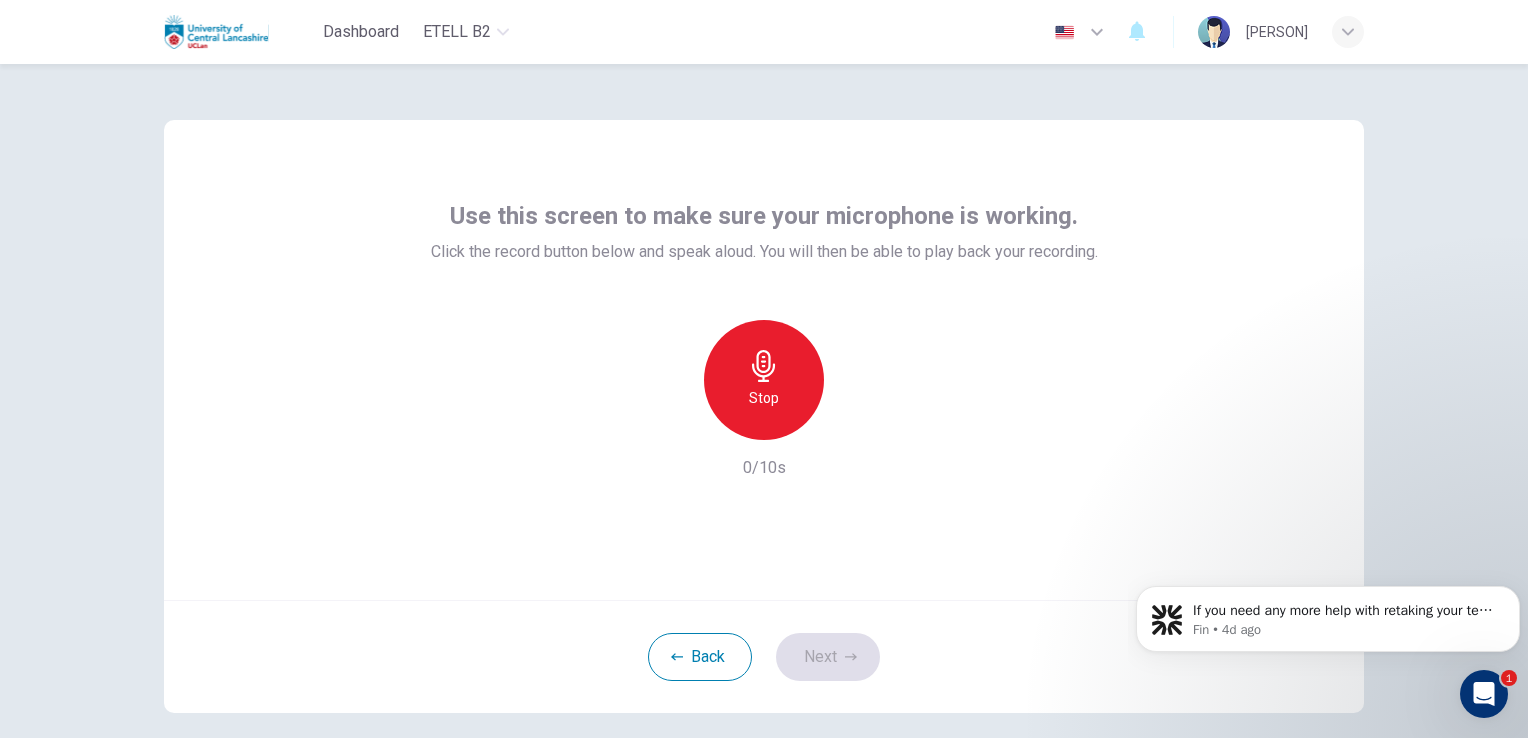 click on "Stop" at bounding box center (764, 398) 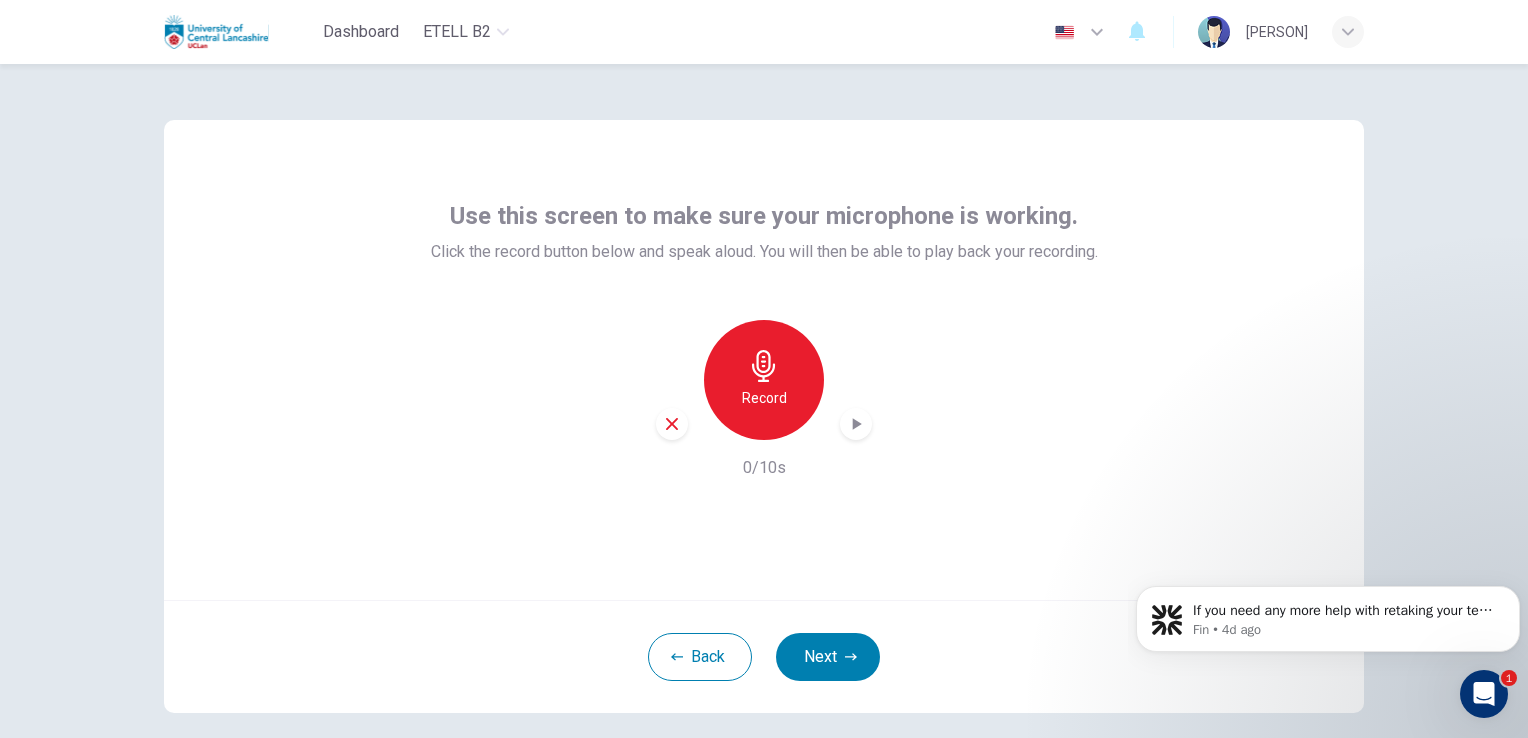 click on "Record" at bounding box center [764, 398] 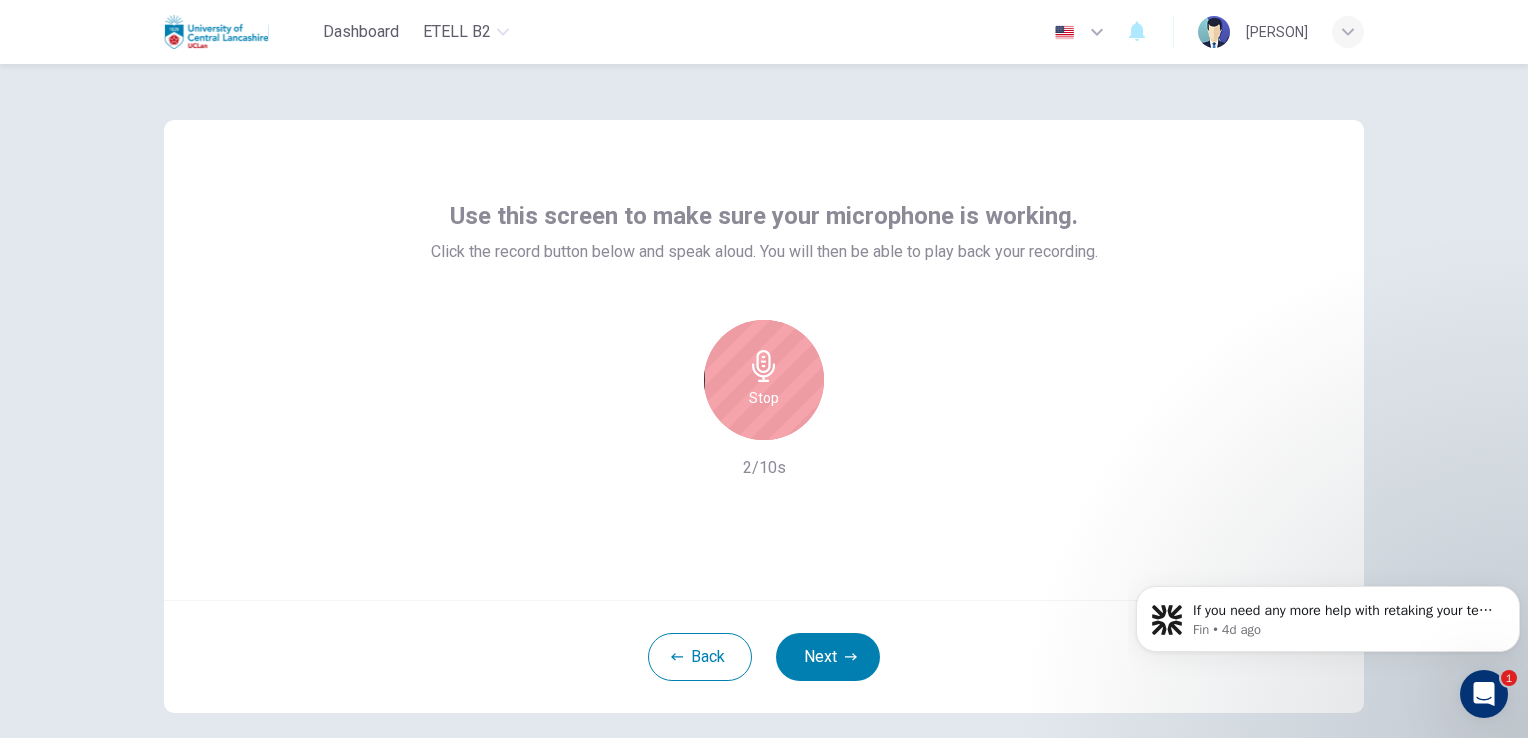 click on "Stop" at bounding box center (764, 398) 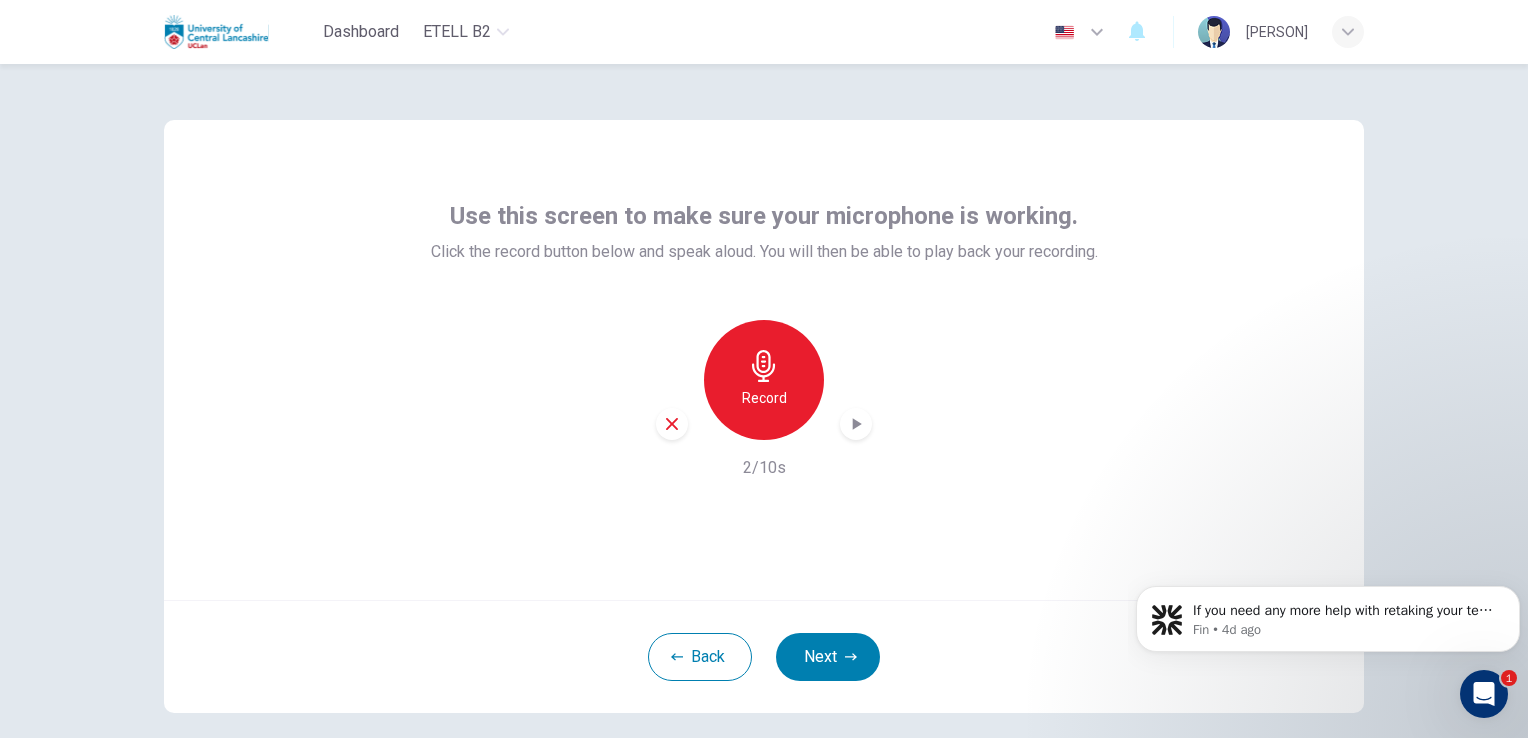 click 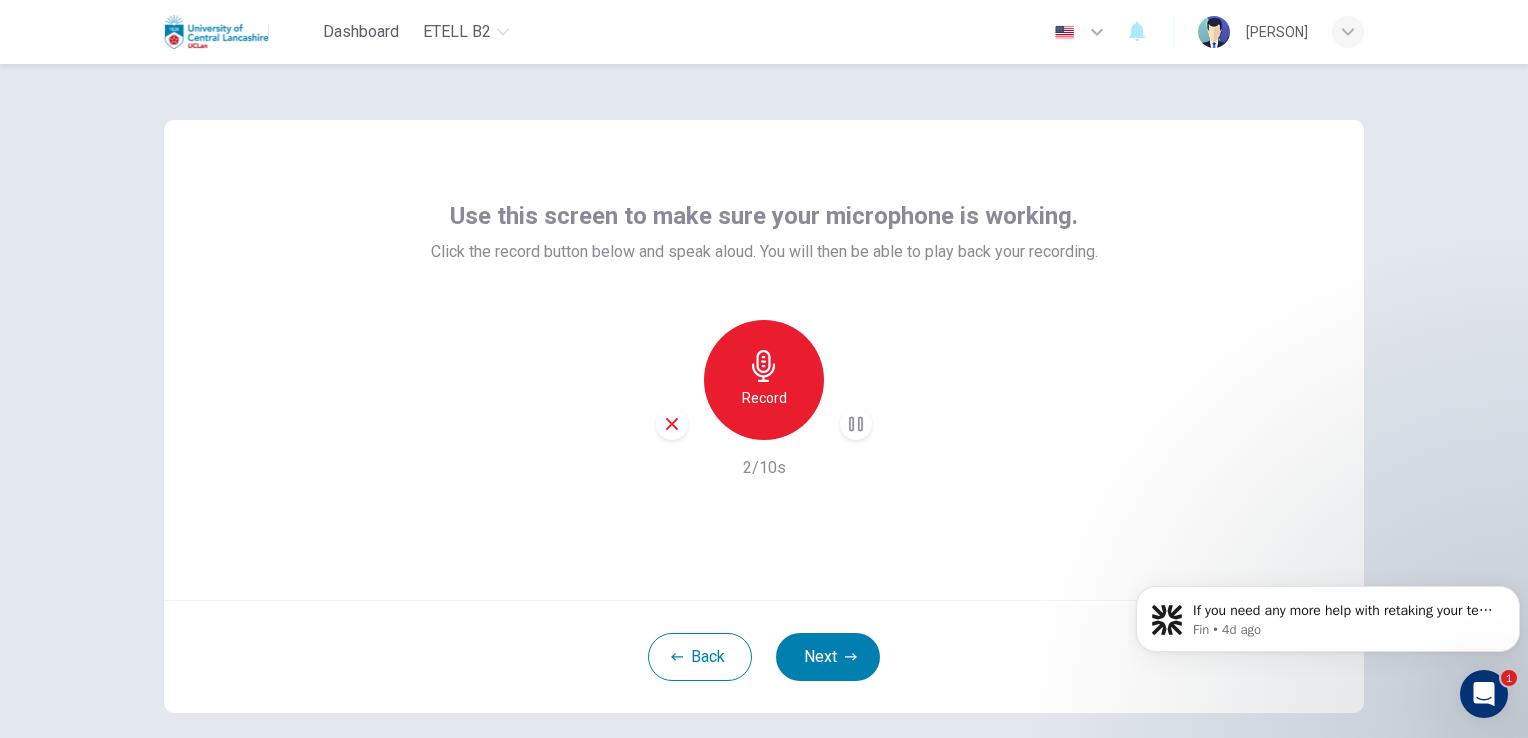 type 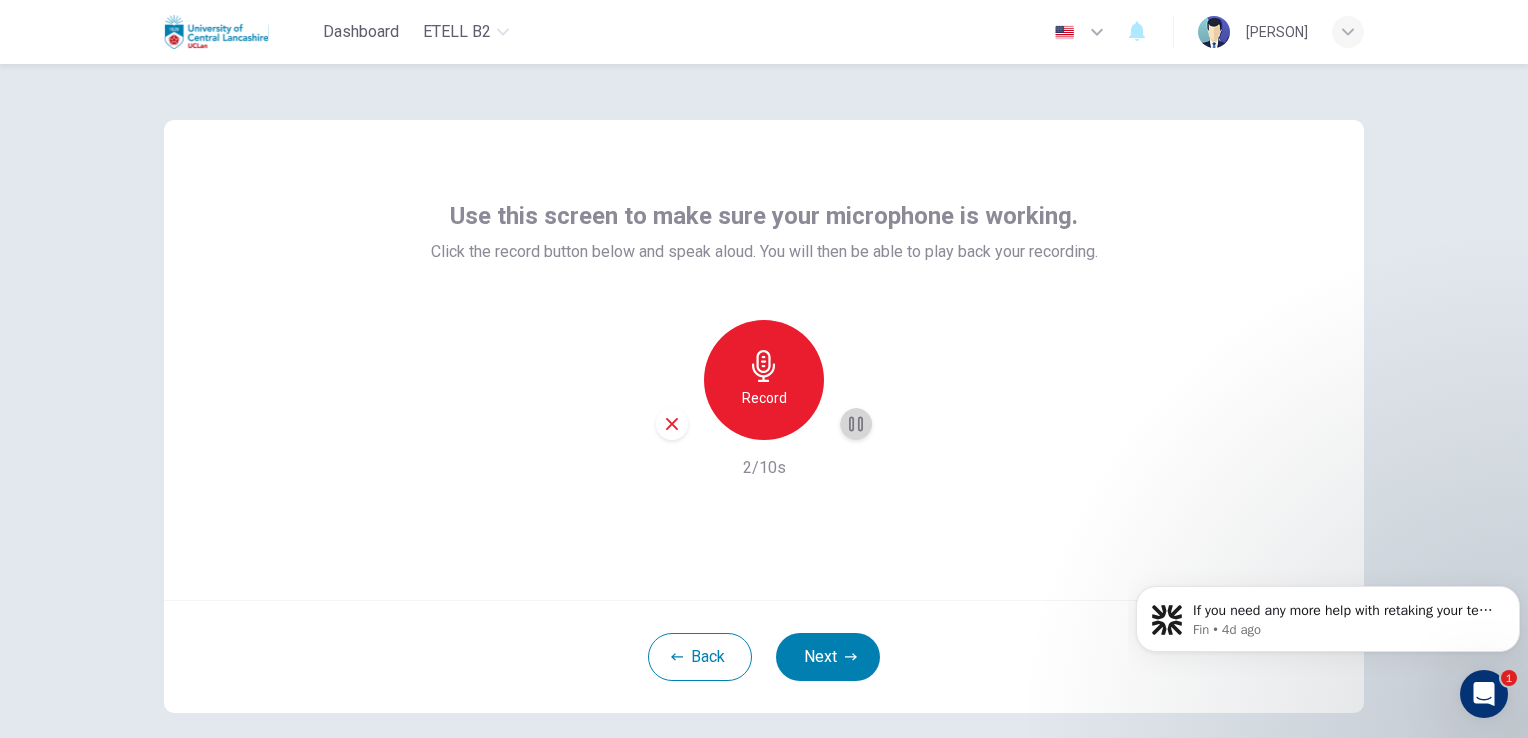 click 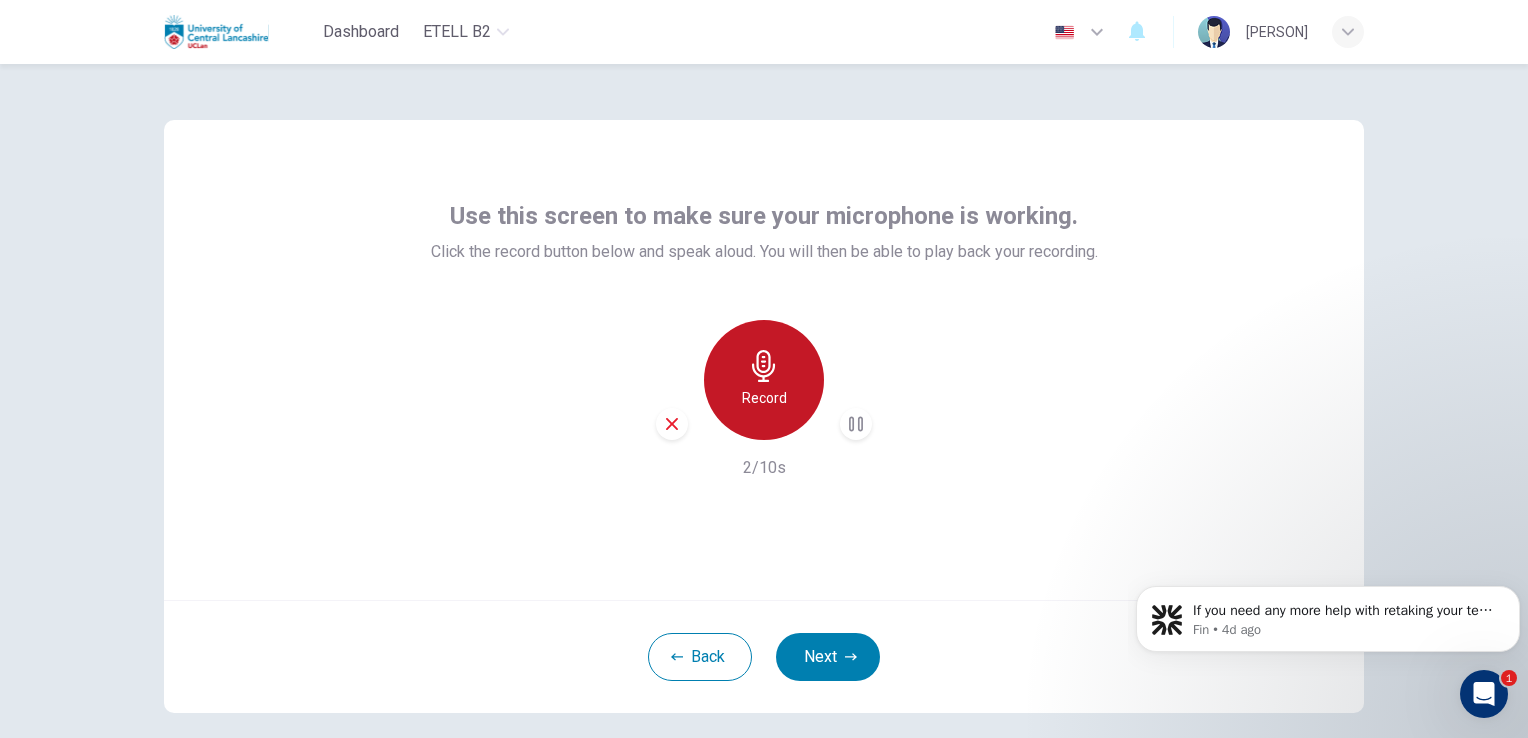 click on "Record" at bounding box center (764, 380) 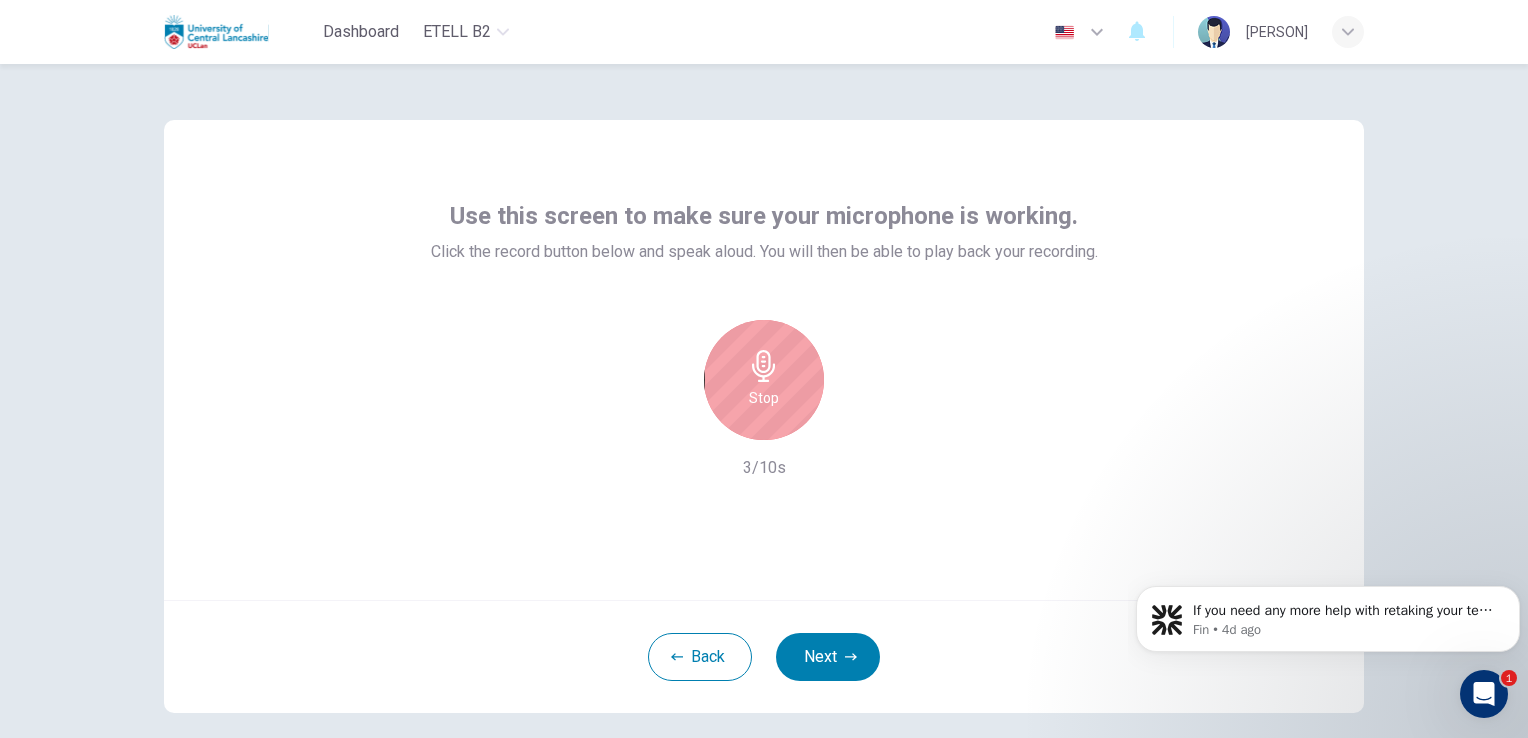 click on "Stop" at bounding box center [764, 380] 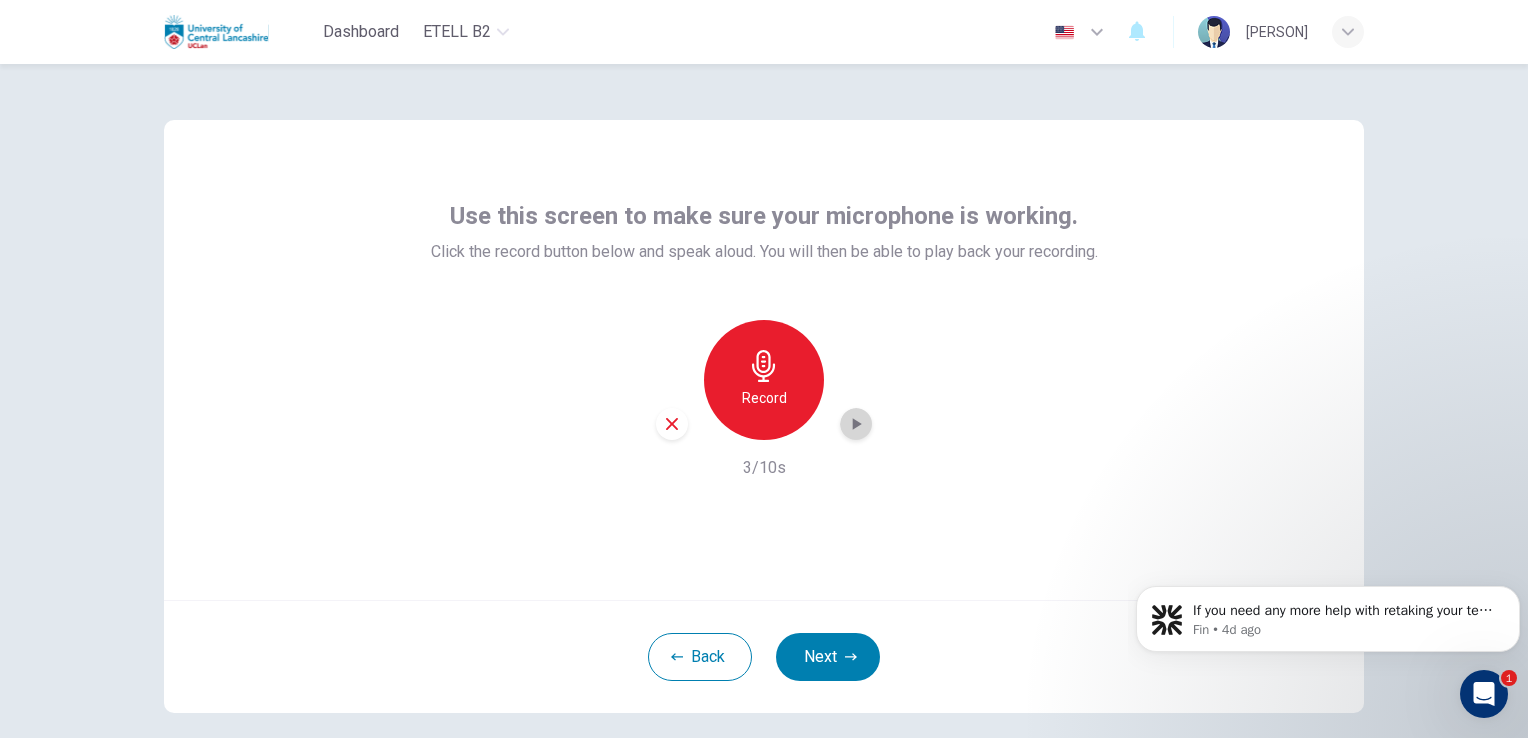 click 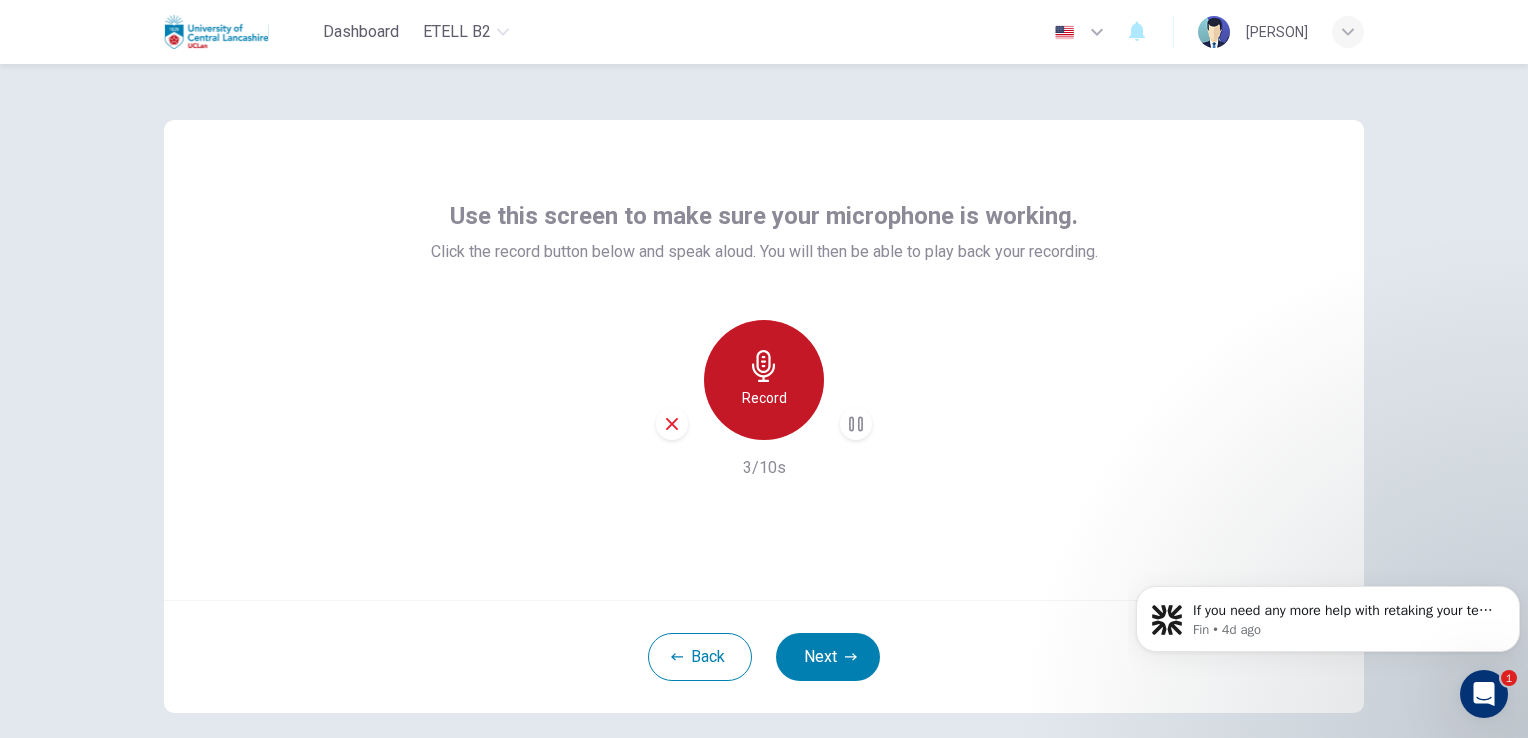 click on "Record" at bounding box center (764, 398) 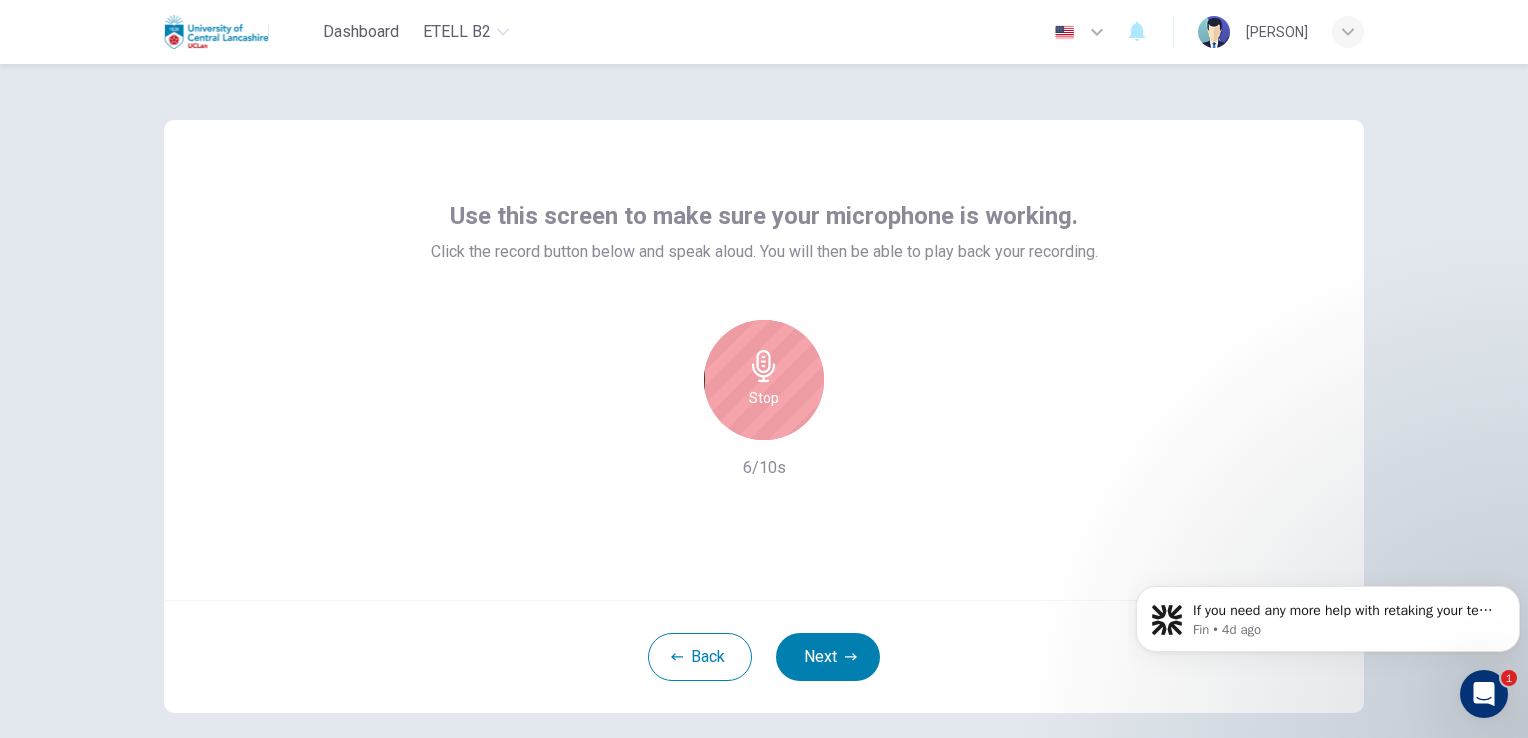 click on "Stop" at bounding box center [764, 380] 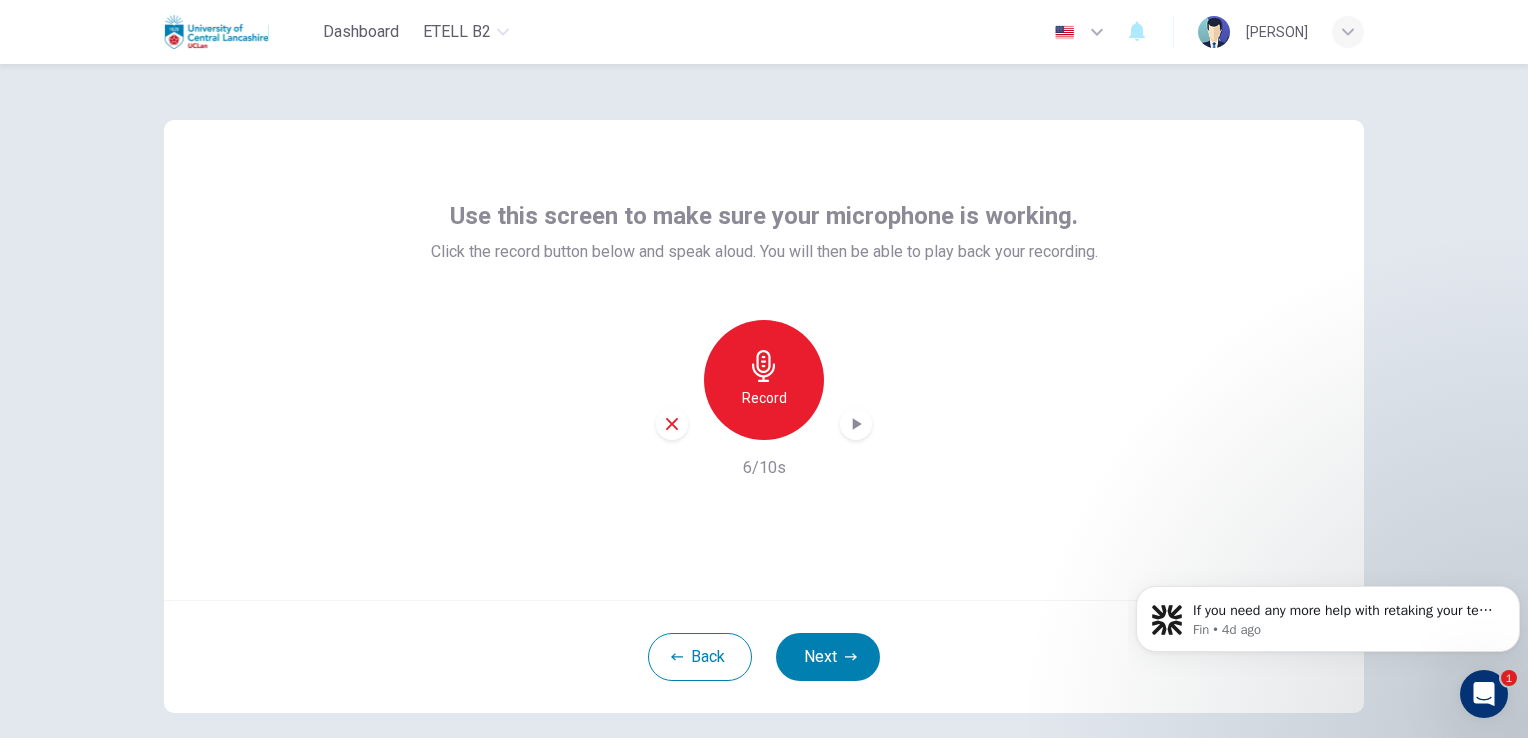 click 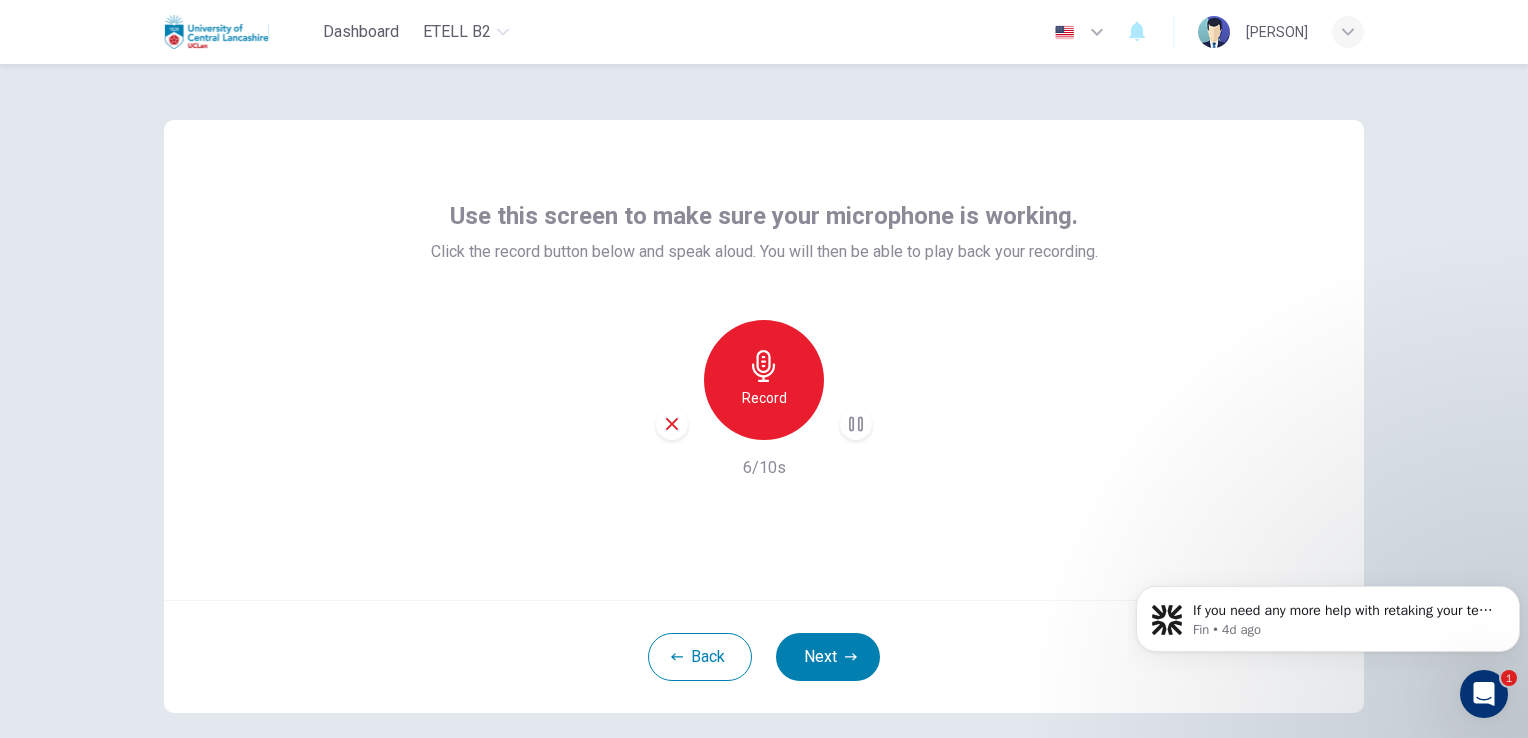 click 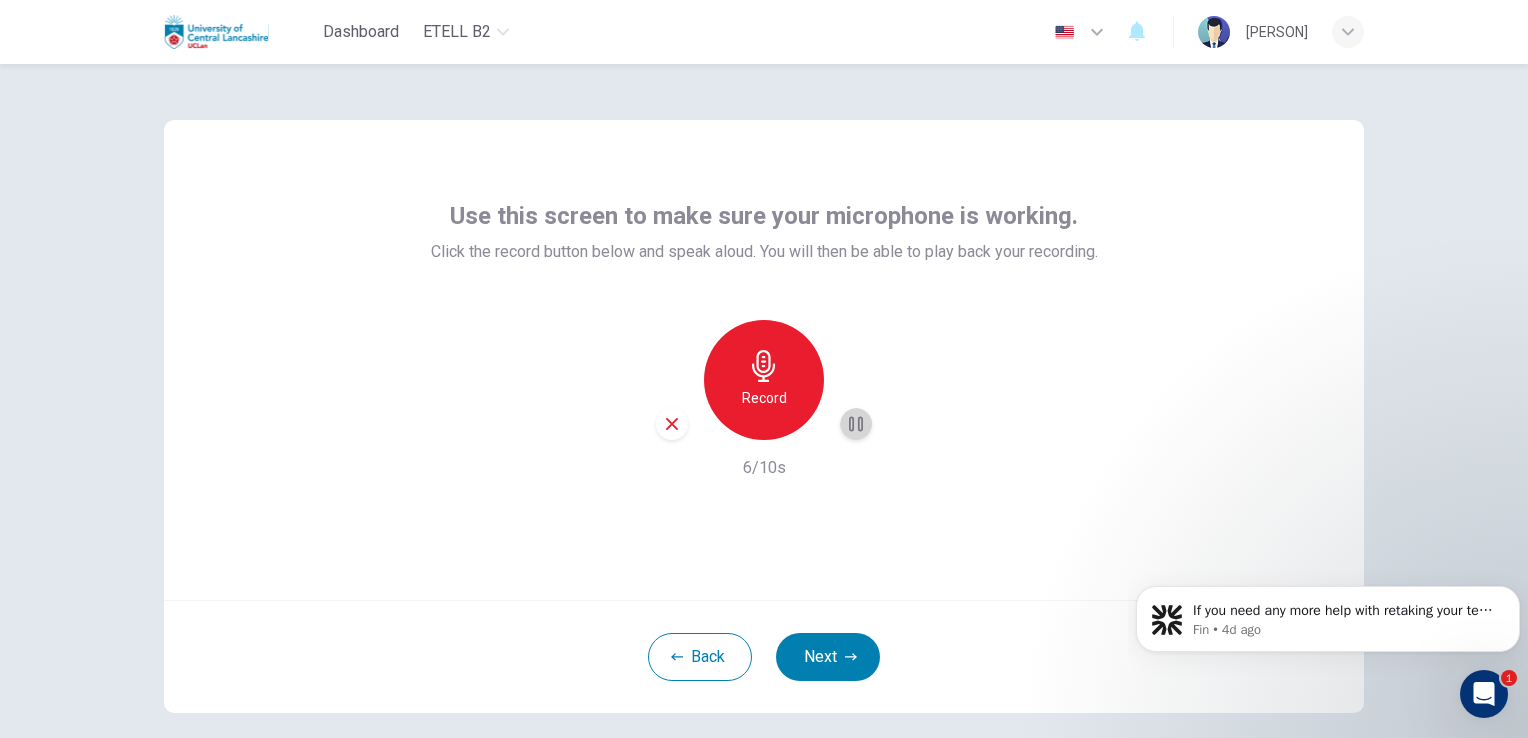 click 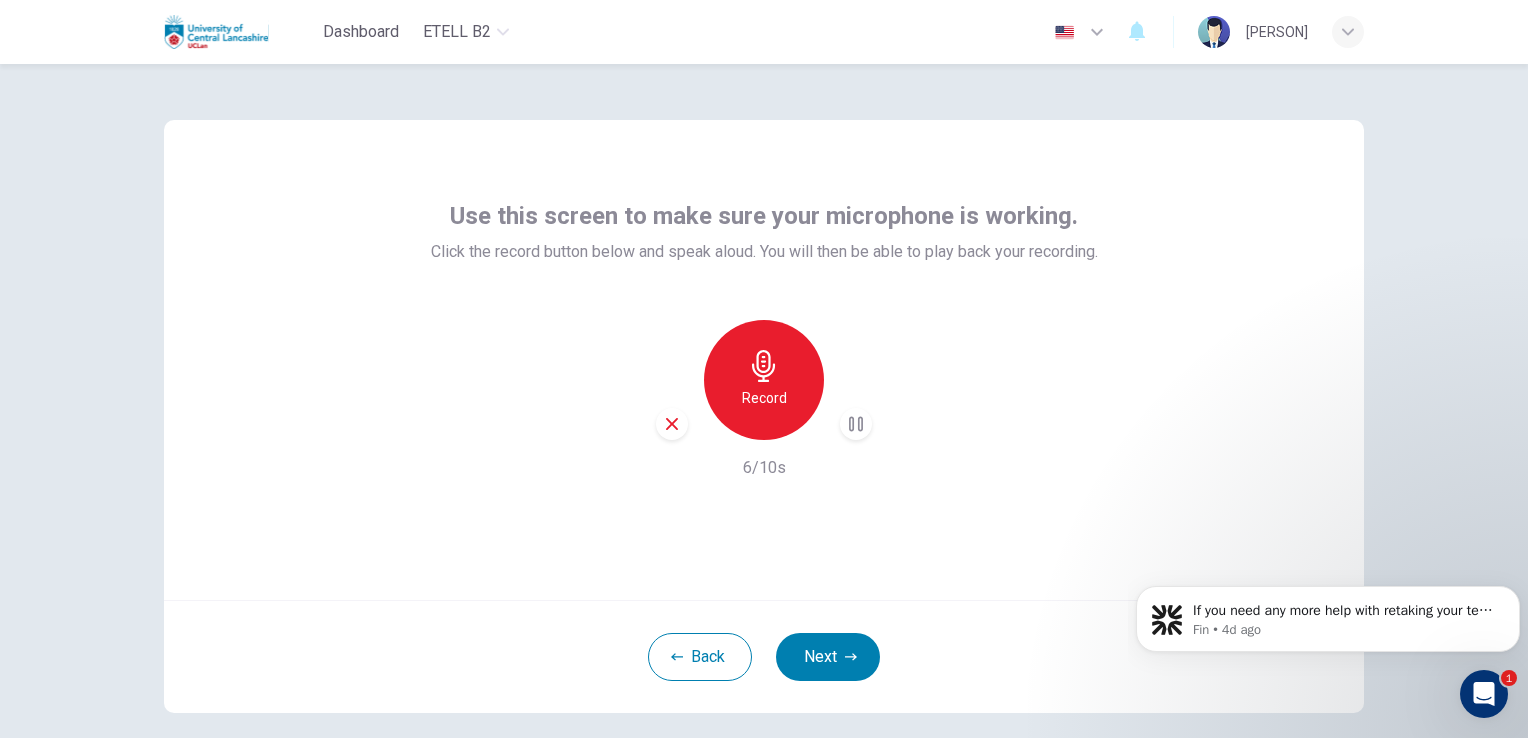 click 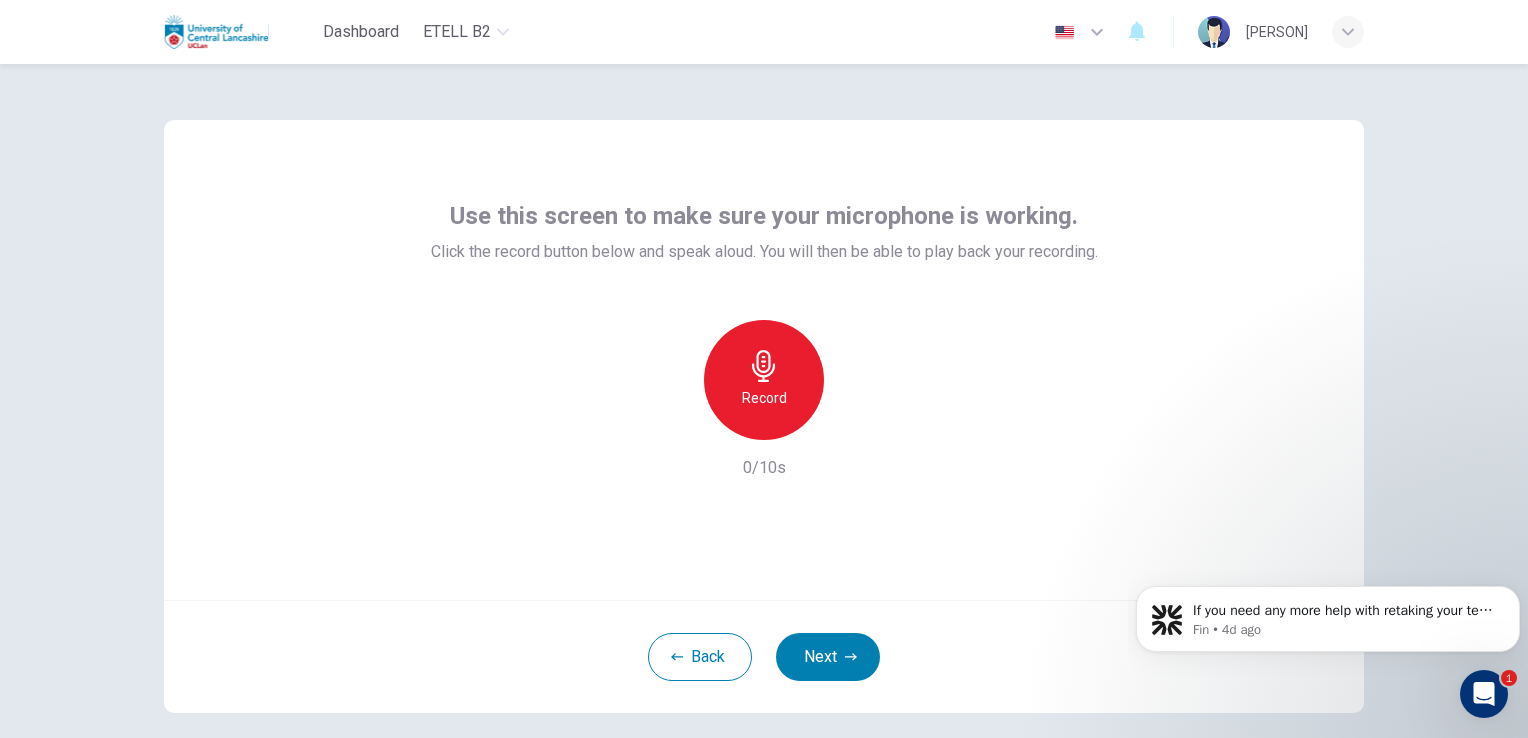 click on "Record" at bounding box center [764, 380] 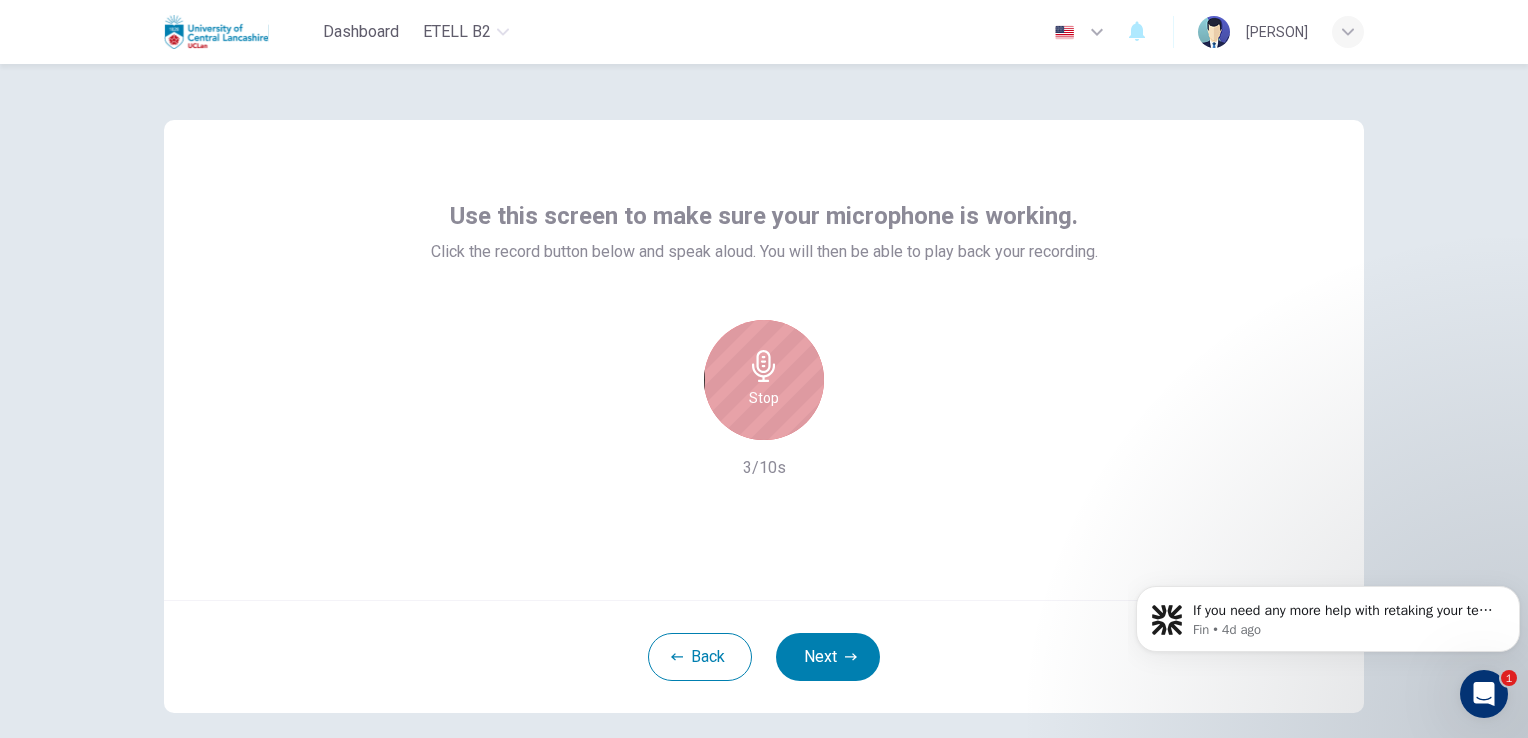 click on "Stop" at bounding box center [764, 398] 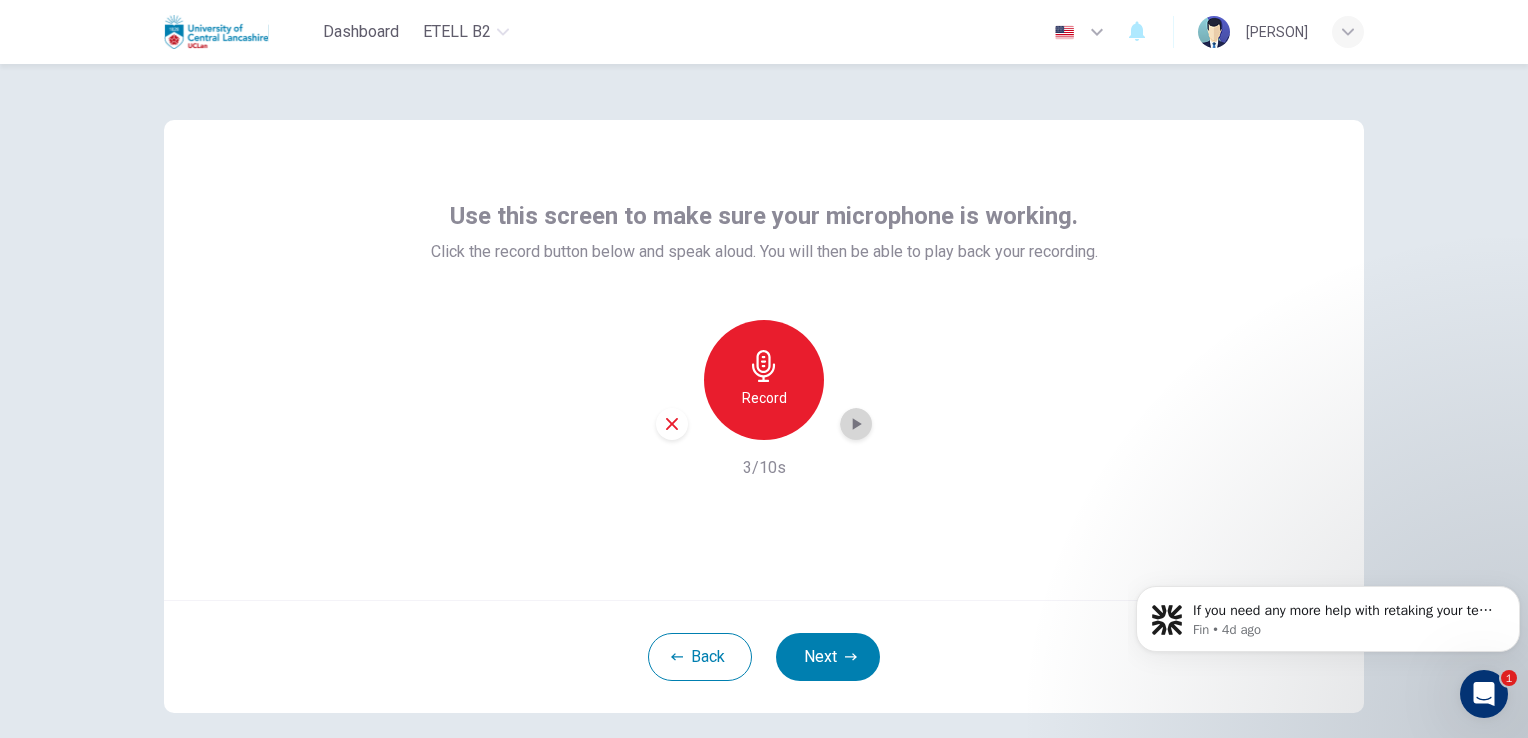 click 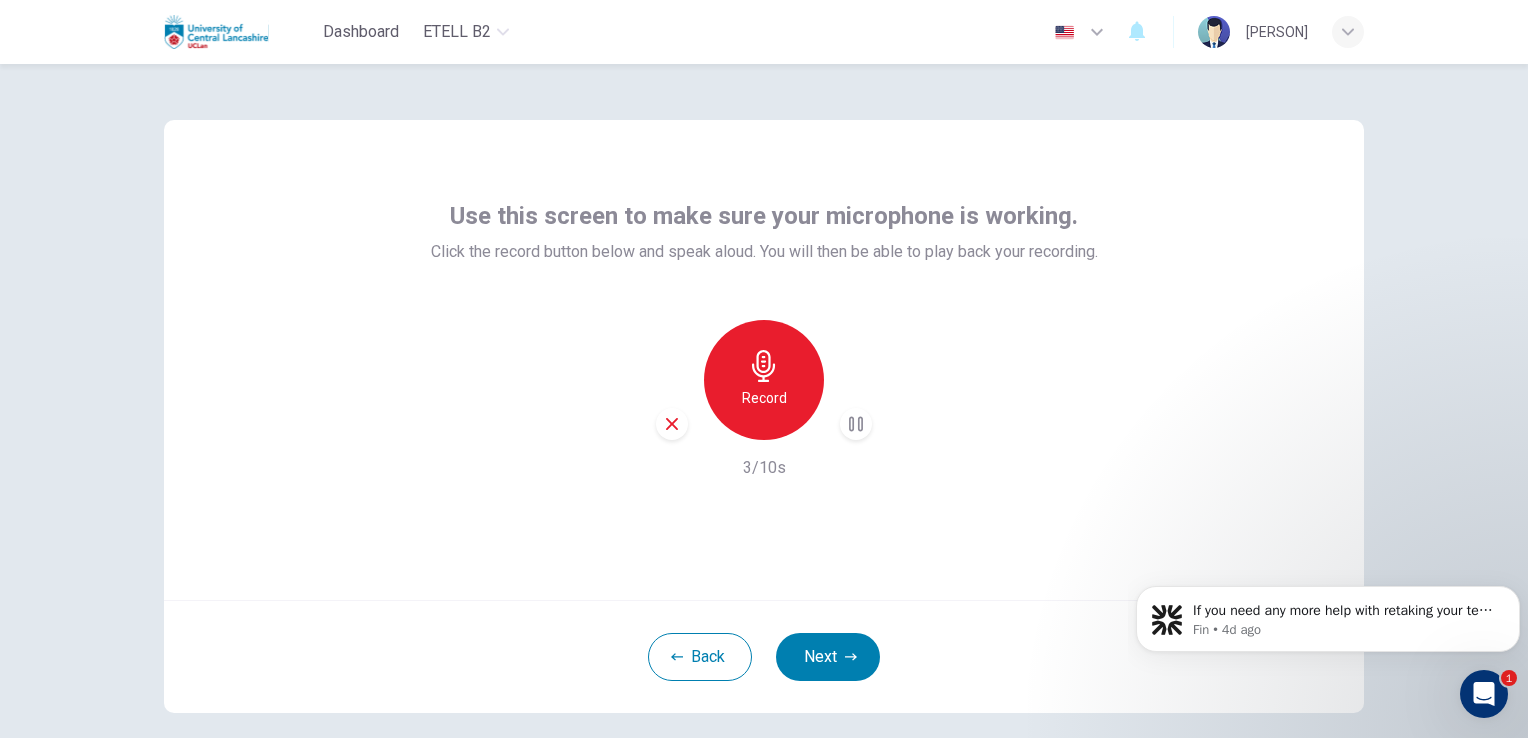 click 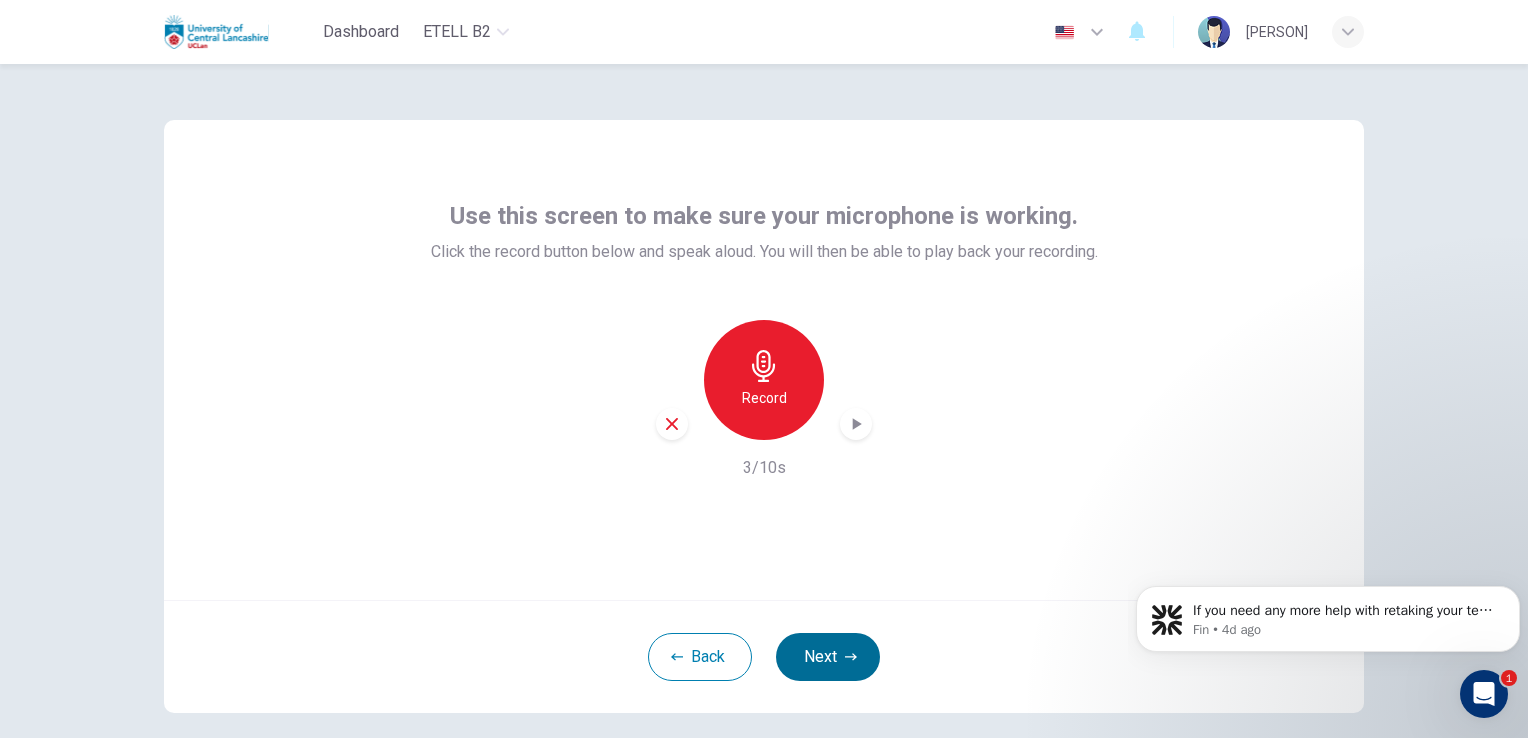 click on "Next" at bounding box center (828, 657) 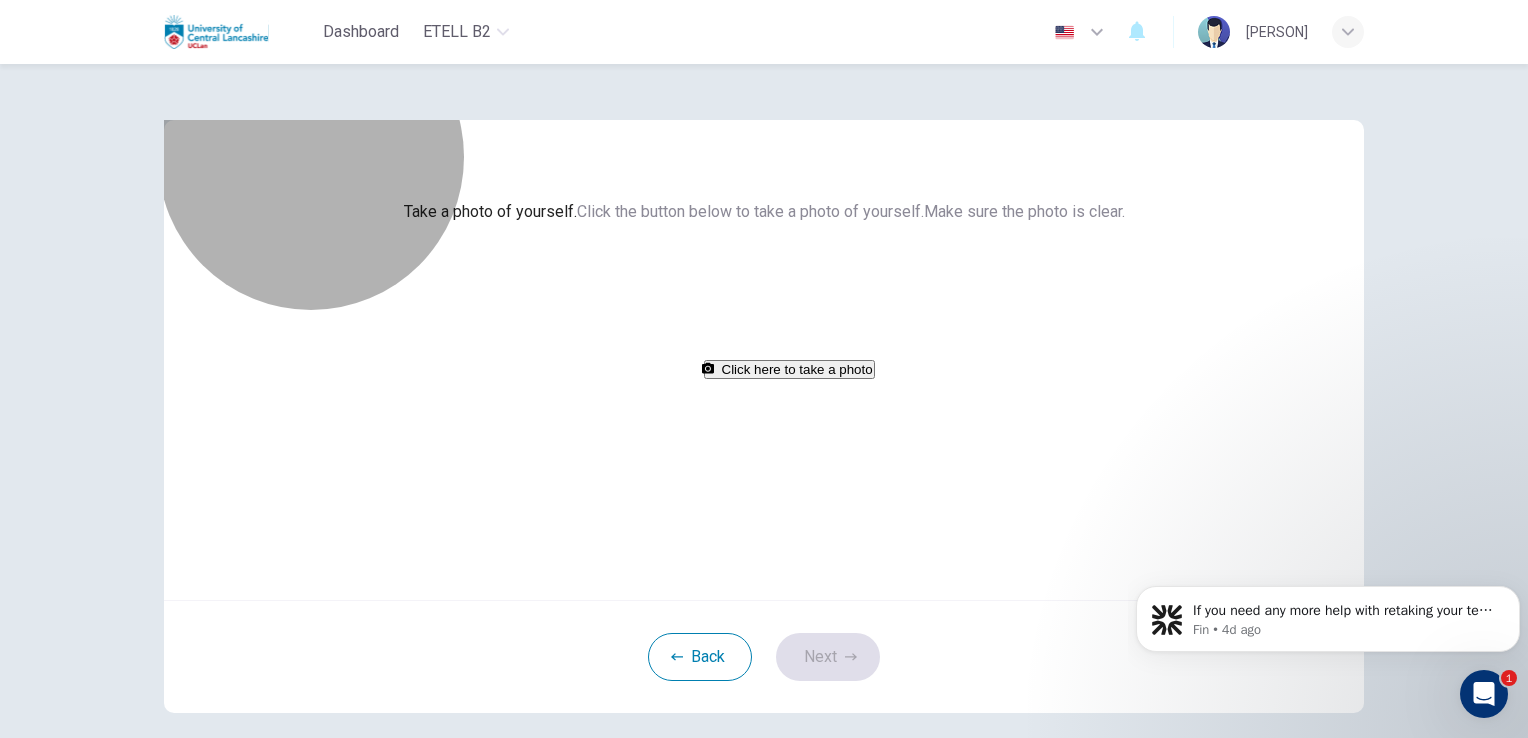 click on "Click here to take a photo" at bounding box center (789, 369) 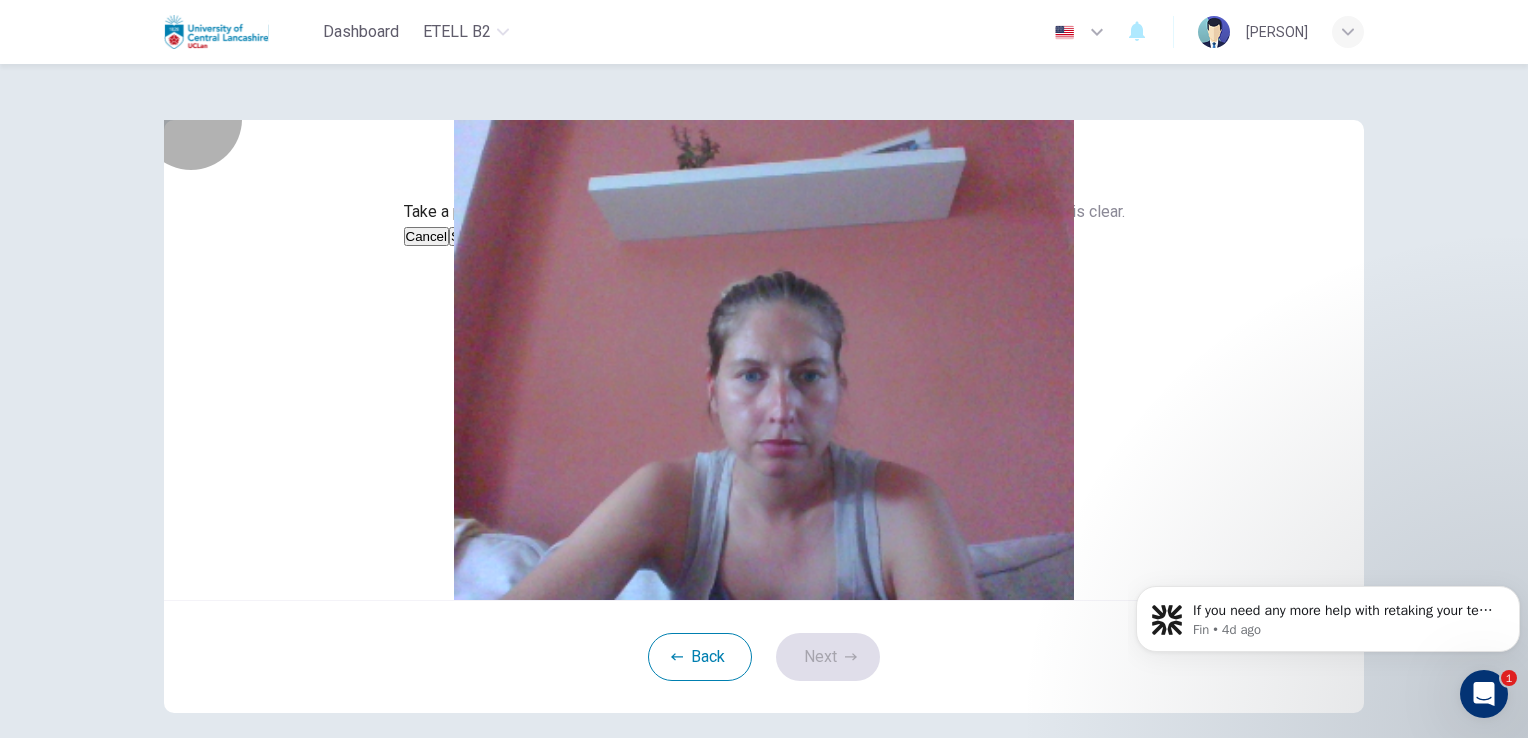 click on "Save" at bounding box center [466, 236] 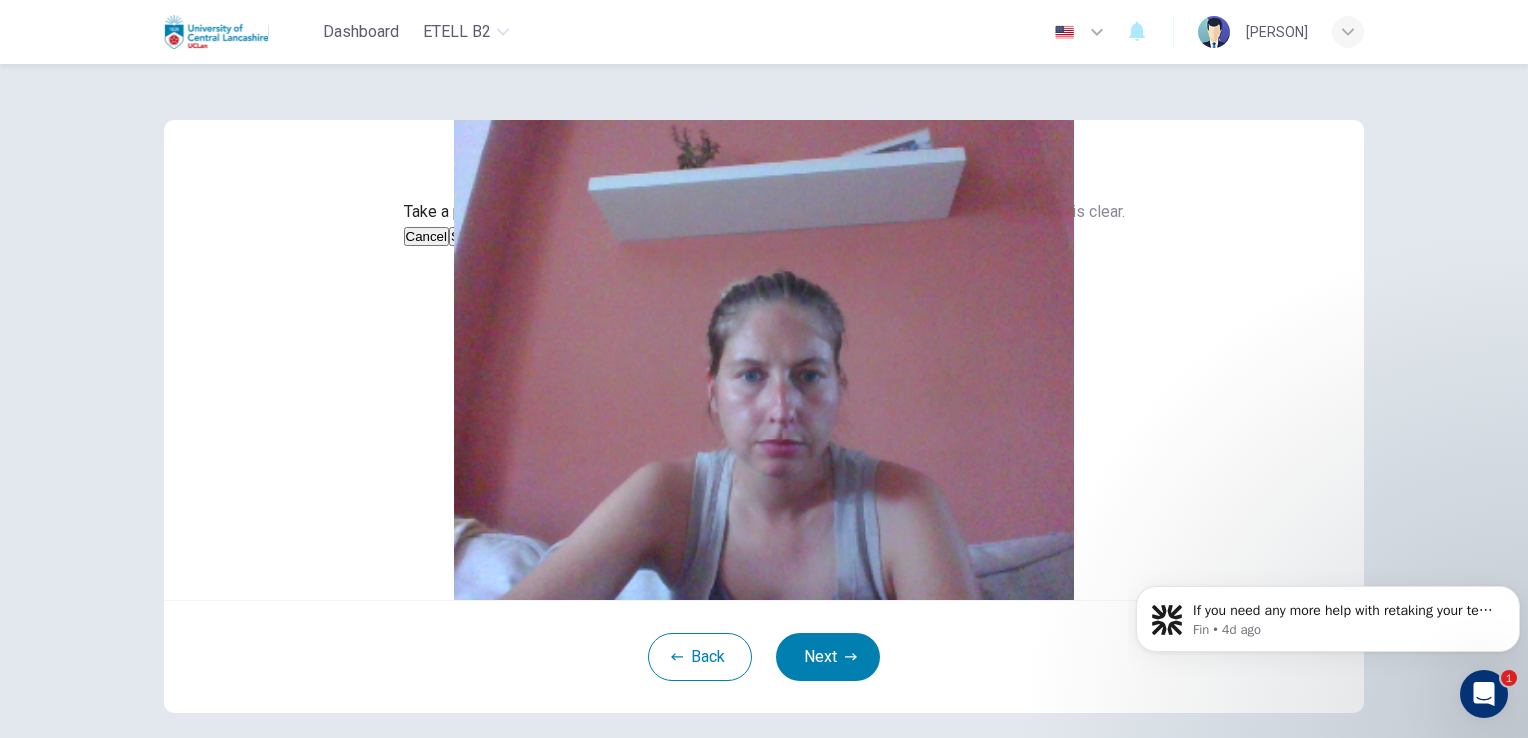 scroll, scrollTop: 179, scrollLeft: 0, axis: vertical 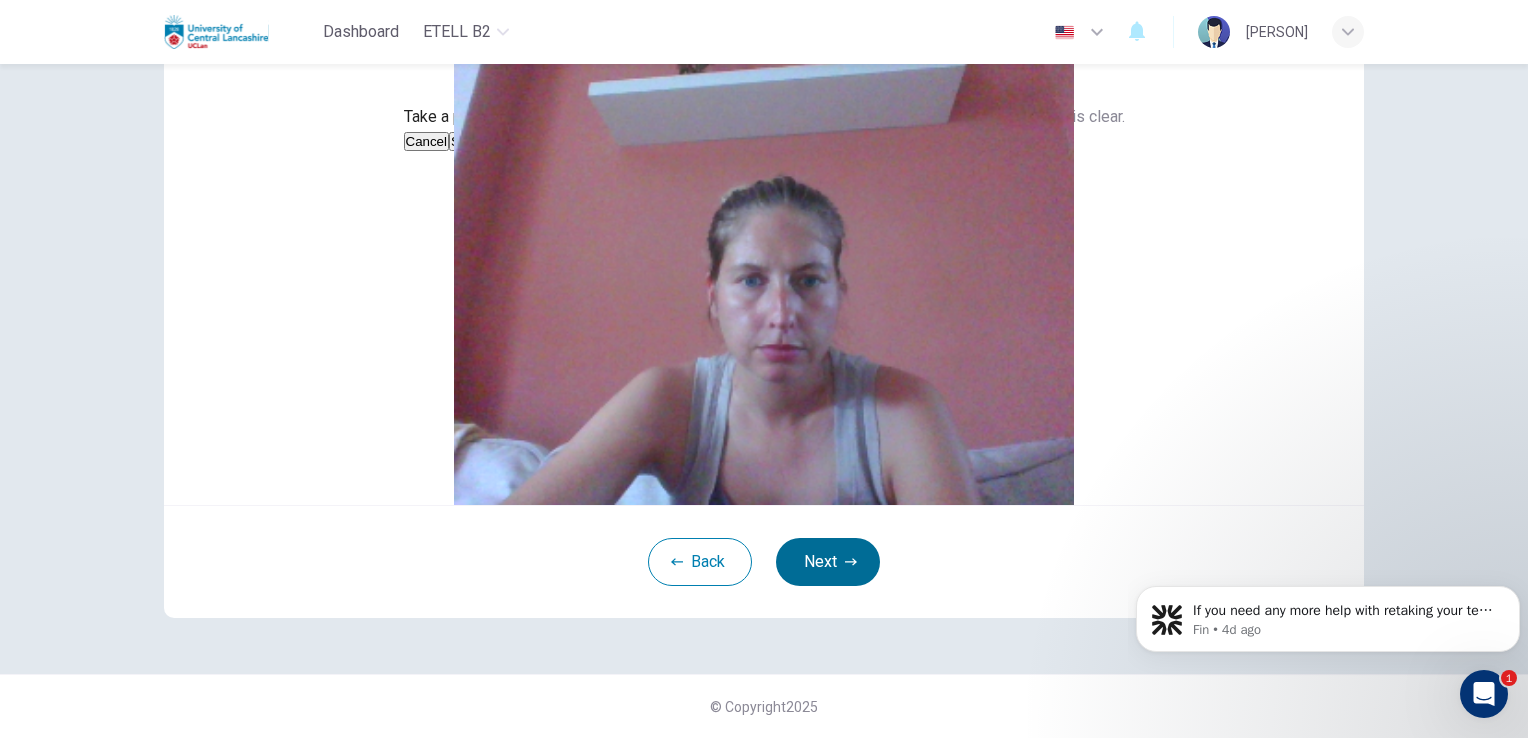 click on "Next" at bounding box center [828, 562] 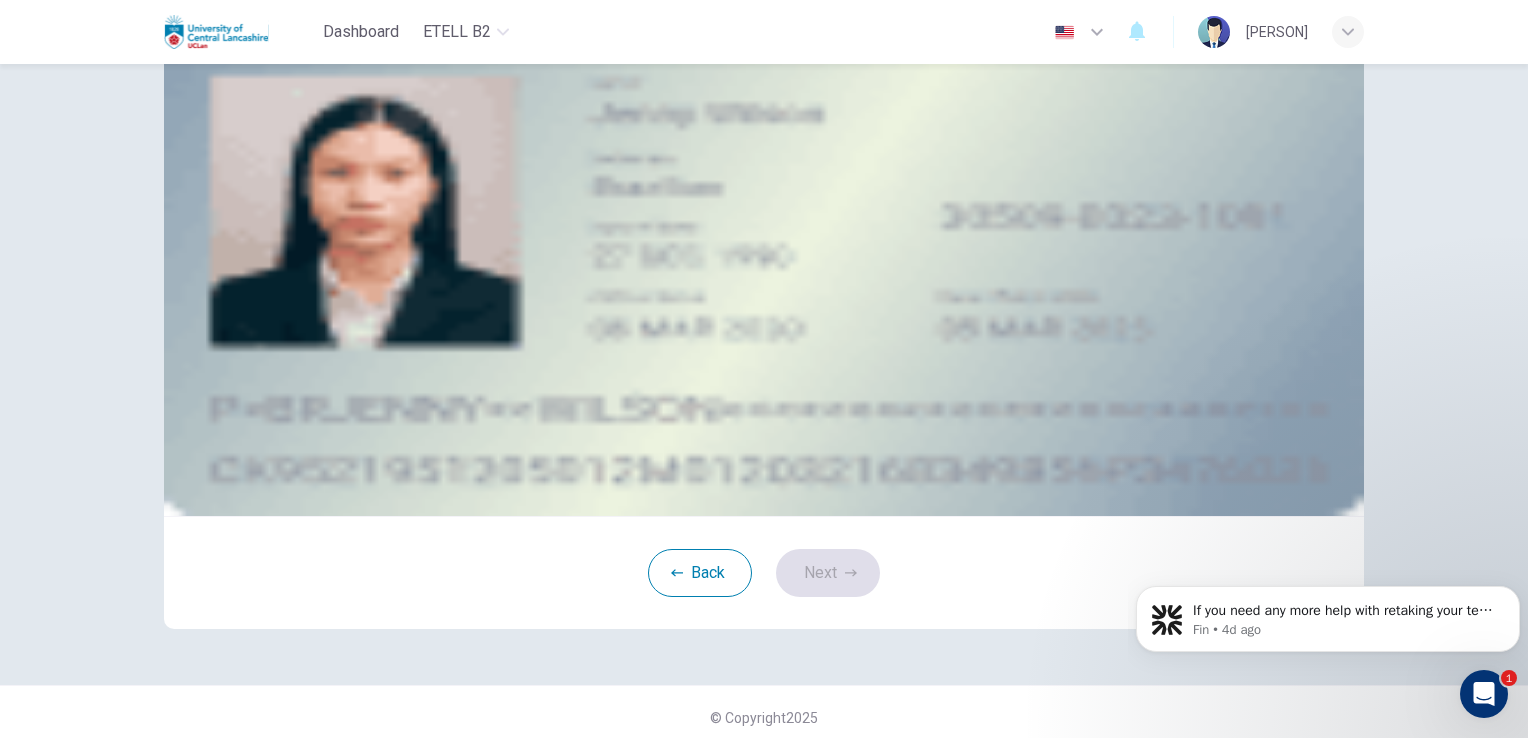 scroll, scrollTop: 79, scrollLeft: 0, axis: vertical 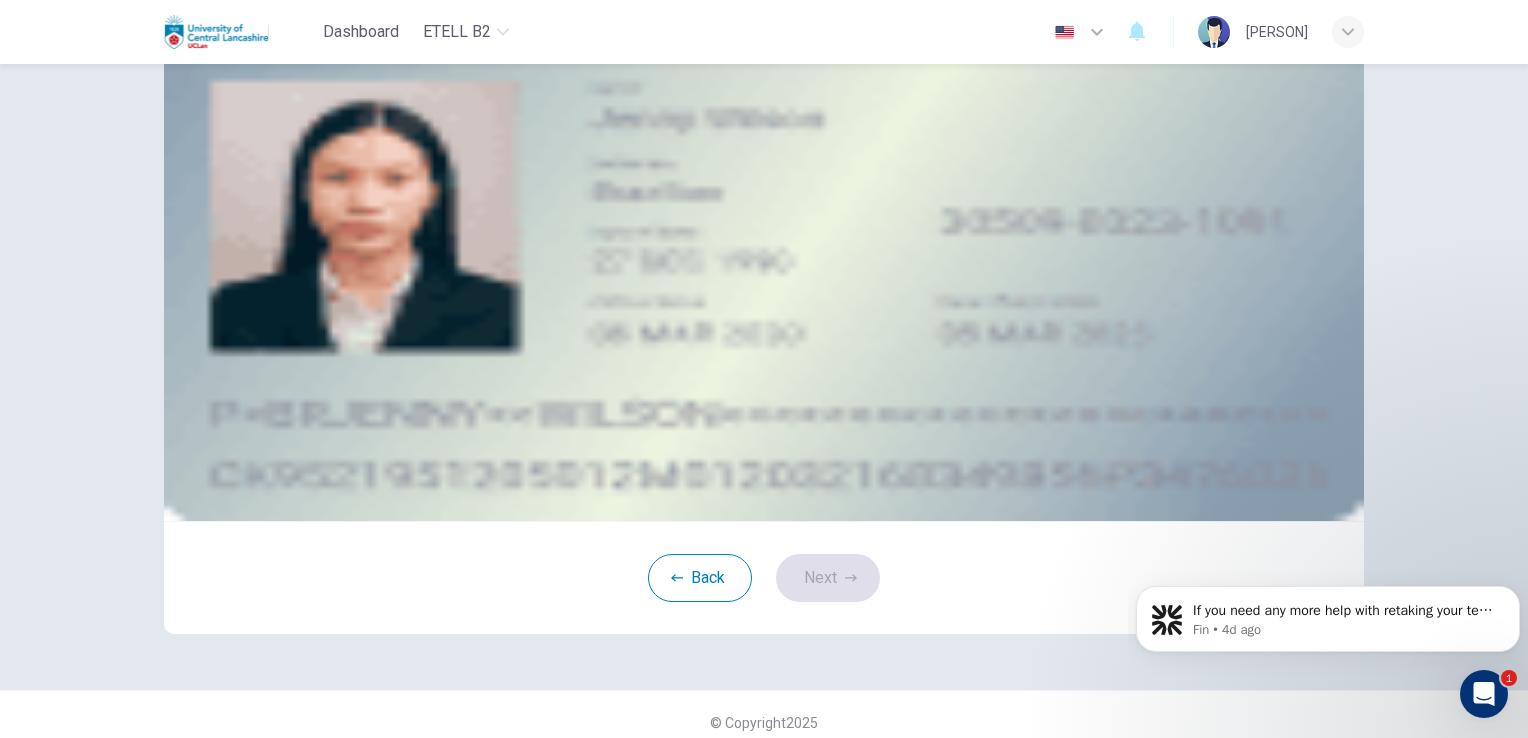 click on "Take a photo" at bounding box center [764, 205] 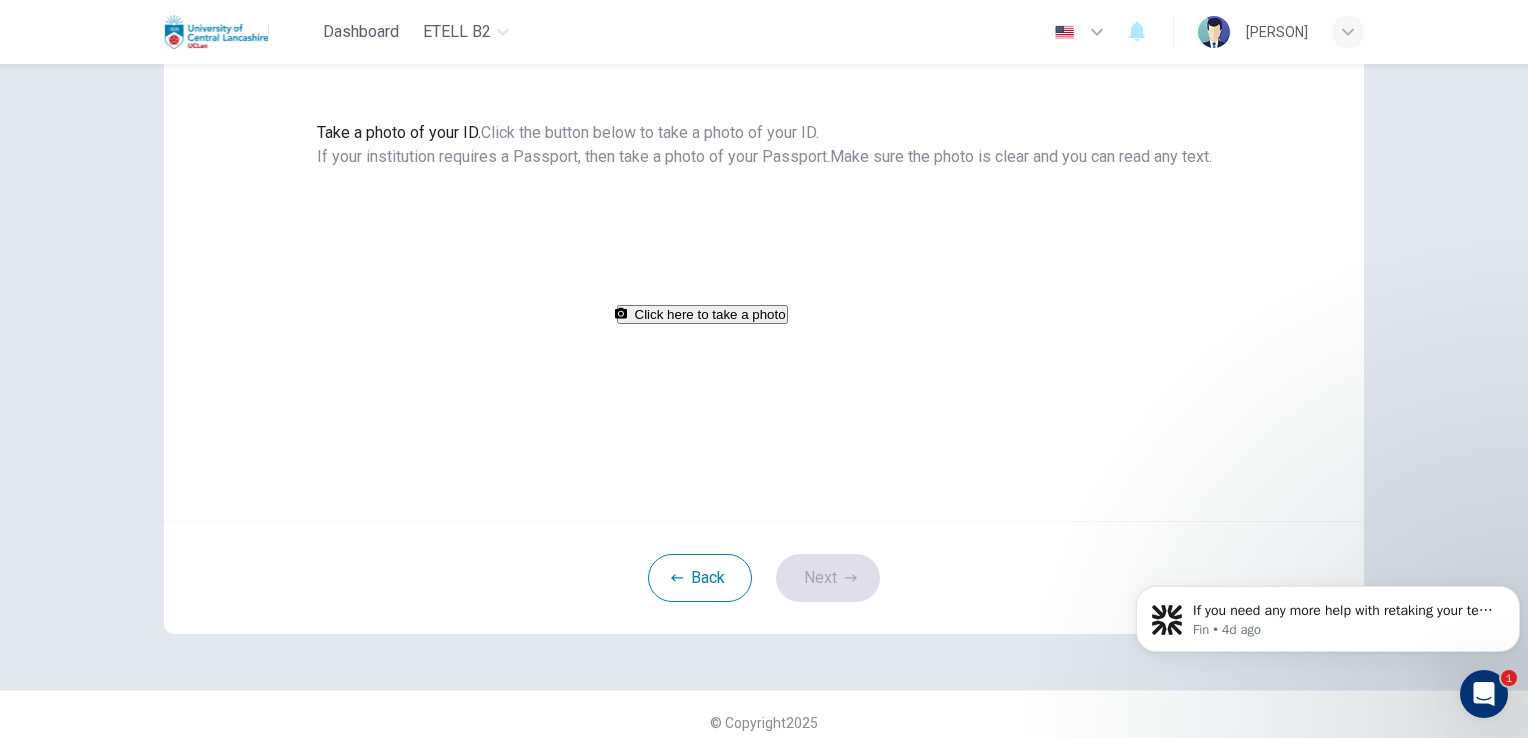 click on "Click here to take a photo" at bounding box center [702, 314] 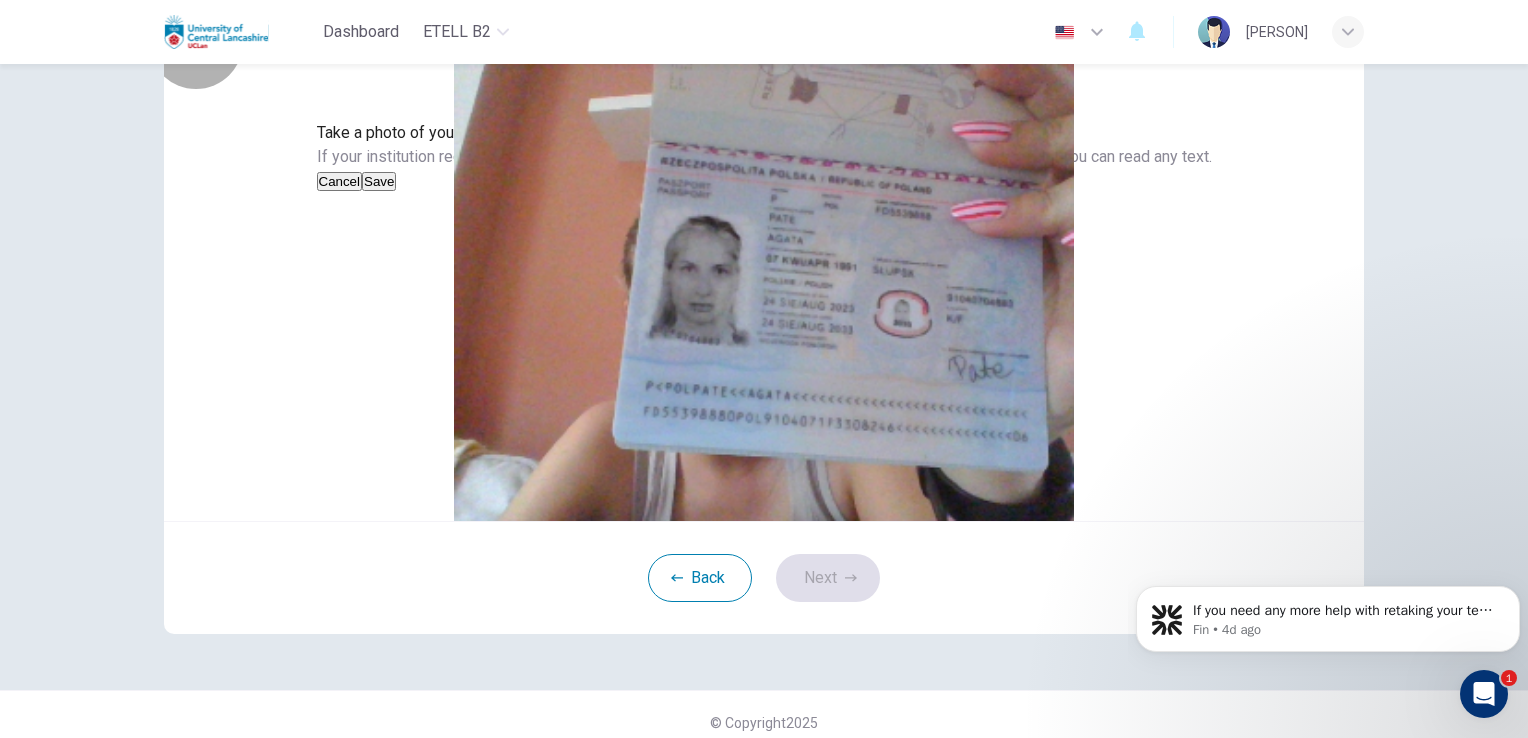 click on "Save" at bounding box center (379, 181) 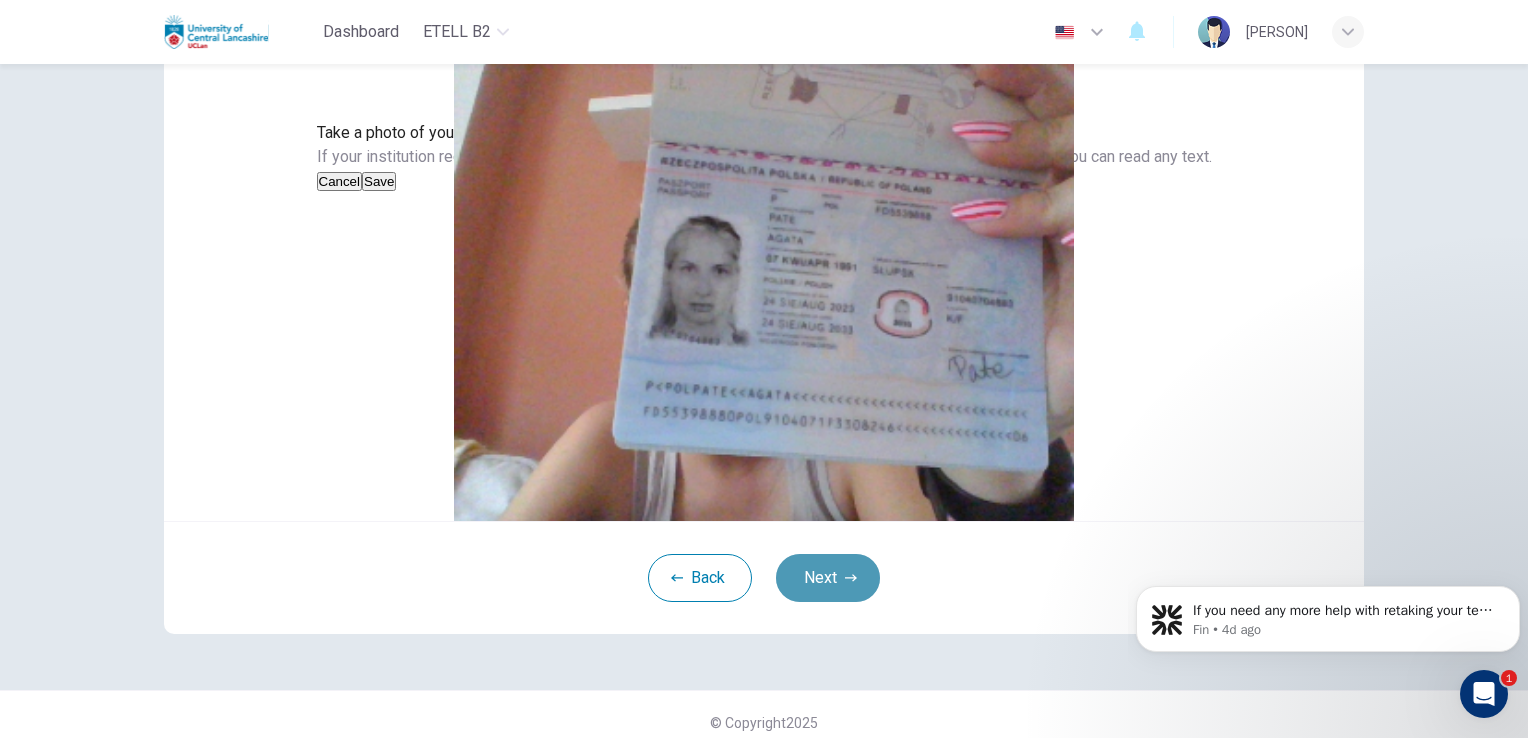 click on "Next" at bounding box center (828, 578) 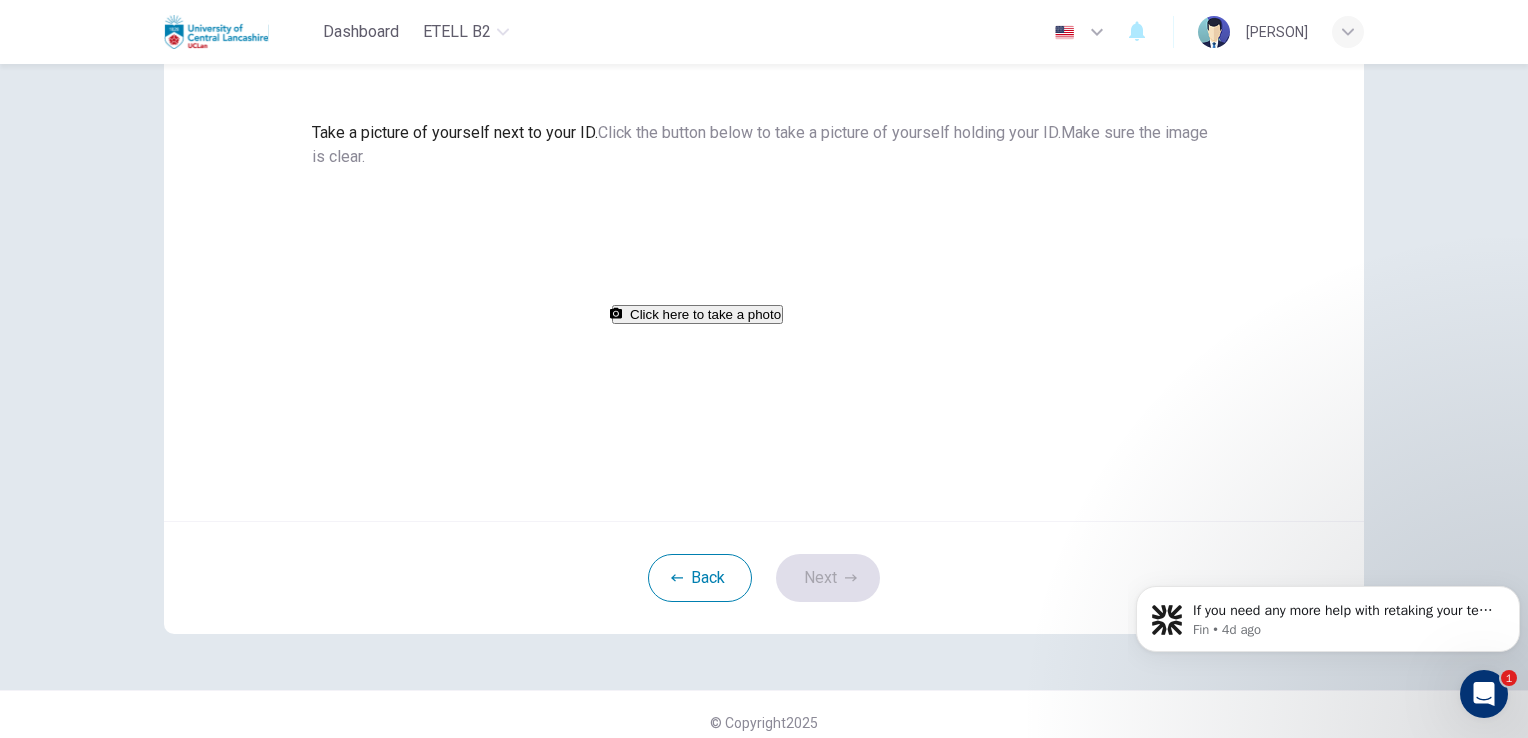 click on "Click here to take a photo" at bounding box center (697, 314) 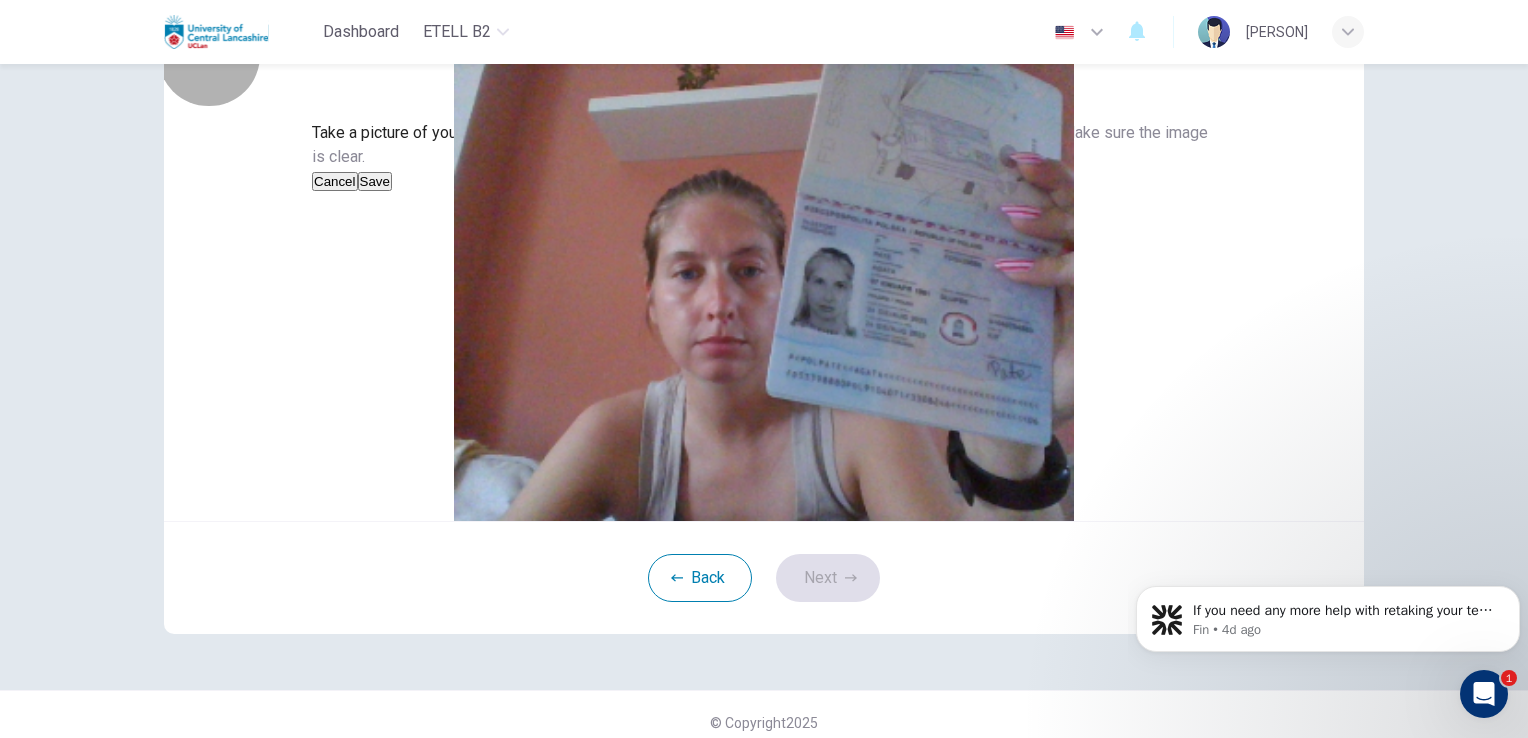 click on "Save" at bounding box center (375, 181) 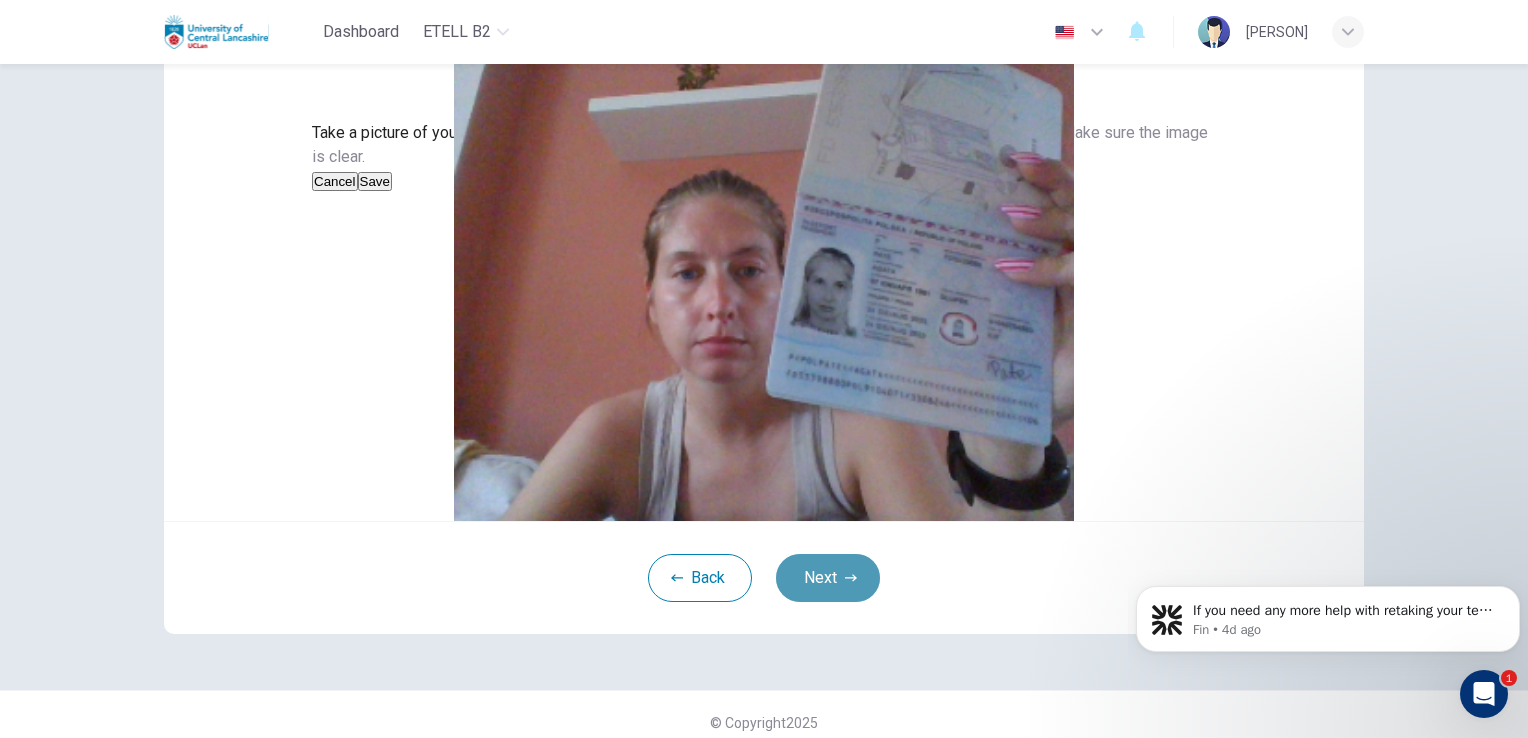 click on "Next" at bounding box center [828, 578] 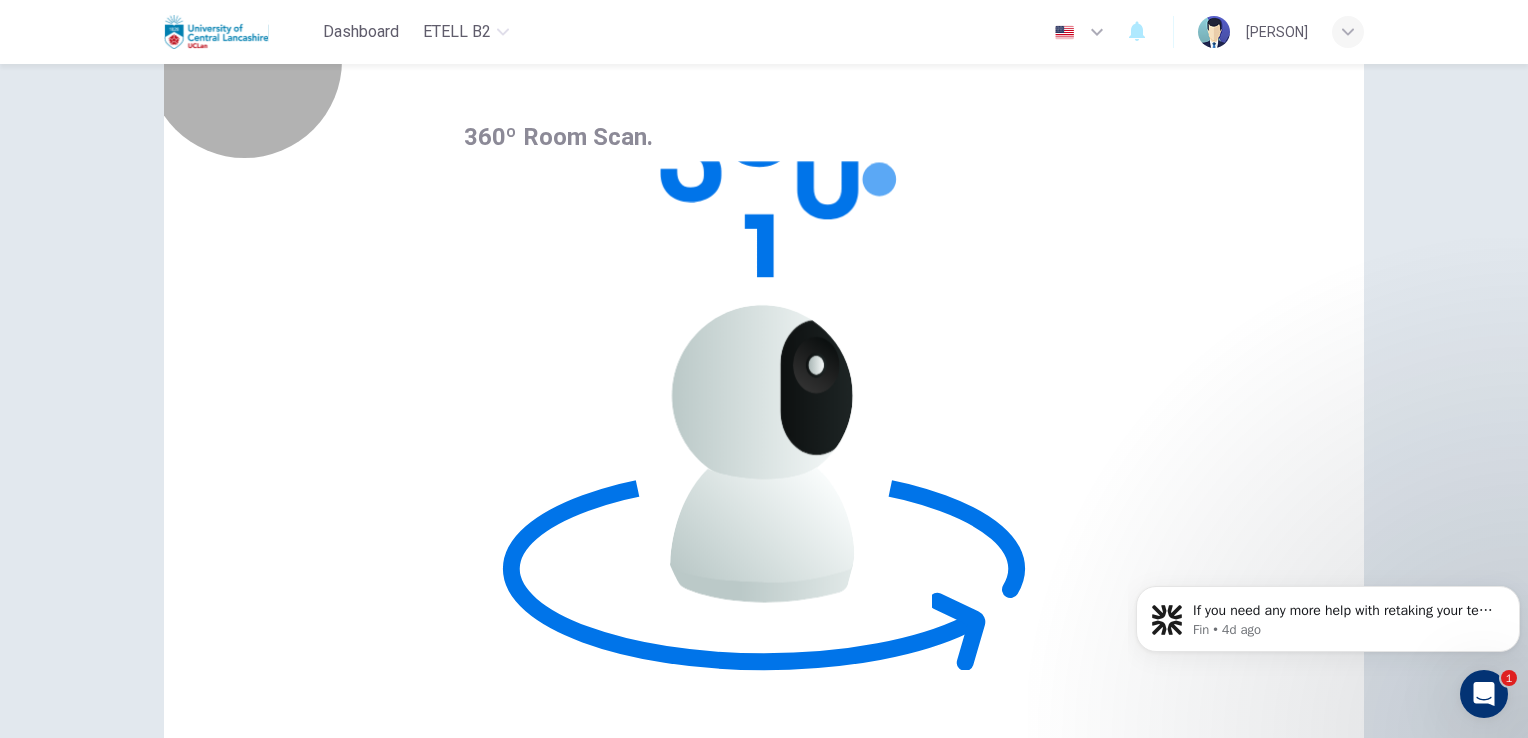 click on "Begin Room Scan" at bounding box center [527, 1033] 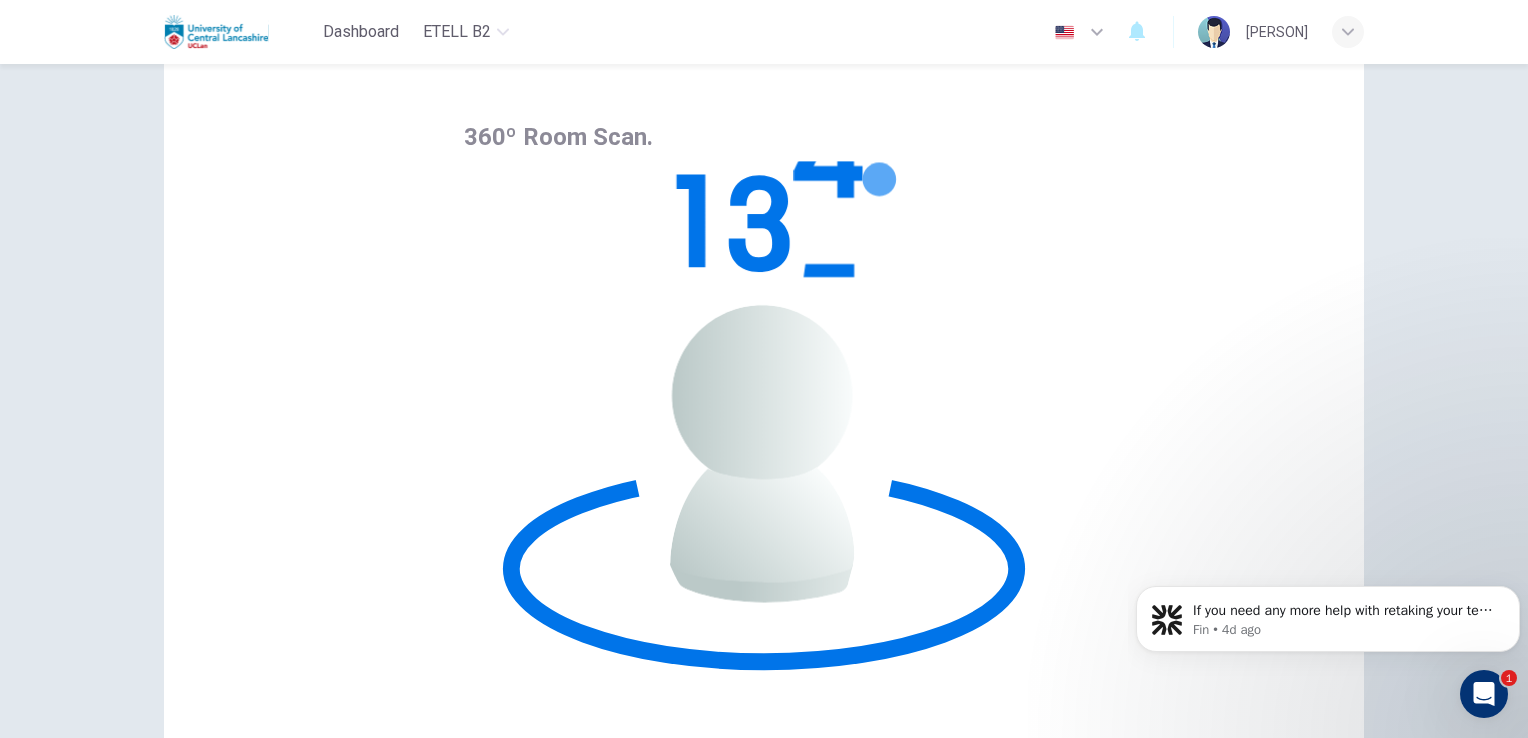 click on "Next" at bounding box center (828, 1218) 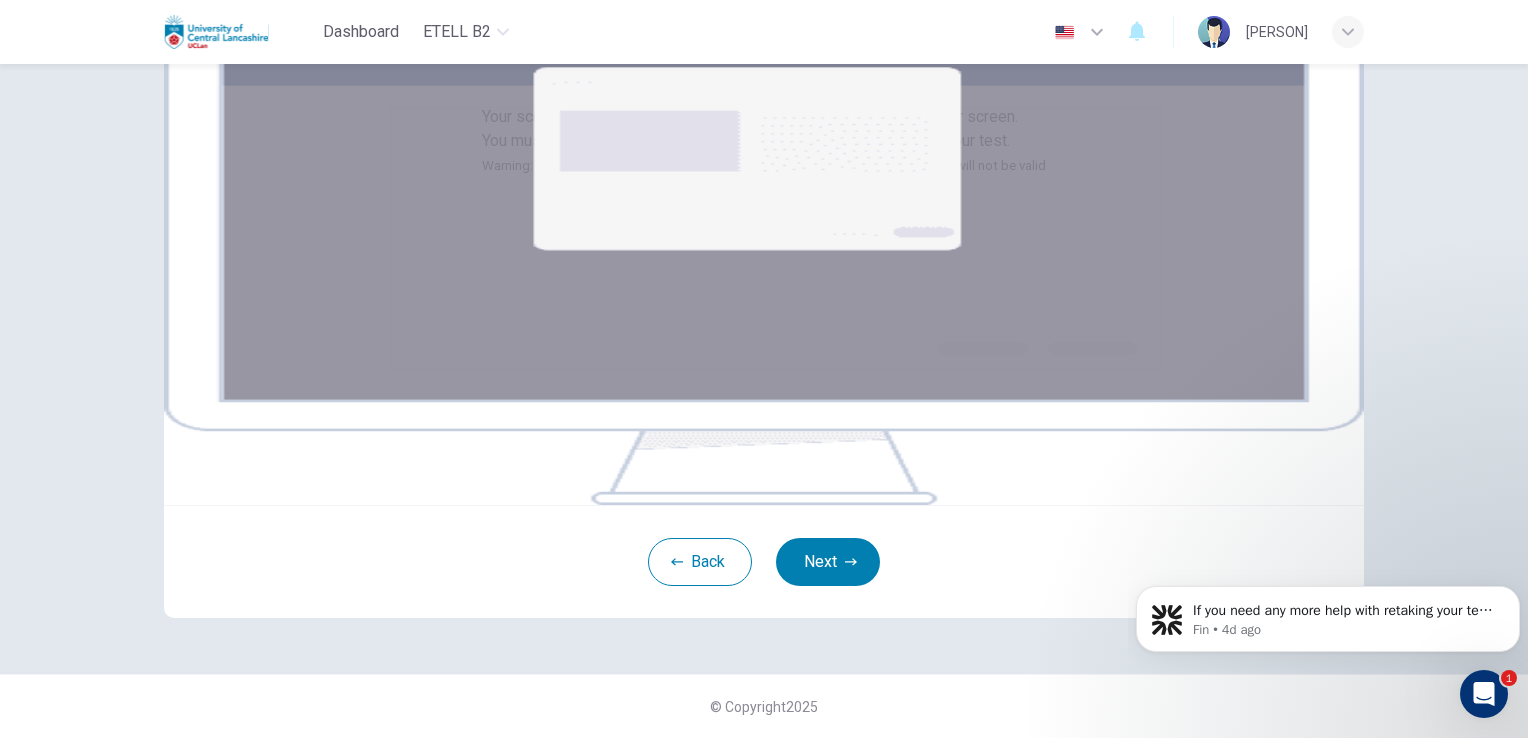 scroll, scrollTop: 279, scrollLeft: 0, axis: vertical 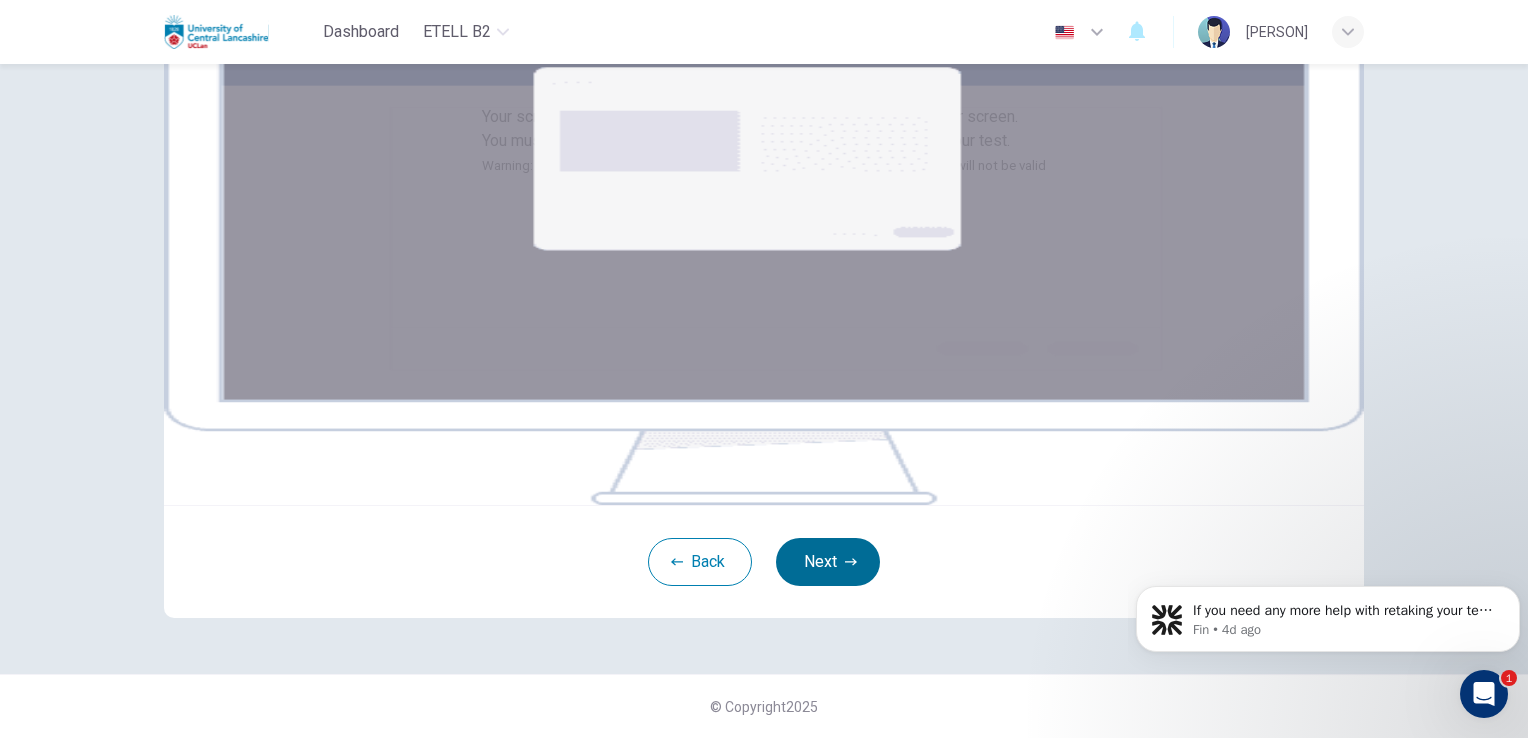 click on "Next" at bounding box center (828, 562) 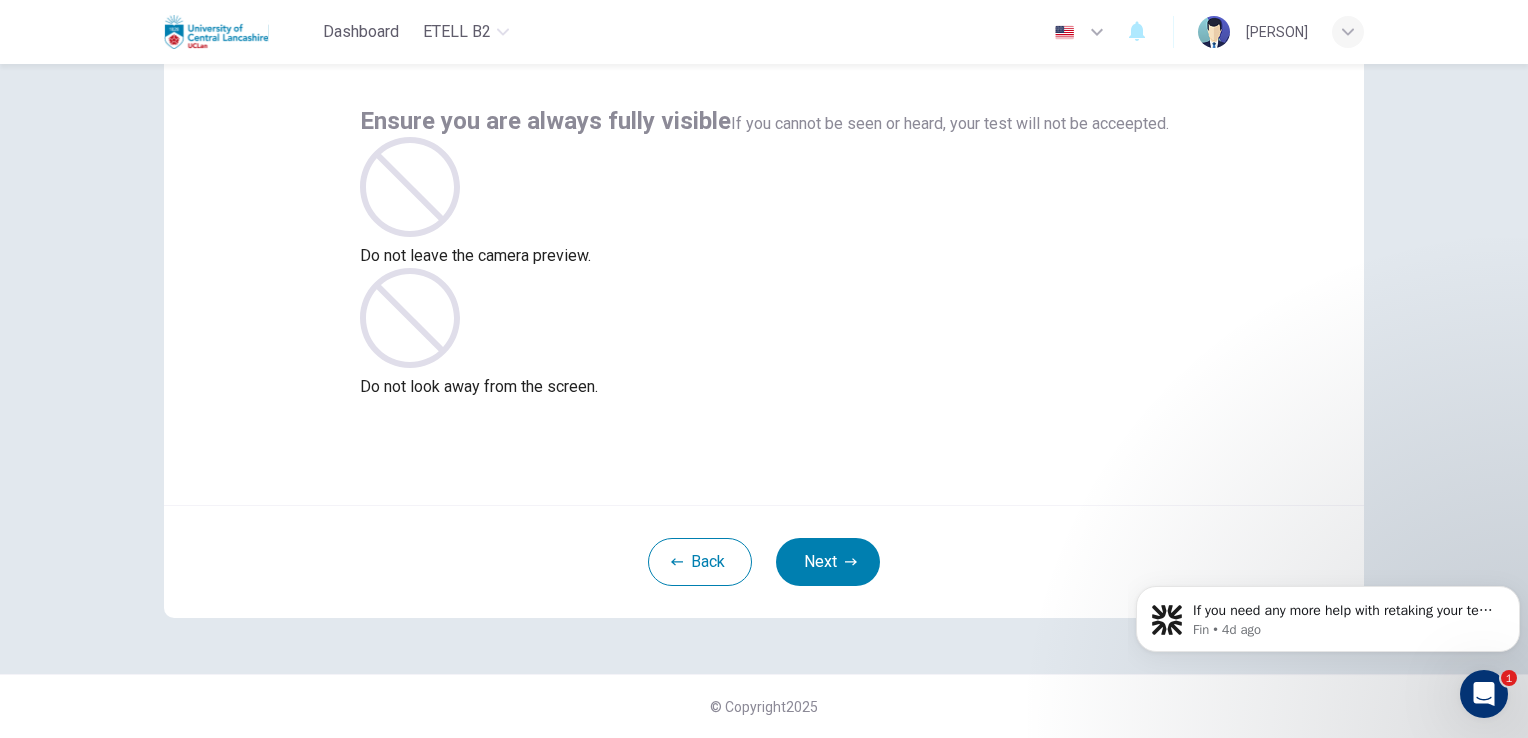 scroll, scrollTop: 94, scrollLeft: 0, axis: vertical 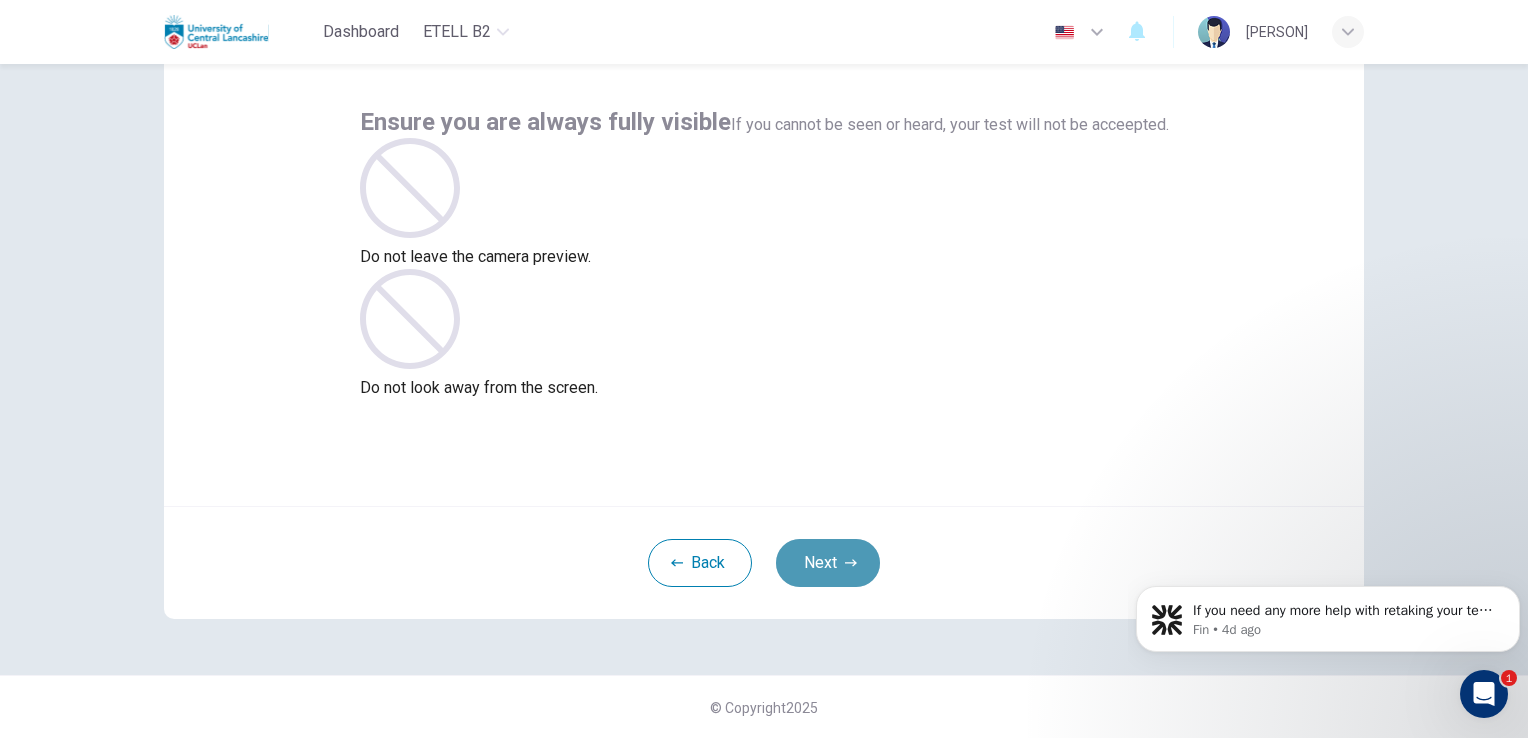click on "Next" at bounding box center [828, 563] 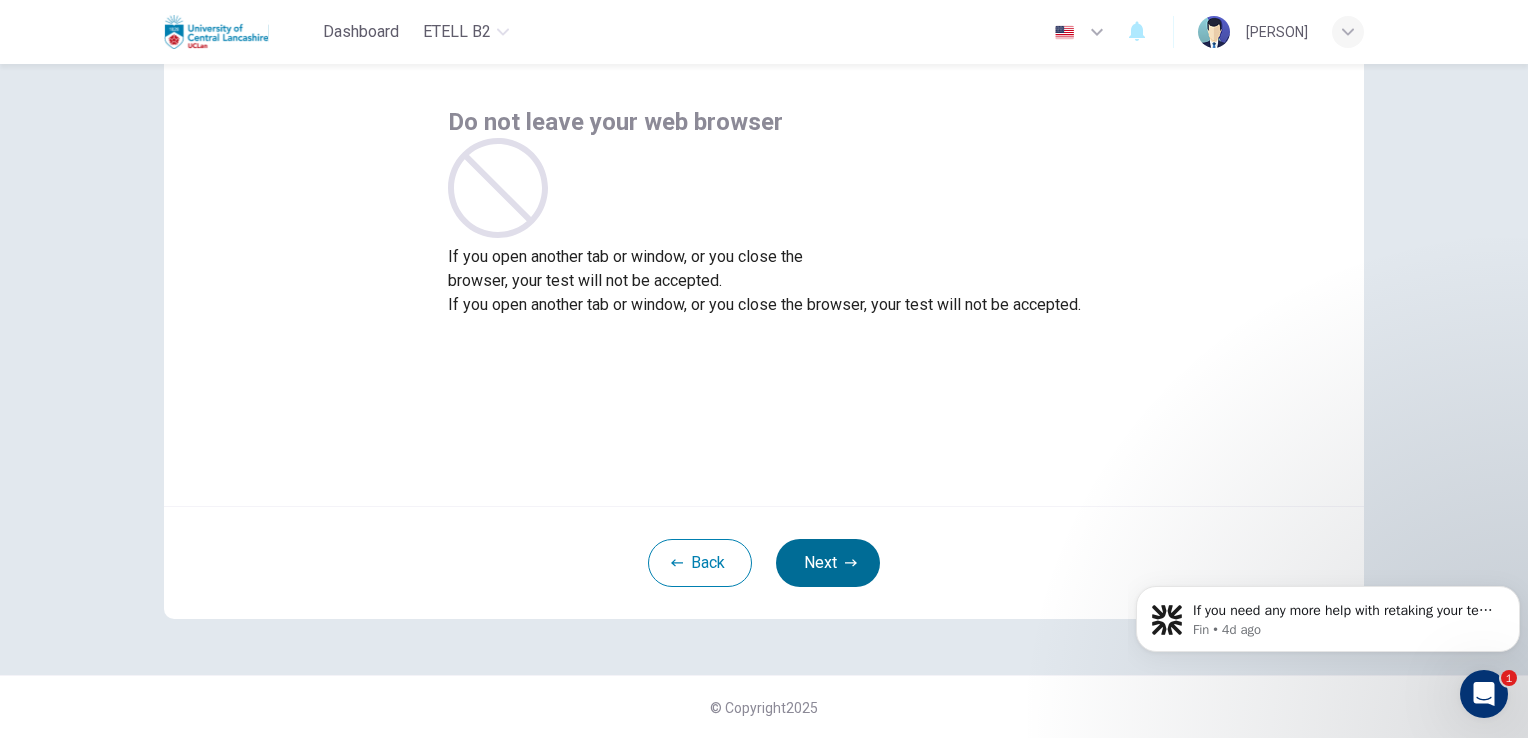 click on "Next" at bounding box center (828, 563) 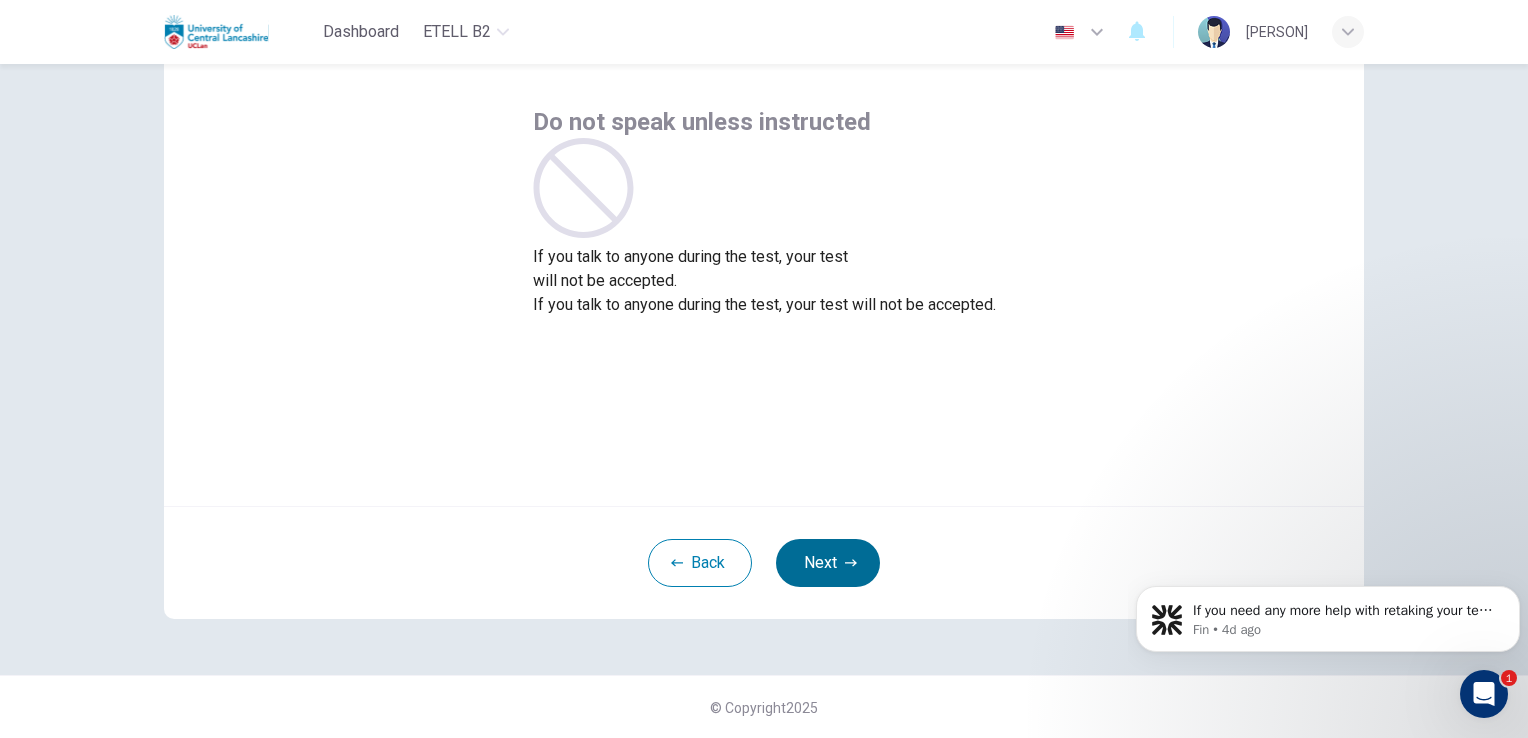 click on "Next" at bounding box center (828, 563) 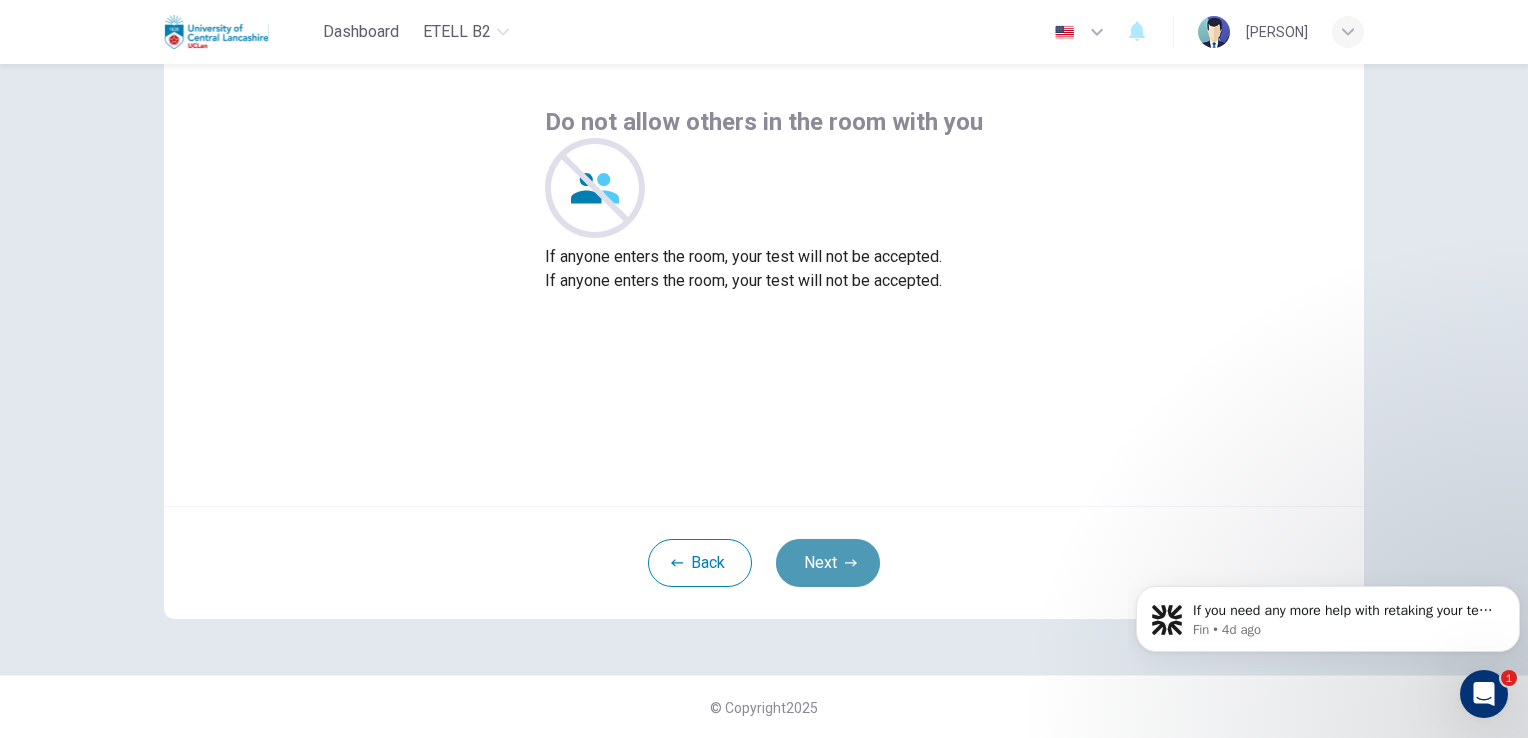 click on "Next" at bounding box center (828, 563) 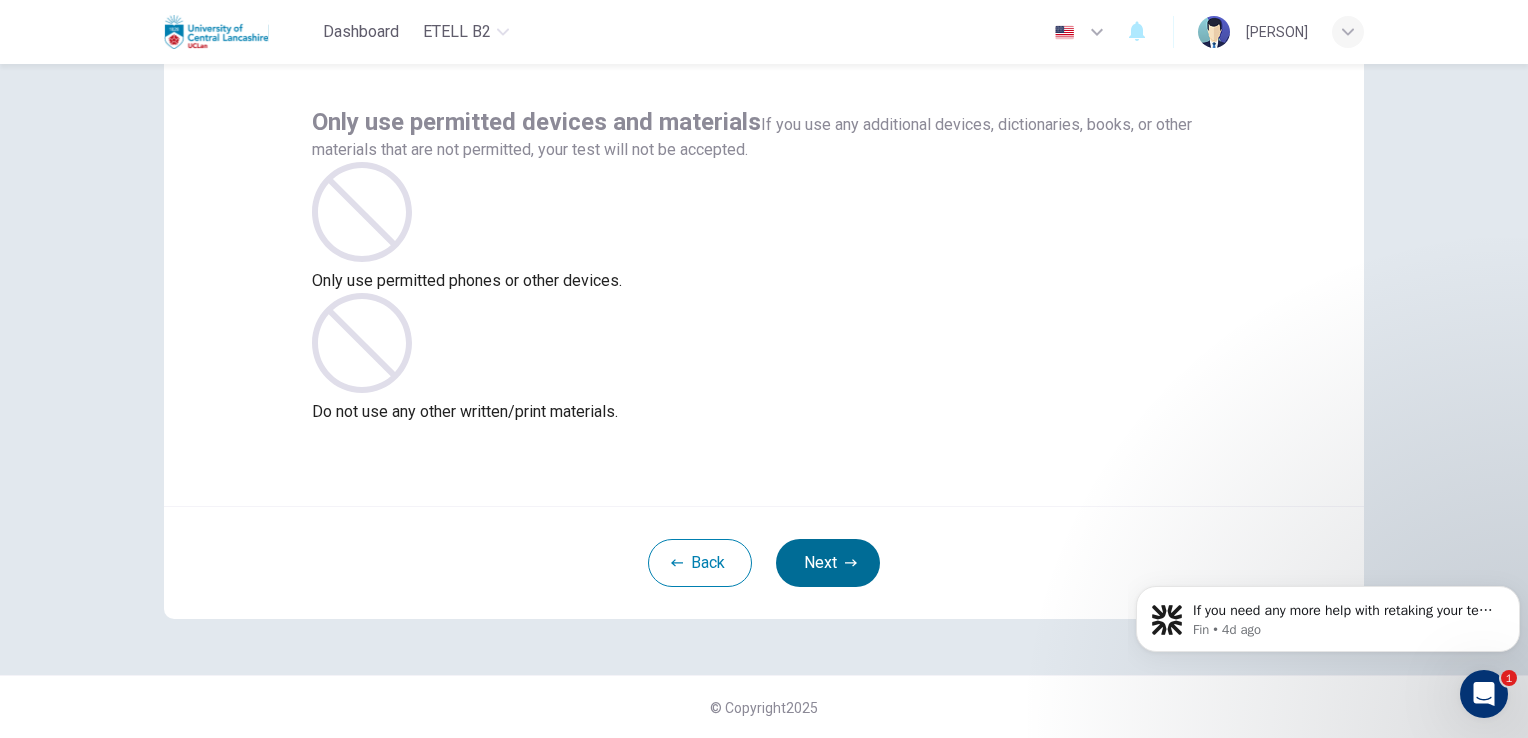 click on "Next" at bounding box center (828, 563) 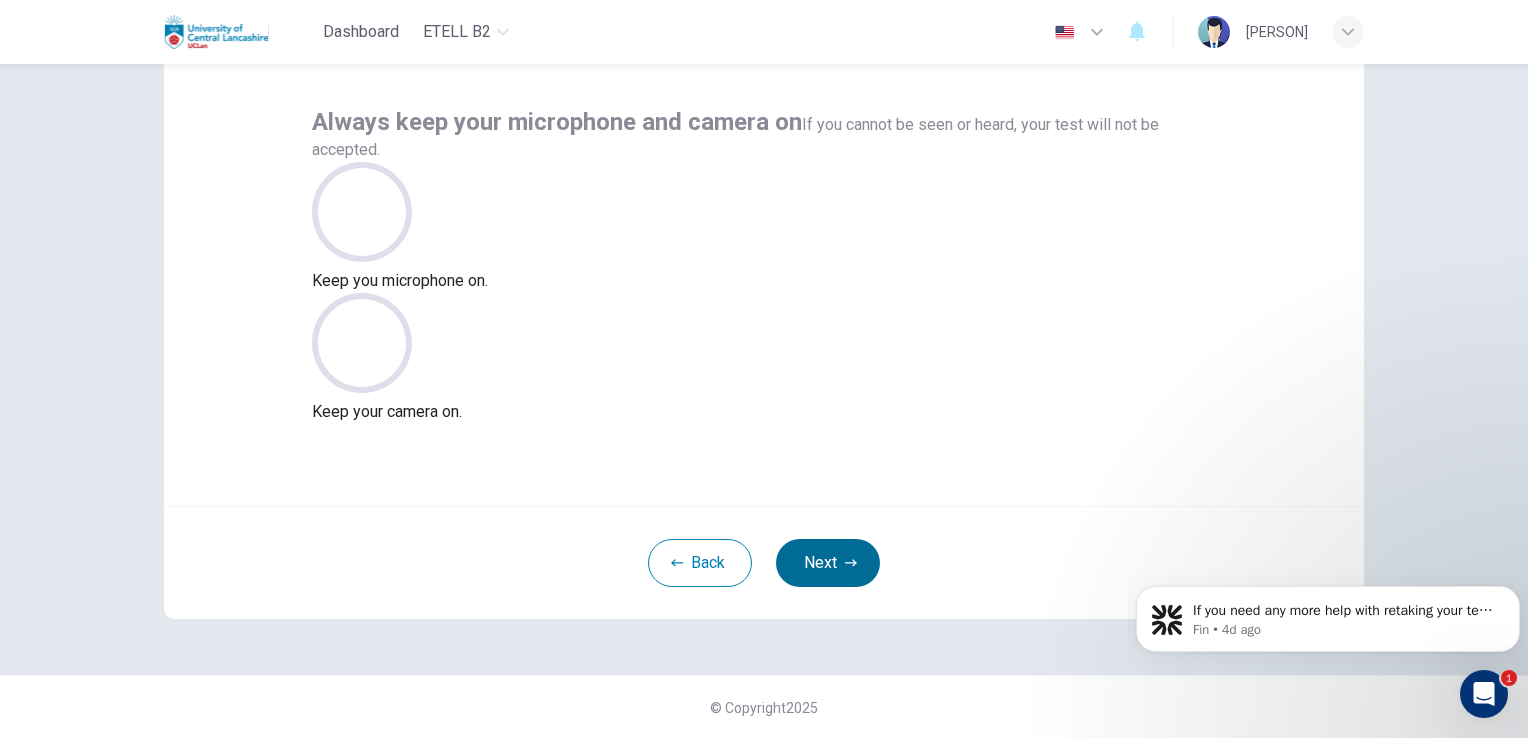 click on "Next" at bounding box center [828, 563] 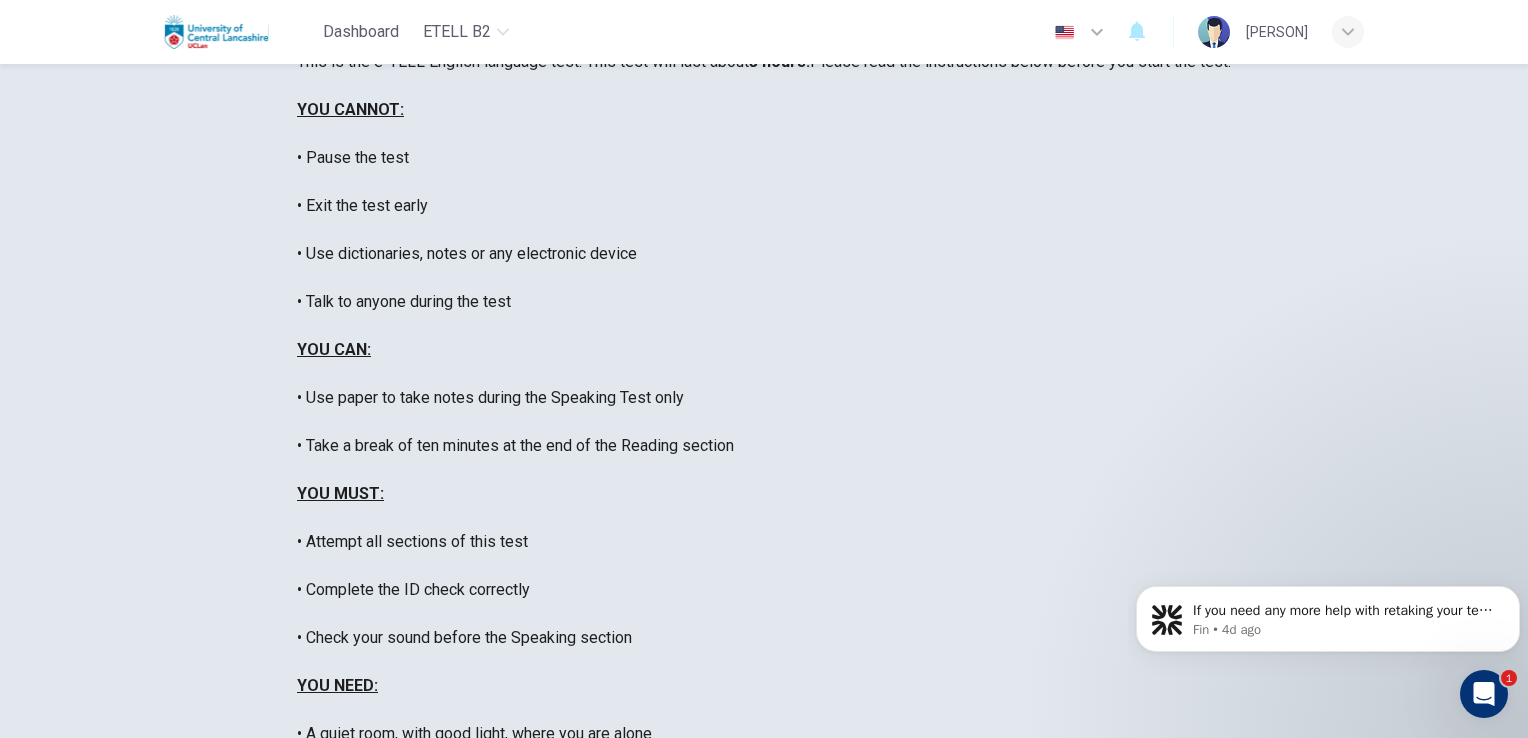 scroll, scrollTop: 380, scrollLeft: 0, axis: vertical 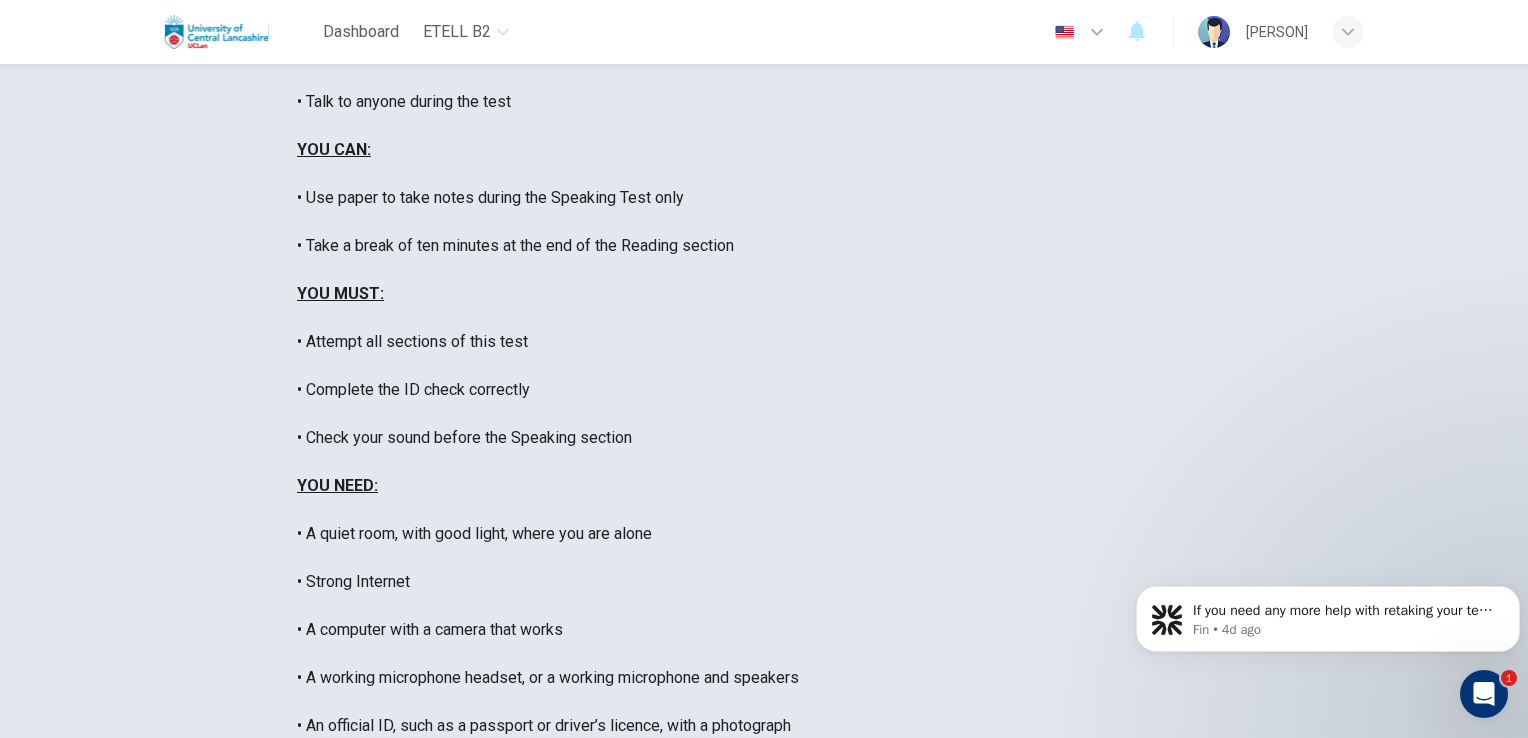 click on "Next" at bounding box center [828, 795] 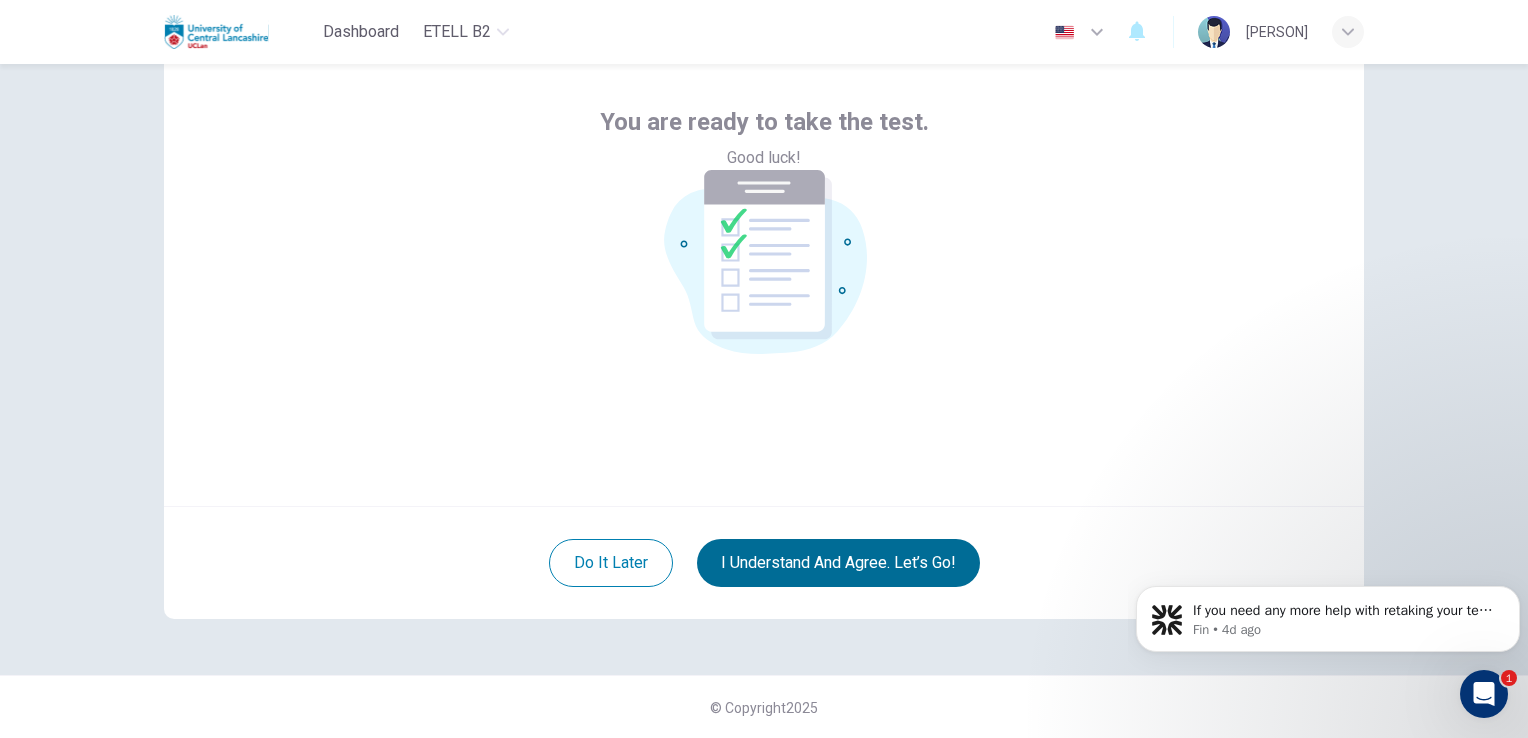 click on "I understand and agree. Let’s go!" at bounding box center [838, 563] 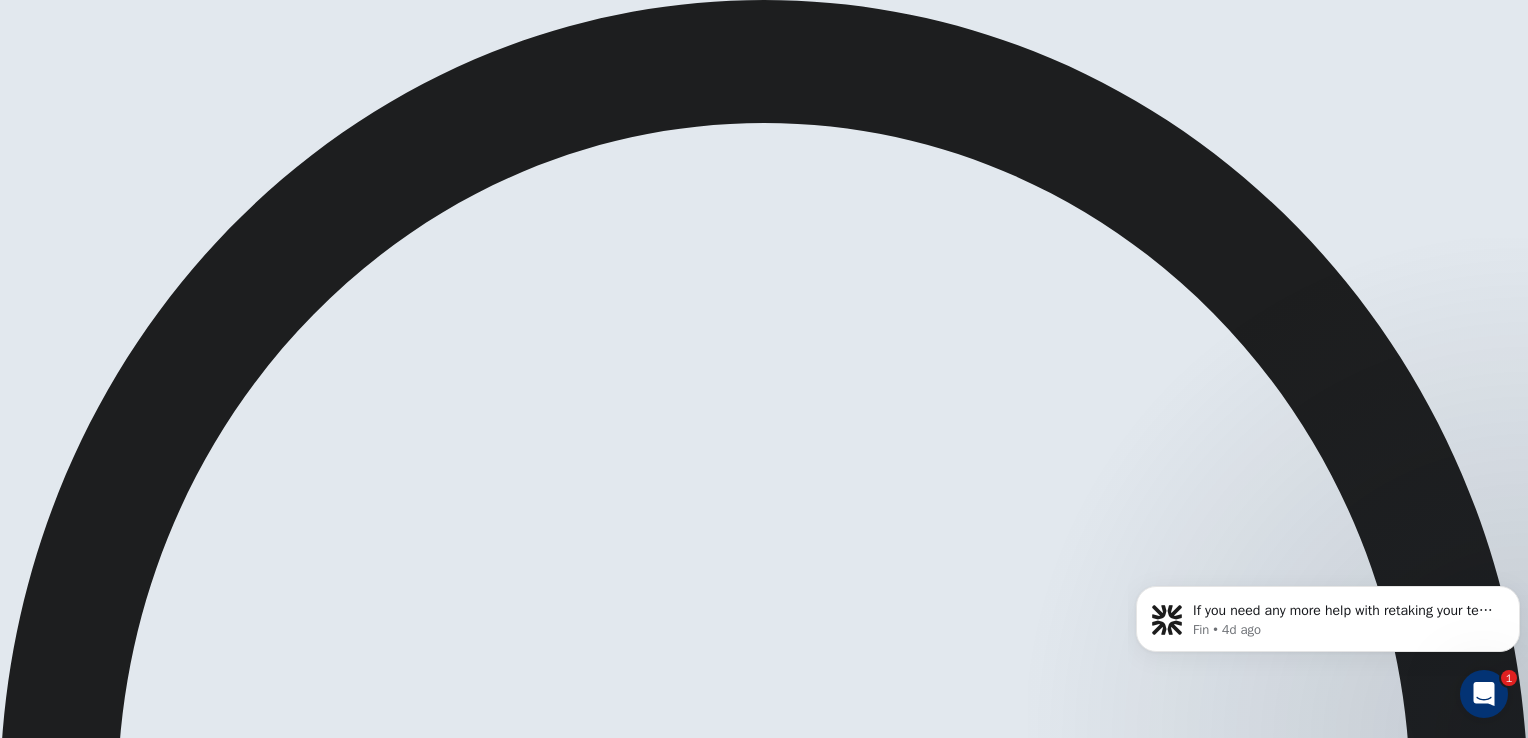 click on "Continue" at bounding box center [28, 1620] 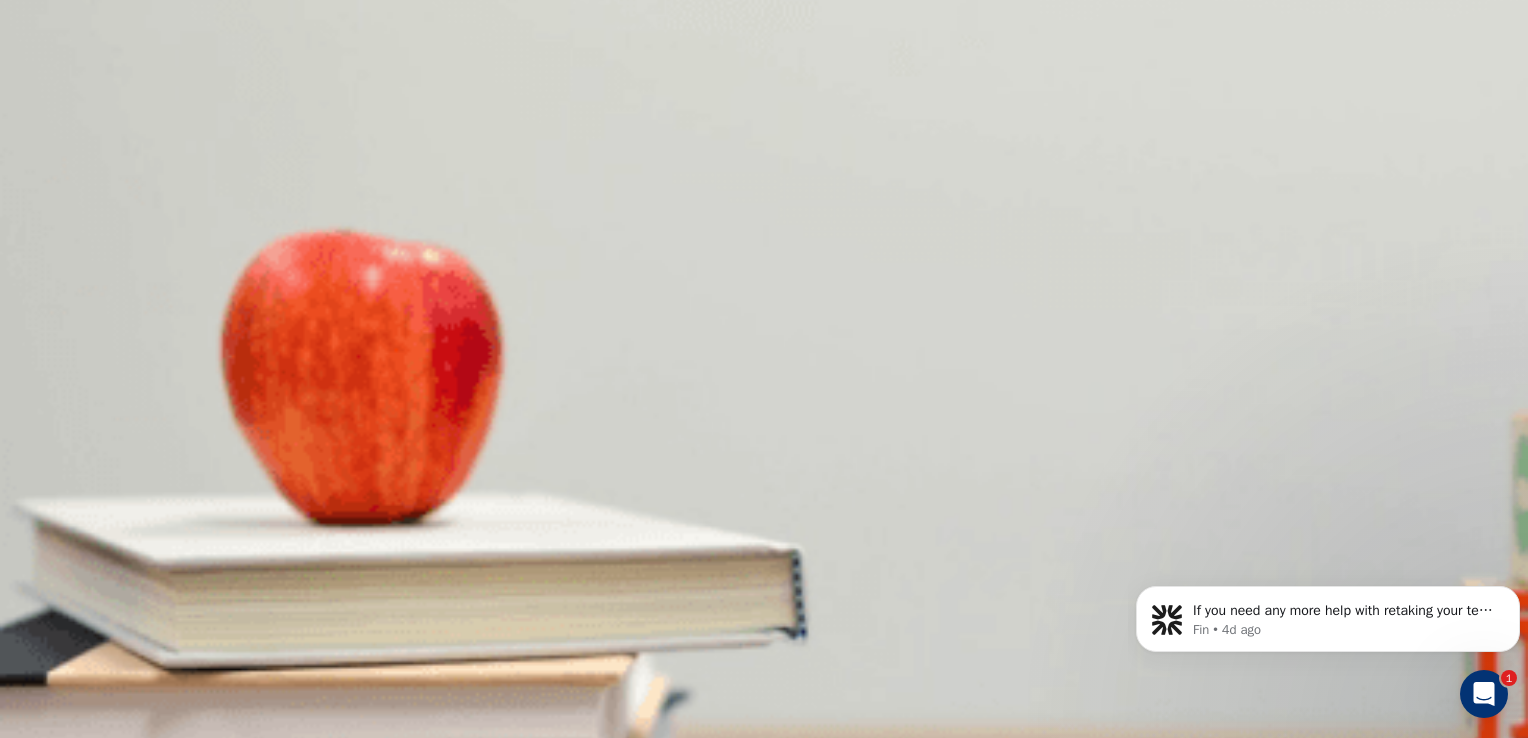 scroll, scrollTop: 200, scrollLeft: 0, axis: vertical 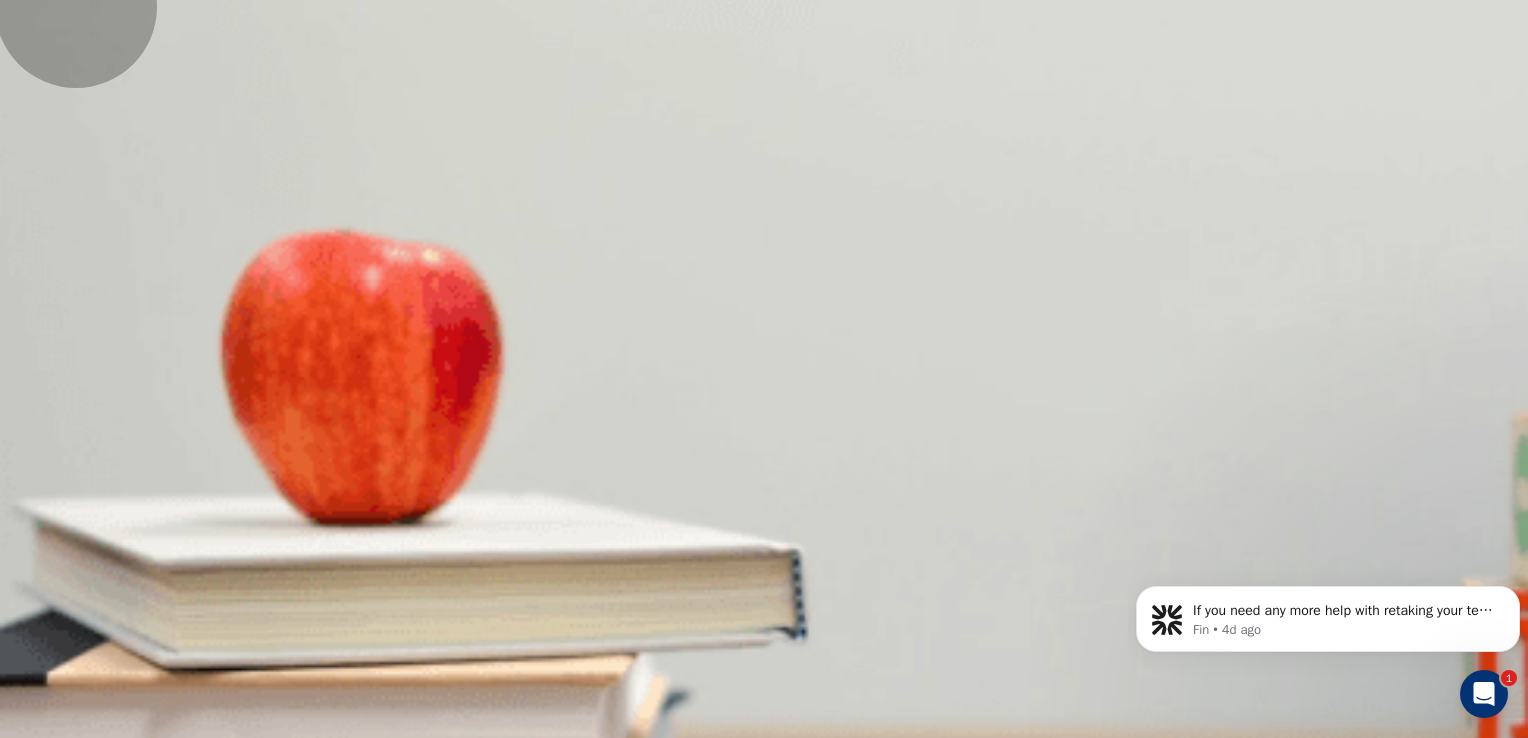 click on "T" at bounding box center (764, 750) 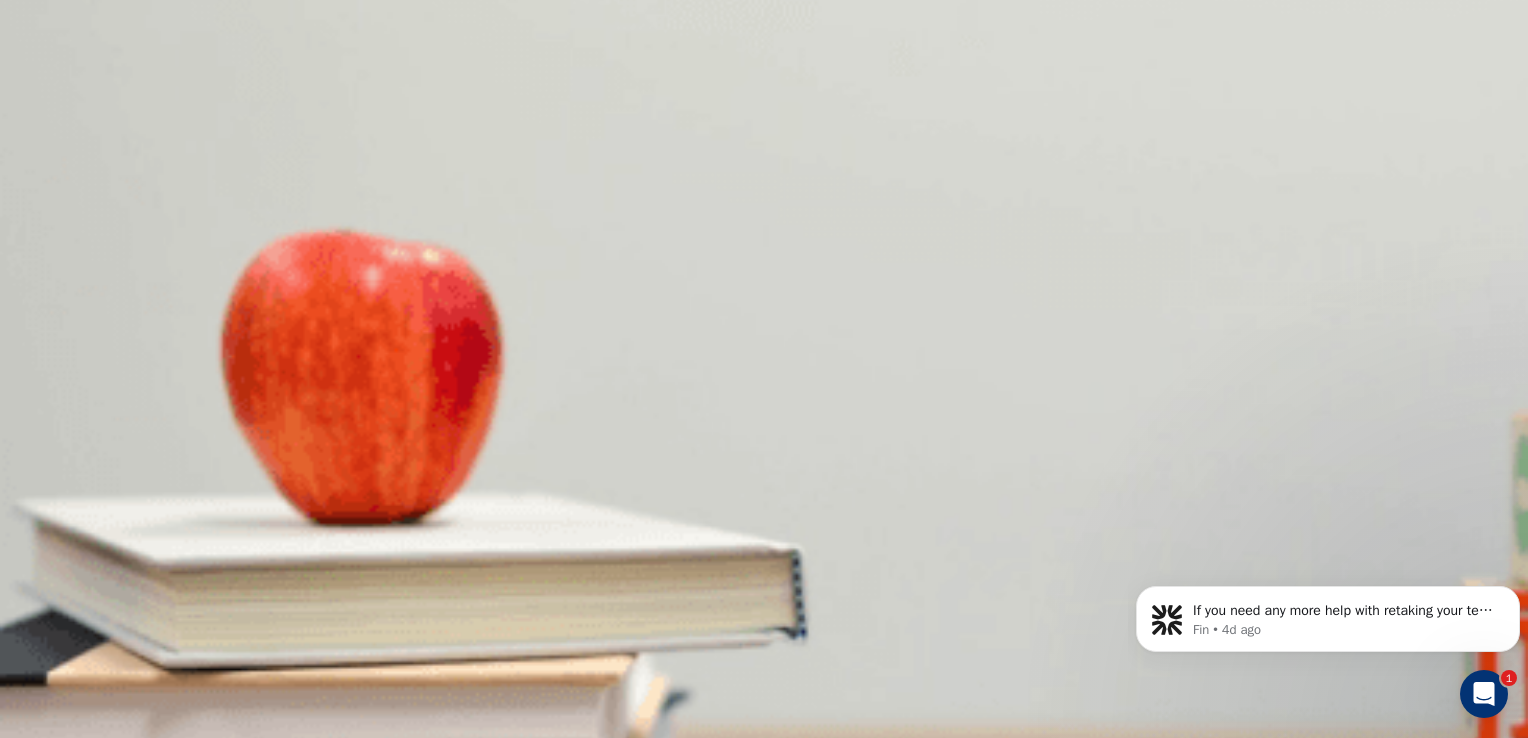 click on "This site uses cookies, as explained in our  Privacy Policy . If you agree to the use of cookies, please click the Accept button and continue to browse our site.   Privacy Policy Accept   eTELL B2 Continue Continue Question 1 For questions 1 – 10, mark each statement True (T) or False (F). You will hear Part One  TWICE.
You have one minute to read the questions for Part One.
Questions 1 - 10 T if the statement is TRUE F if the statement is FALSE 1 T * ​ Samantha is writing a restaurant review. 2 ​ ​ There used to be just a bar at the White Horse. 3 ​ ​ The kitchen garden was created by George. 4 ​ ​ The restaurant serves the same food all year round. 5 ​ ​ Local people bring in vegetables if they have too many. 6 ​ ​ George says that the local shop provides all his eggs. 7 ​ ​ People sometimes bring unexpected things for the chef to cook. 8 ​ ​ The chef did not want to prepare the rabbit for cooking. 9 ​ ​ George has occasionally refused produce brought by local people." at bounding box center (764, 369) 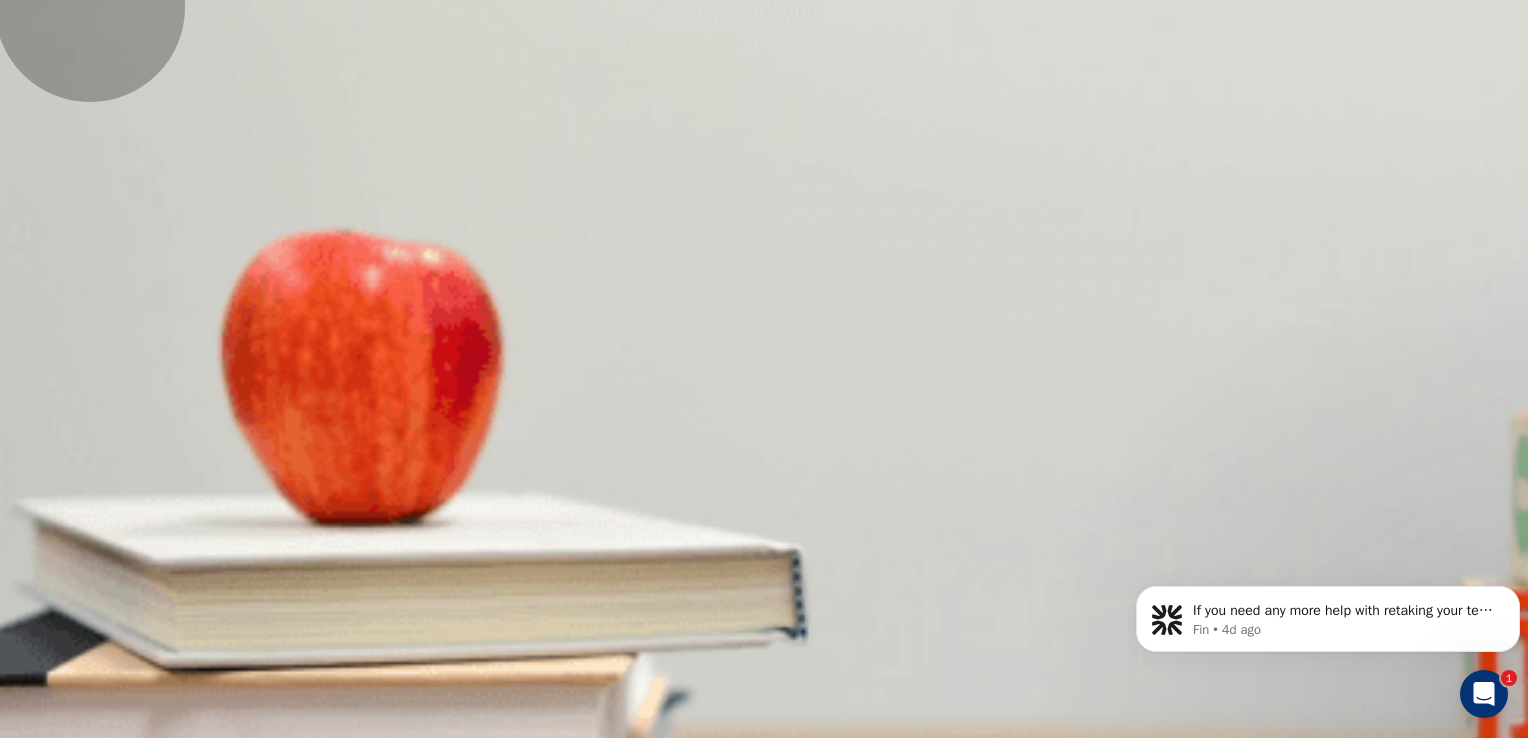 click on "F" at bounding box center [764, 774] 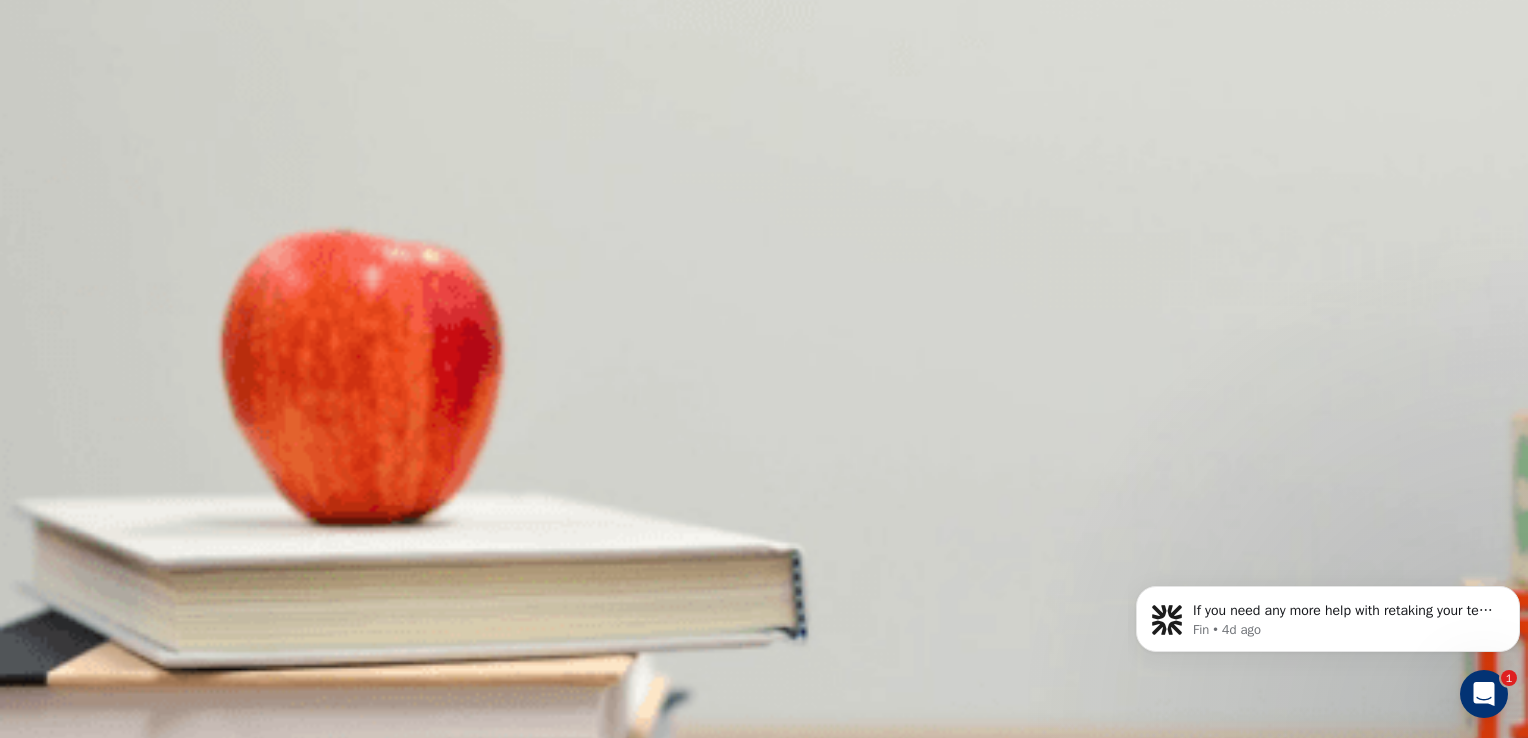 scroll, scrollTop: 164, scrollLeft: 0, axis: vertical 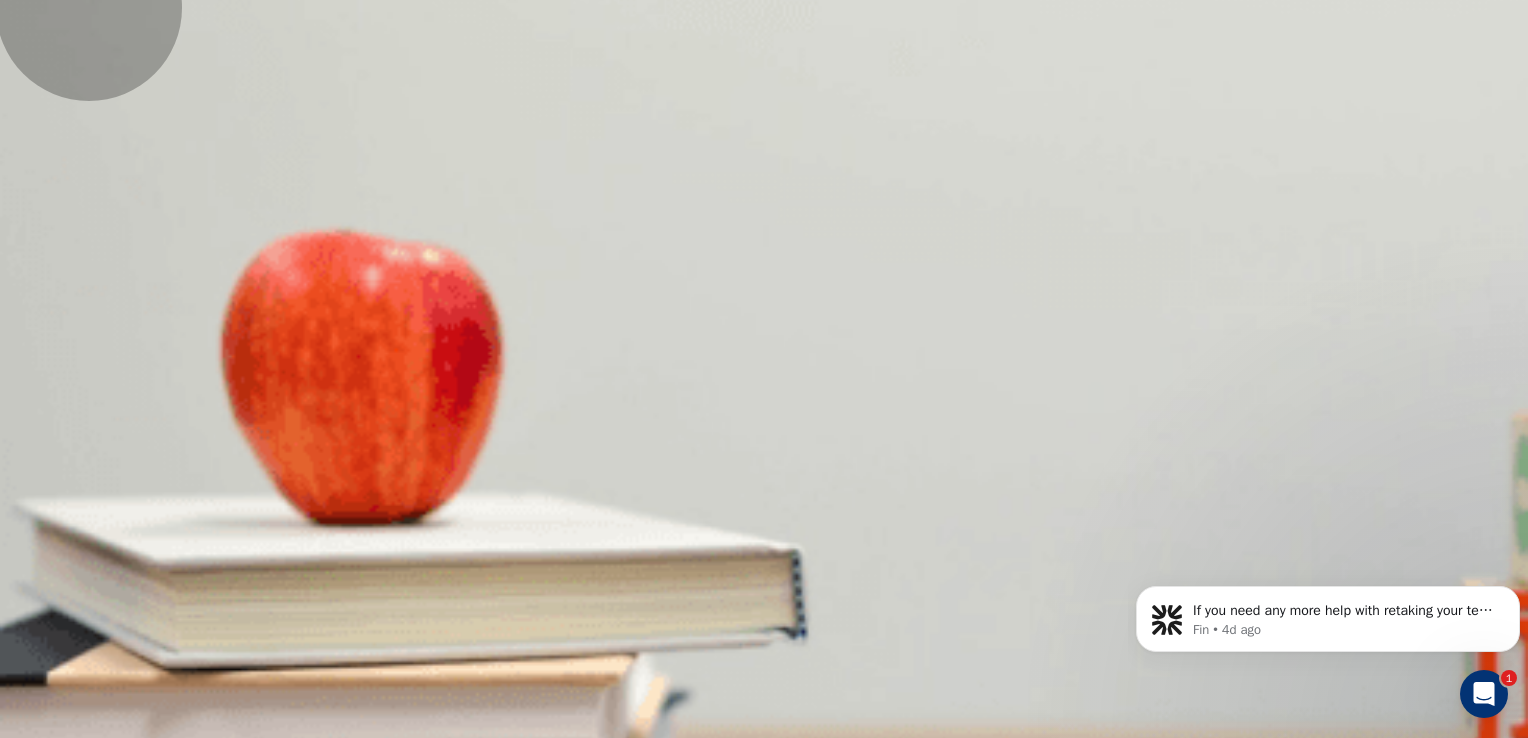 click on "T" at bounding box center [764, 750] 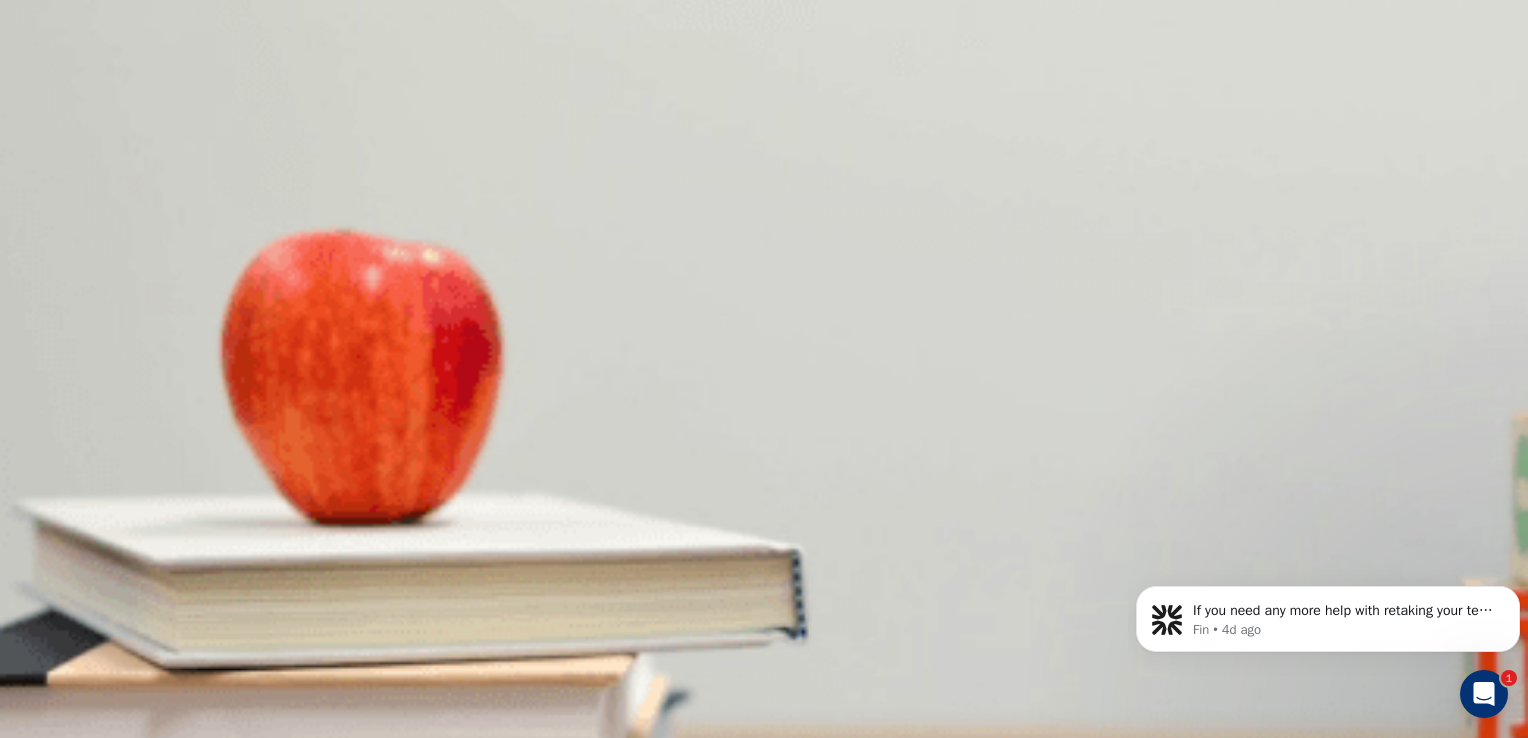 click on "This site uses cookies, as explained in our  Privacy Policy . If you agree to the use of cookies, please click the Accept button and continue to browse our site.   Privacy Policy Accept   eTELL B2 Continue Continue Question 1 For questions 1 – 10, mark each statement True (T) or False (F). You will hear Part One  TWICE.
You have one minute to read the questions for Part One.
Questions 1 - 10 T if the statement is TRUE F if the statement is FALSE 1 T * ​ Samantha is writing a restaurant review. 2 T * ​ There used to be just a bar at the White Horse. 3 F * ​ The kitchen garden was created by George. 4 T * ​ The restaurant serves the same food all year round. 5 T * ​ Local people bring in vegetables if they have too many. 6 ​ ​ George says that the local shop provides all his eggs. 7 ​ ​ People sometimes bring unexpected things for the chef to cook. 8 ​ ​ The chef did not want to prepare the rabbit for cooking. 9 ​ ​ George has occasionally refused produce brought by local people." at bounding box center [764, 369] 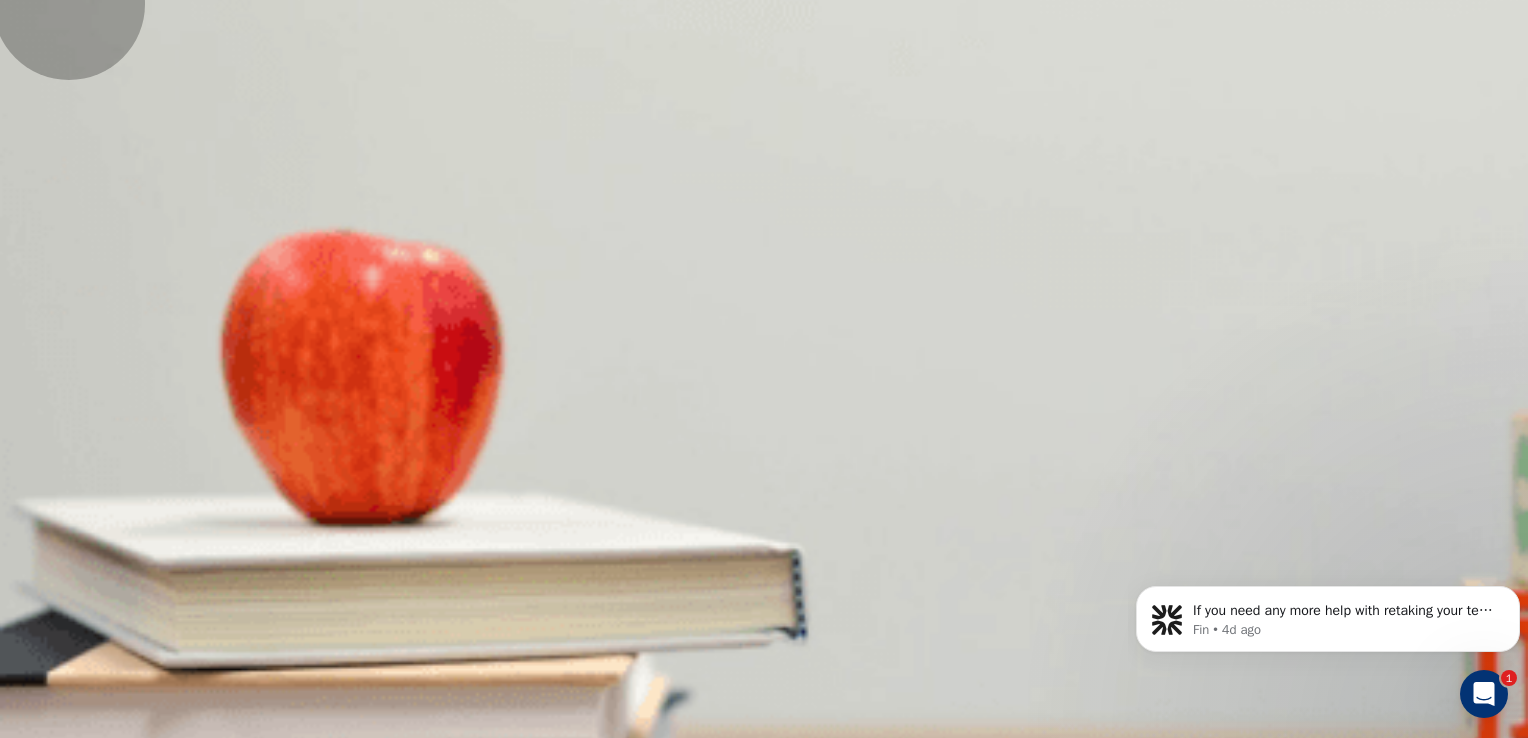 click on "T" at bounding box center [764, 750] 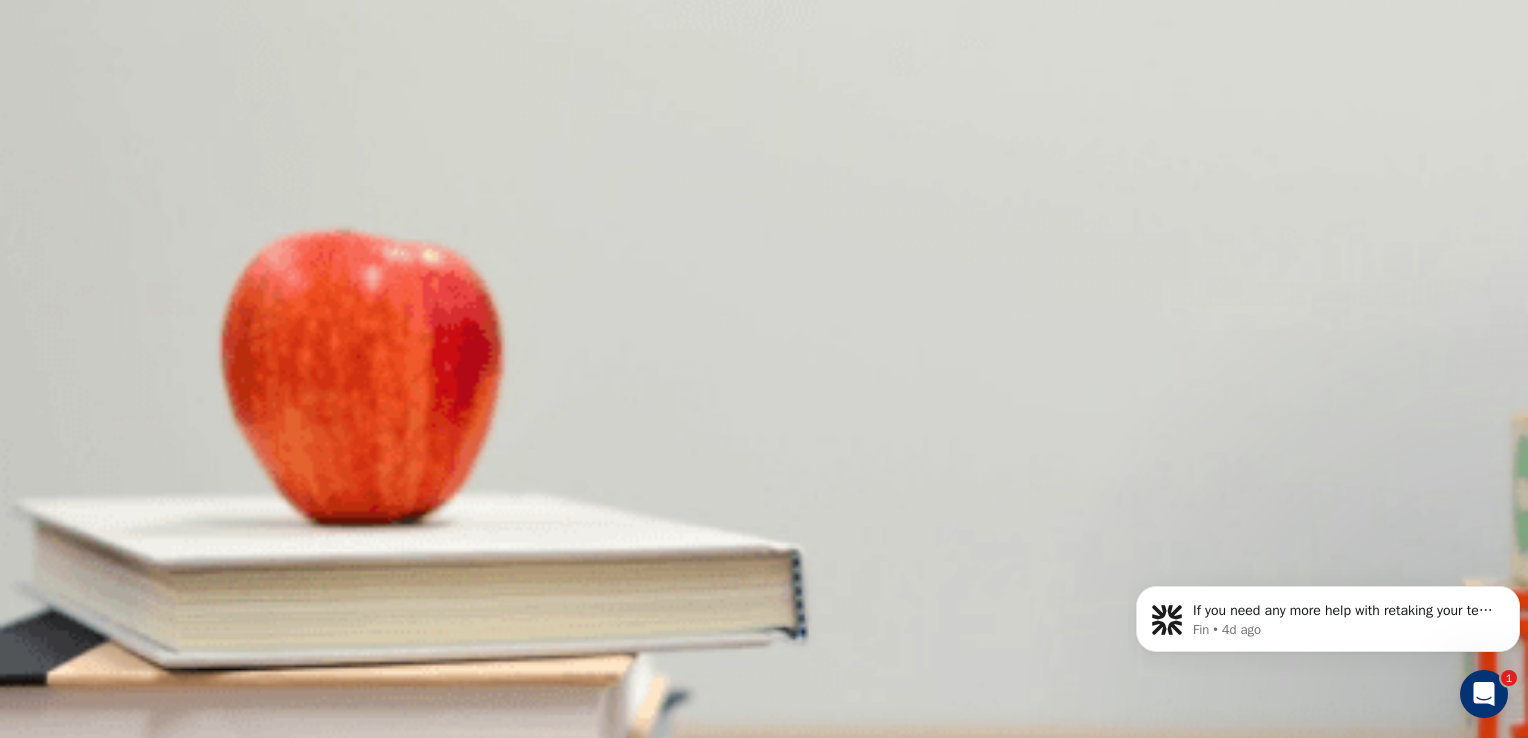 click on "This site uses cookies, as explained in our  Privacy Policy . If you agree to the use of cookies, please click the Accept button and continue to browse our site.   Privacy Policy Accept   eTELL B2 Continue Continue Question 1 For questions 1 – 10, mark each statement True (T) or False (F). You will hear Part One  TWICE.
You have one minute to read the questions for Part One.
Questions 1 - 10 T if the statement is TRUE F if the statement is FALSE 1 T * ​ Samantha is writing a restaurant review. 2 T * ​ There used to be just a bar at the White Horse. 3 F * ​ The kitchen garden was created by George. 4 T * ​ The restaurant serves the same food all year round. 5 T * ​ Local people bring in vegetables if they have too many. 6 T * ​ George says that the local shop provides all his eggs. 7 ​ ​ People sometimes bring unexpected things for the chef to cook. 8 ​ ​ The chef did not want to prepare the rabbit for cooking. 9 ​ ​ George has occasionally refused produce brought by local people." at bounding box center [764, 369] 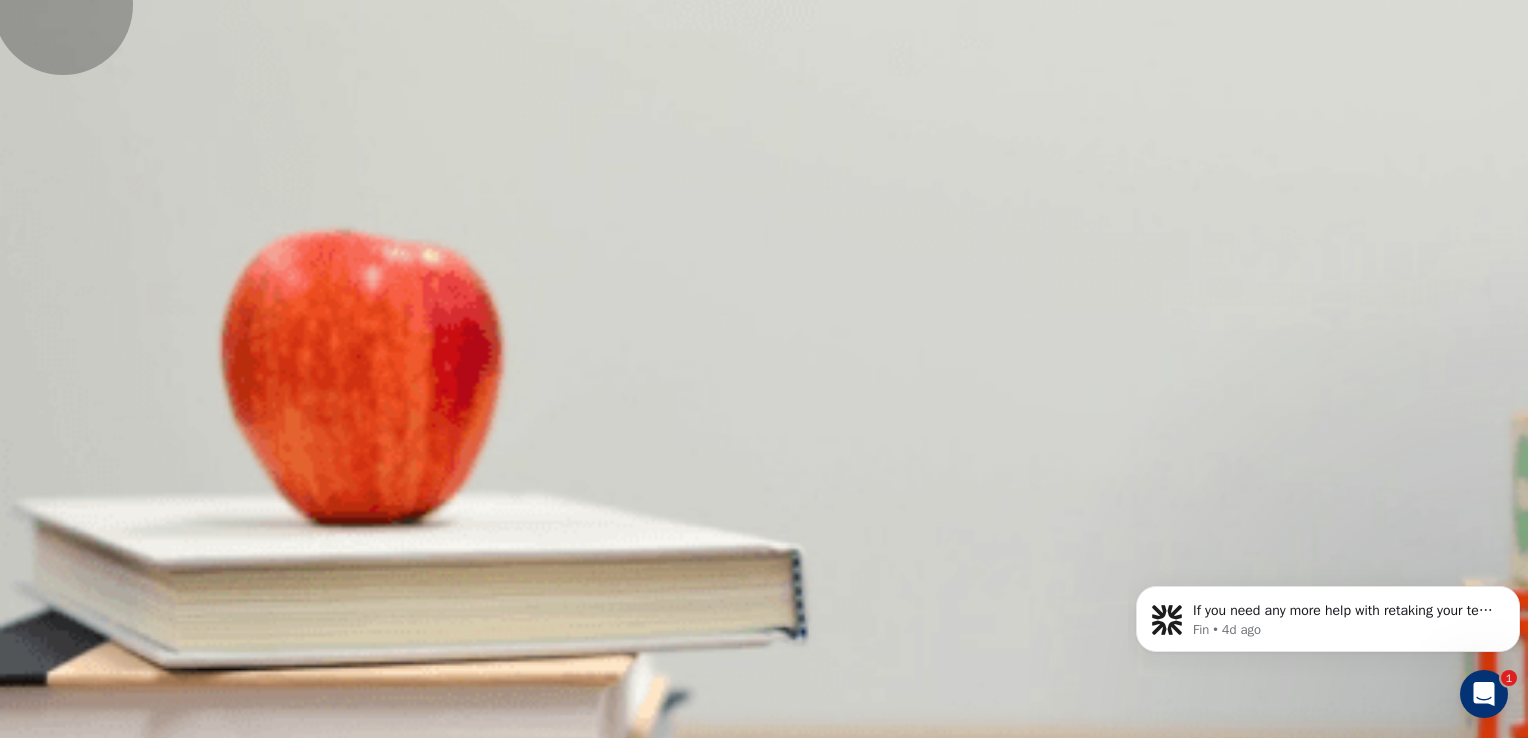 click on "F" at bounding box center (764, 774) 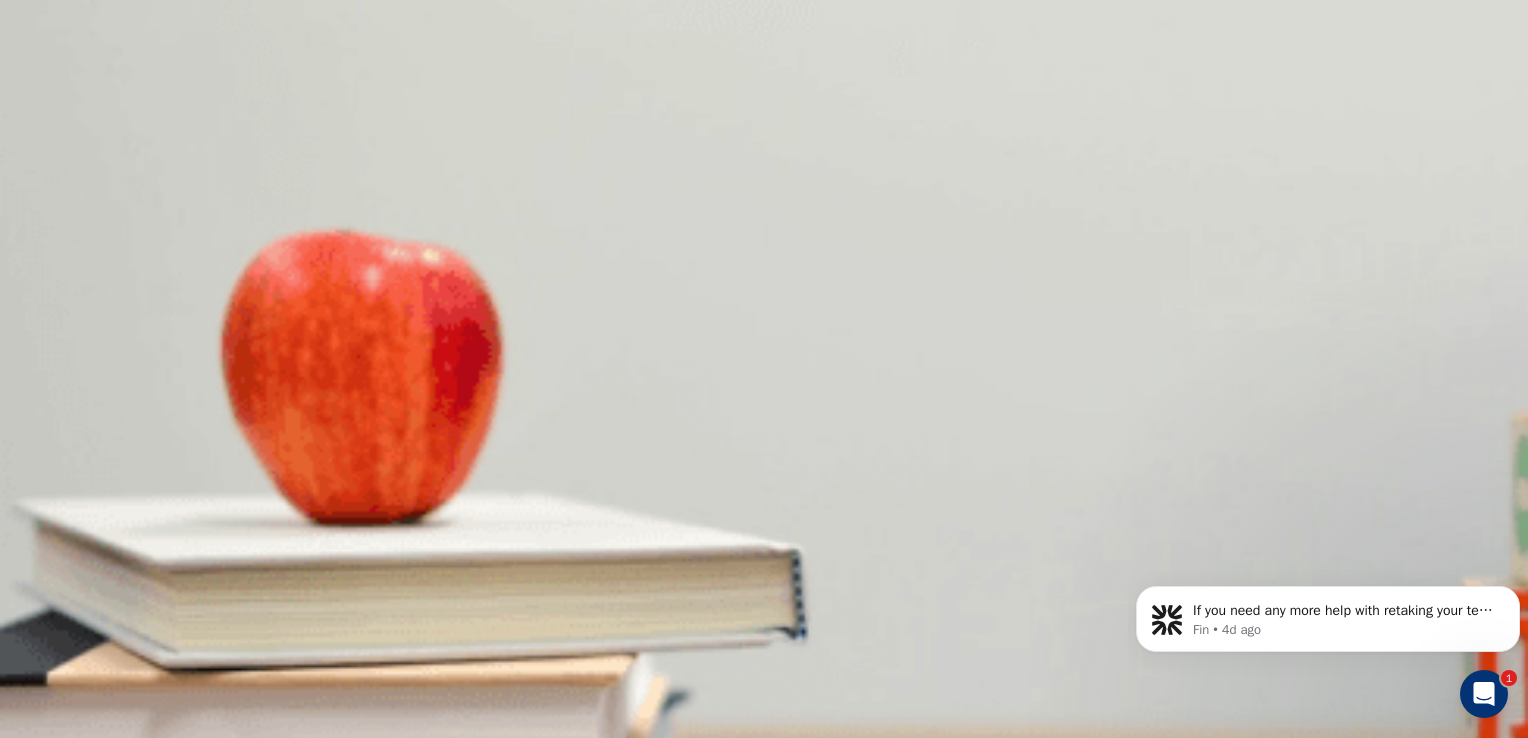 click on "This site uses cookies, as explained in our  Privacy Policy . If you agree to the use of cookies, please click the Accept button and continue to browse our site.   Privacy Policy Accept   eTELL B2 Continue Continue Question 1 For questions 1 – 10, mark each statement True (T) or False (F). You will hear Part One  TWICE.
You have one minute to read the questions for Part One.
Questions 1 - 10 T if the statement is TRUE F if the statement is FALSE 1 T * ​ Samantha is writing a restaurant review. 2 T * ​ There used to be just a bar at the White Horse. 3 F * ​ The kitchen garden was created by George. 4 T * ​ The restaurant serves the same food all year round. 5 T * ​ Local people bring in vegetables if they have too many. 6 T * ​ George says that the local shop provides all his eggs. 7 T * ​ People sometimes bring unexpected things for the chef to cook. 8 T * ​ The chef did not want to prepare the rabbit for cooking. 9 F * ​ George has occasionally refused produce brought by local people." at bounding box center [764, 369] 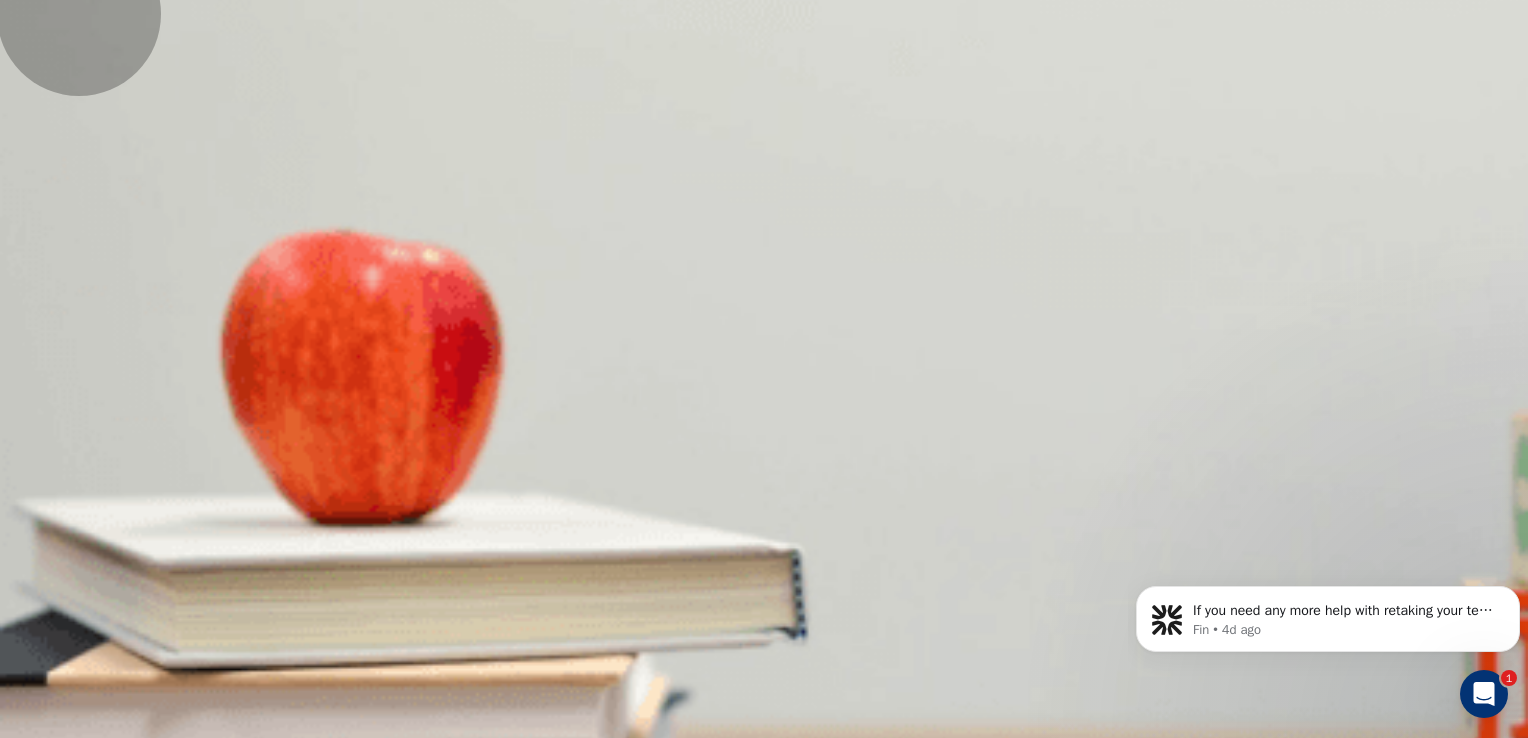 type on "**" 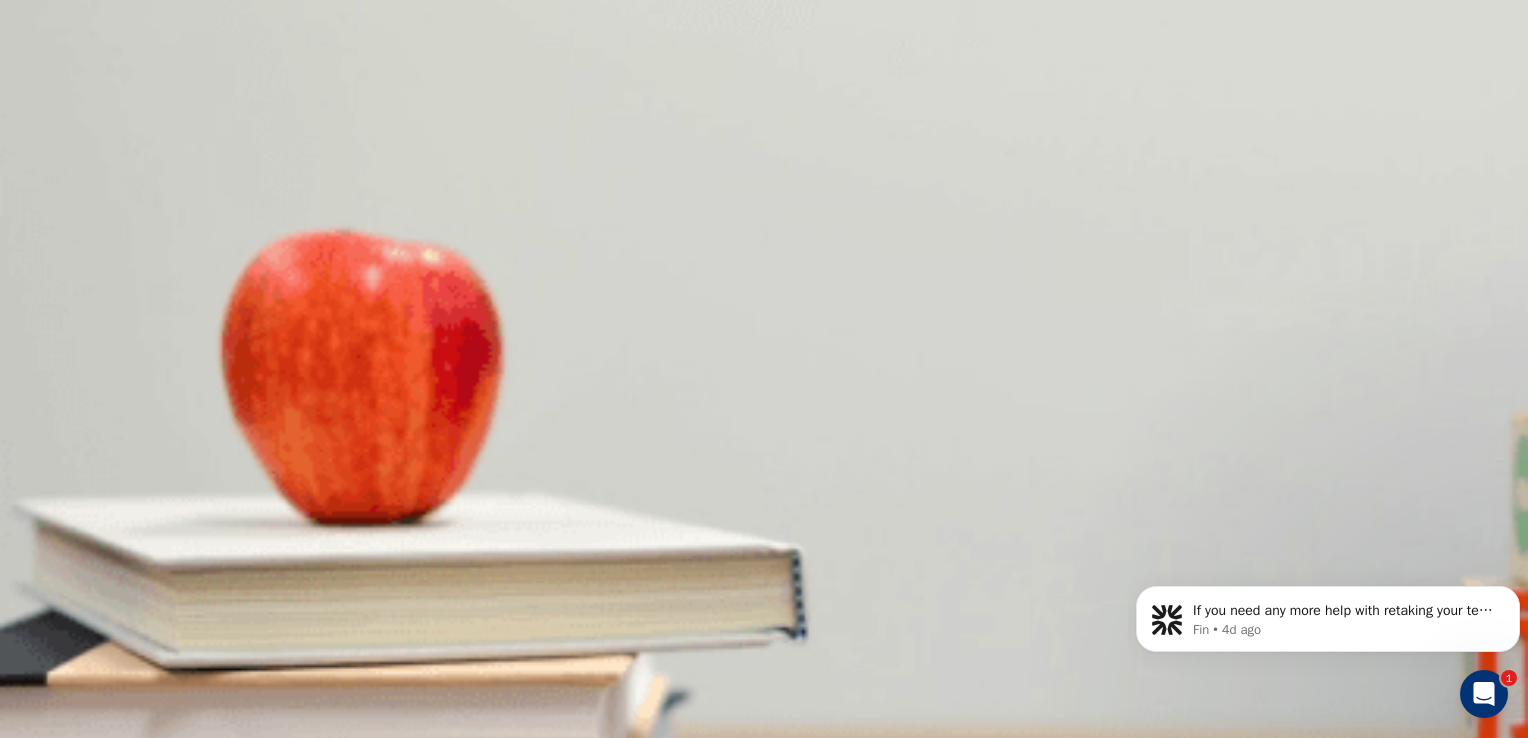 scroll, scrollTop: 252, scrollLeft: 0, axis: vertical 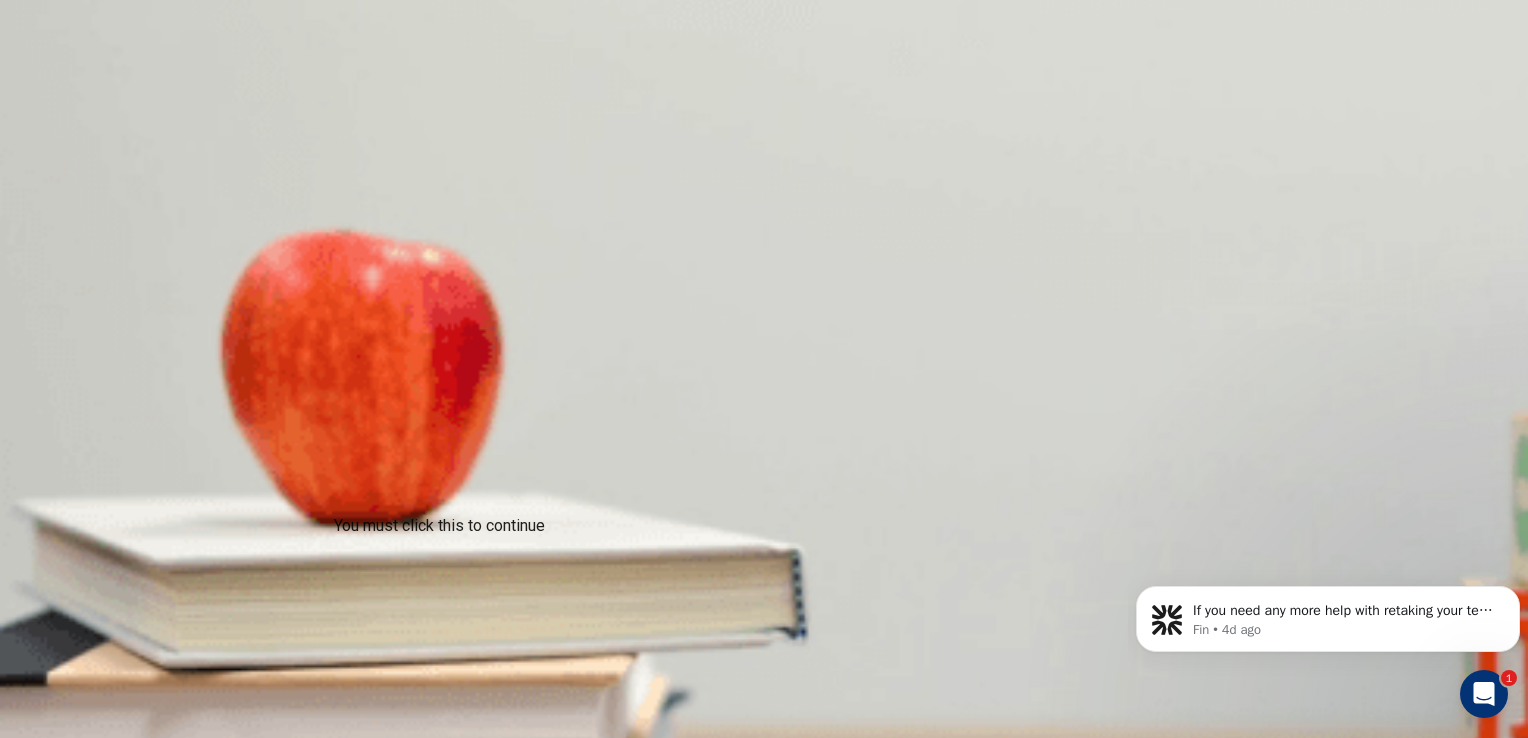 click on "I confirm that I want to end this section and cannot return." at bounding box center (246, 2410) 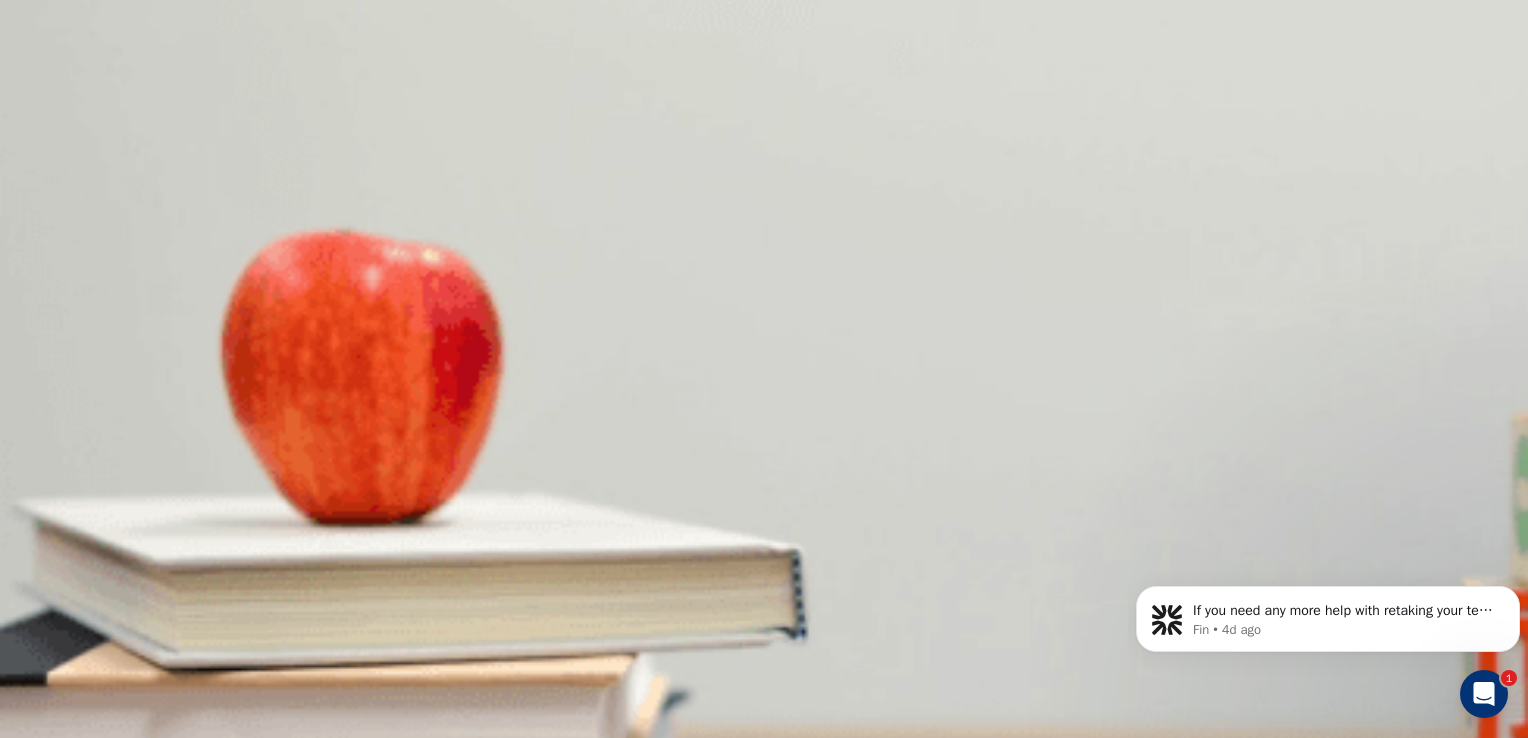 click on "Continue" at bounding box center [76, 2438] 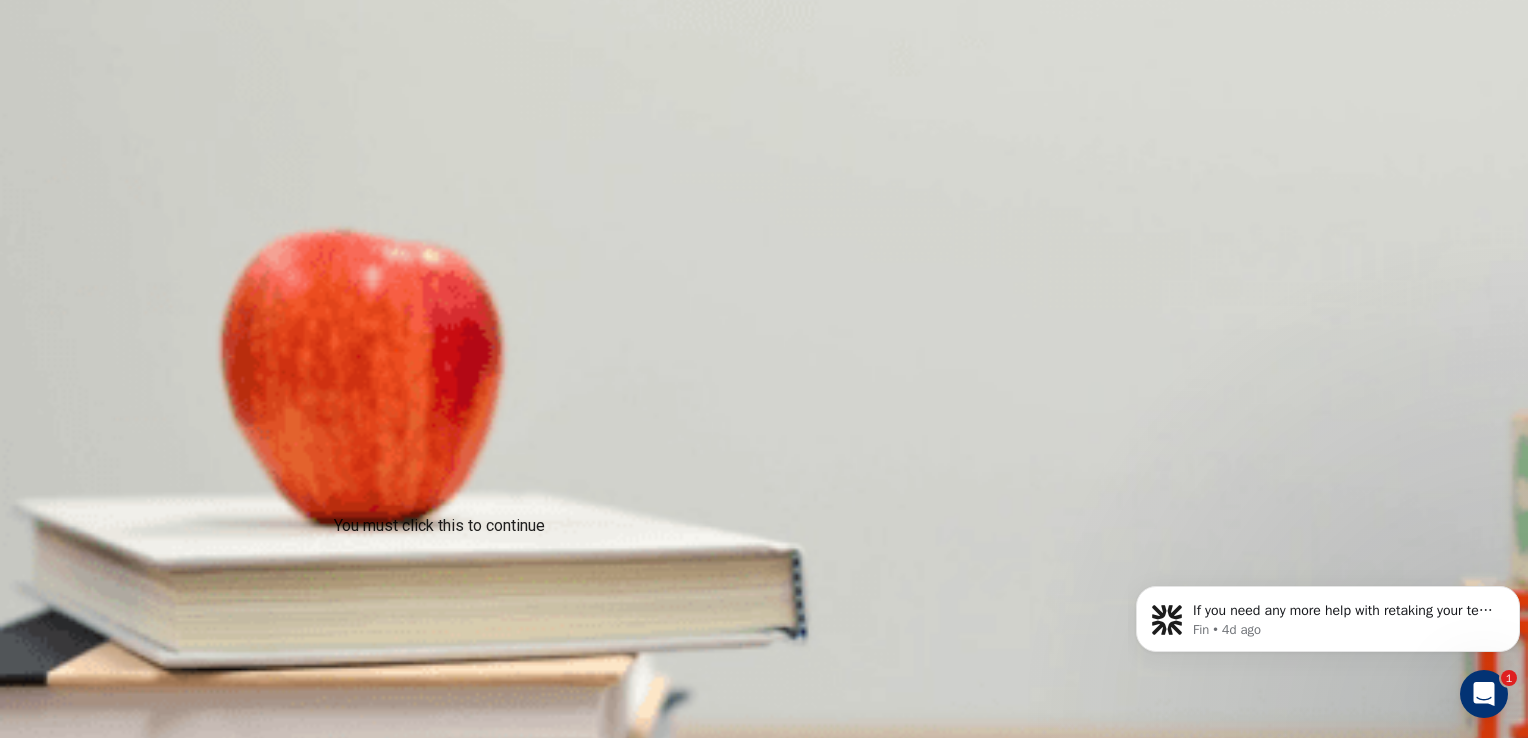 click on "I confirm that I want to end this section and cannot return." at bounding box center [246, 2410] 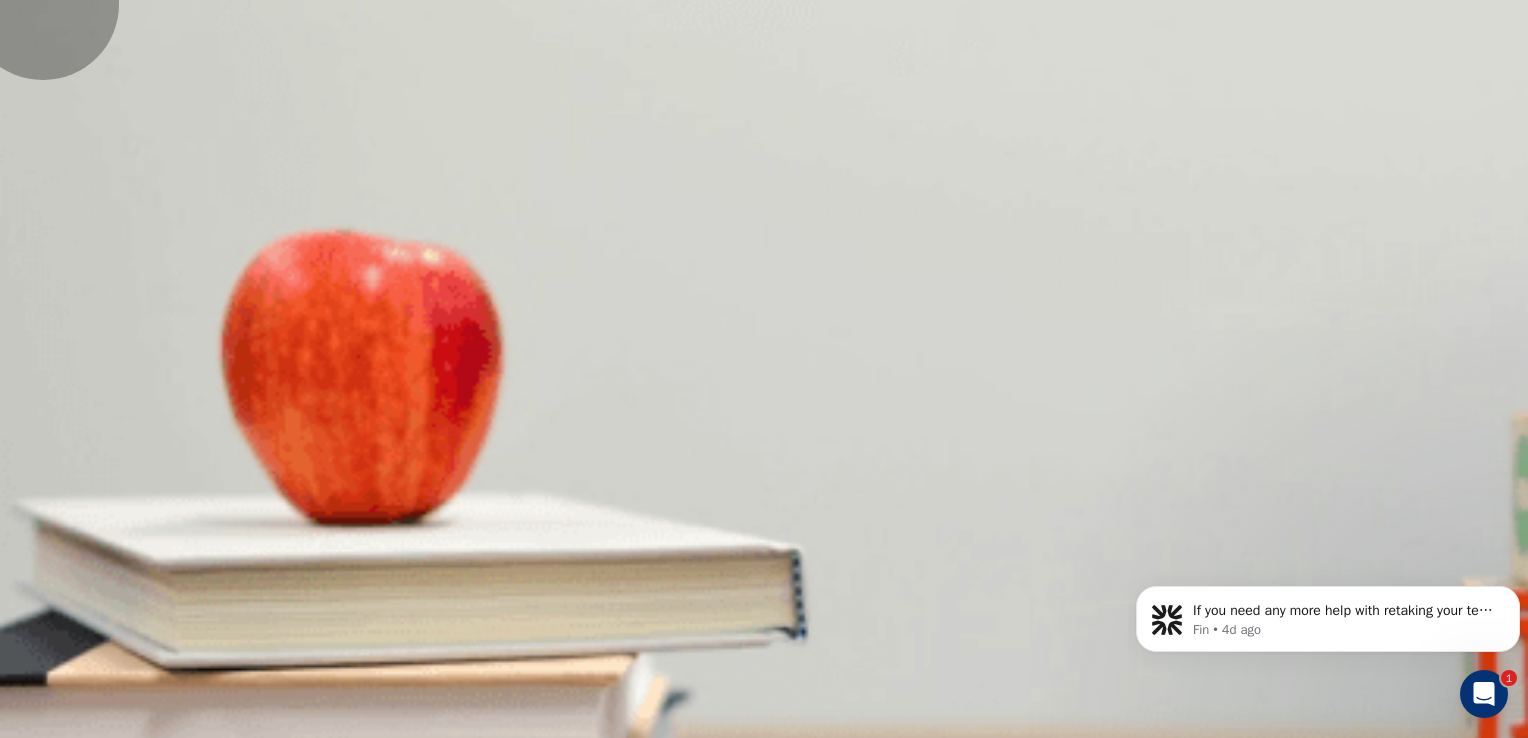 click on "Continue" at bounding box center (76, 2438) 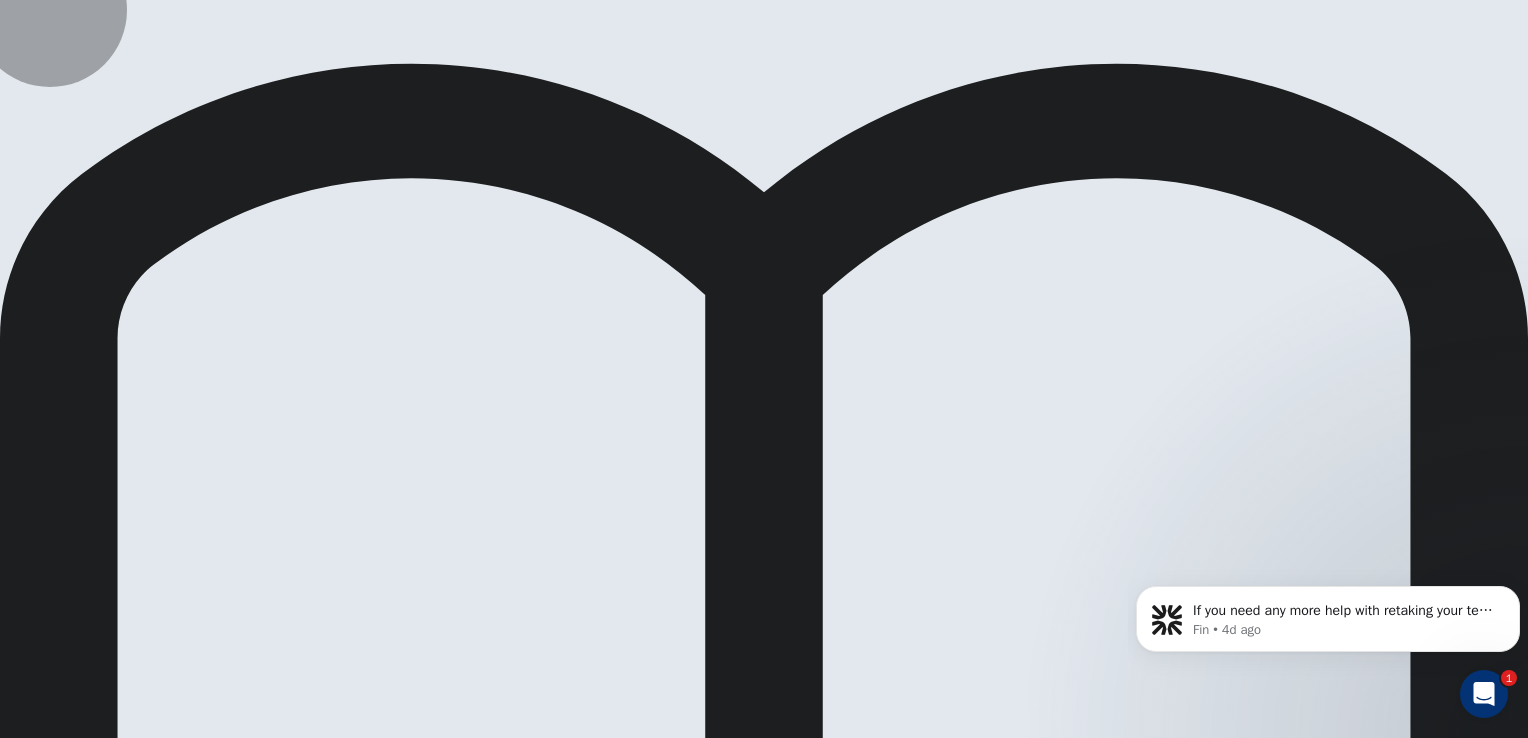 click on "Continue" at bounding box center [28, 1596] 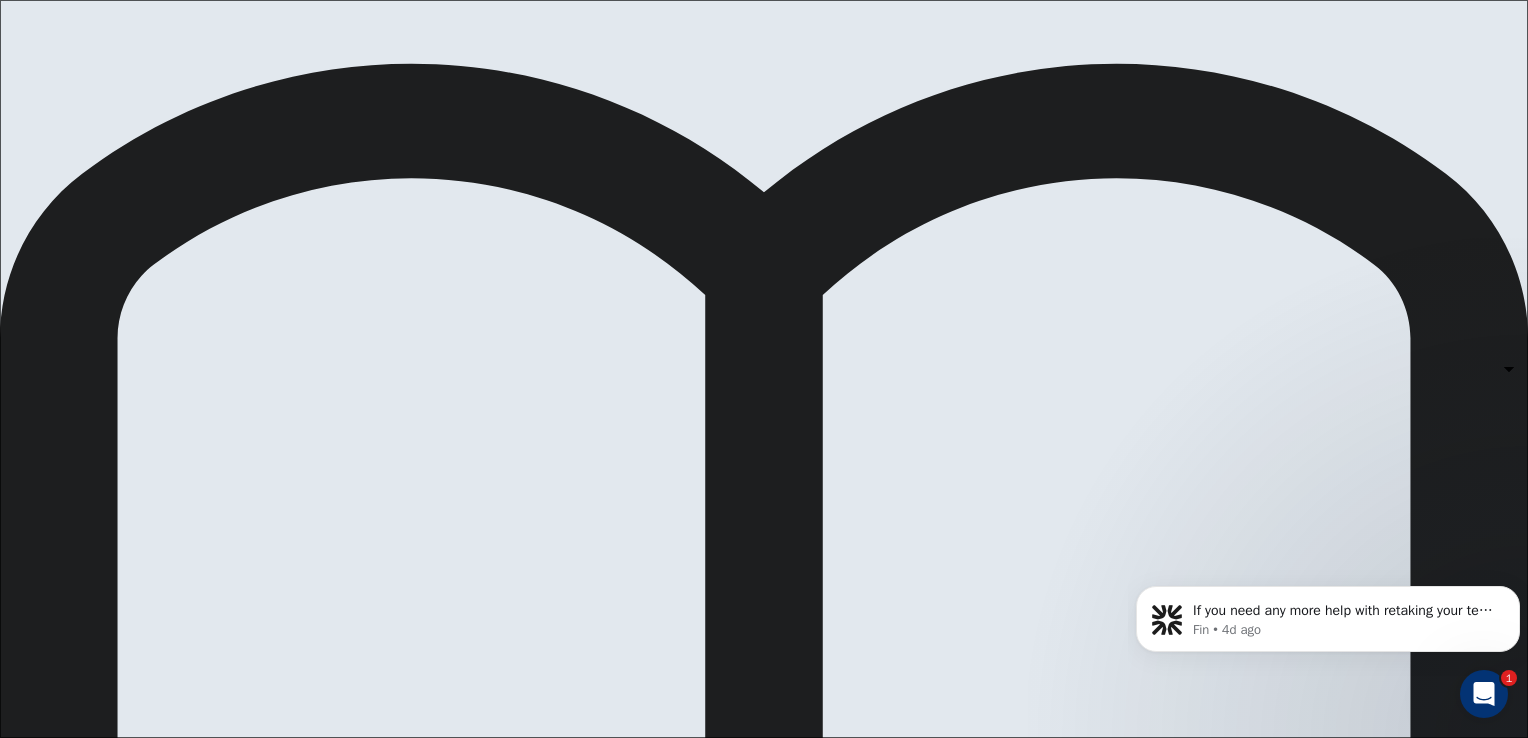 scroll, scrollTop: 100, scrollLeft: 0, axis: vertical 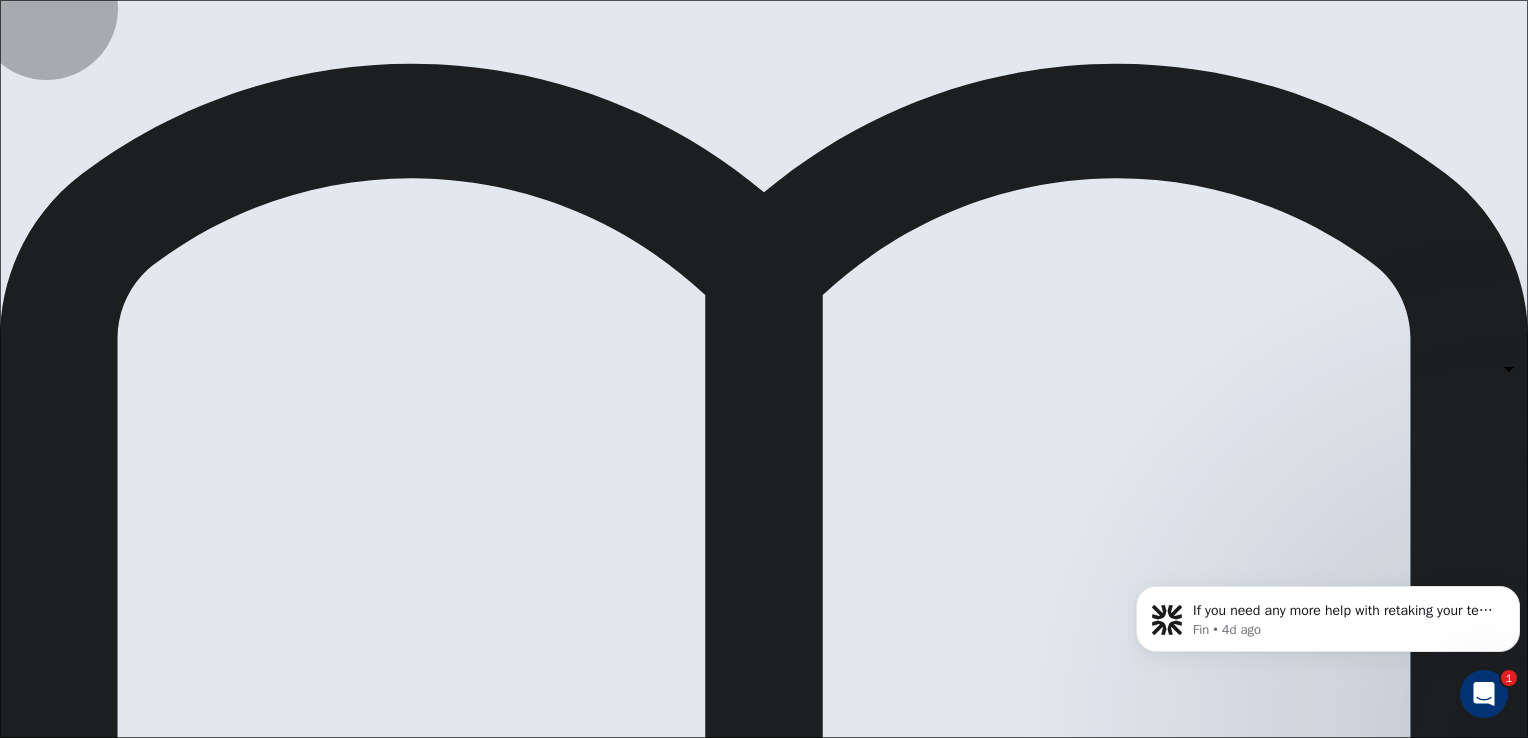 click on "C" at bounding box center [764, 798] 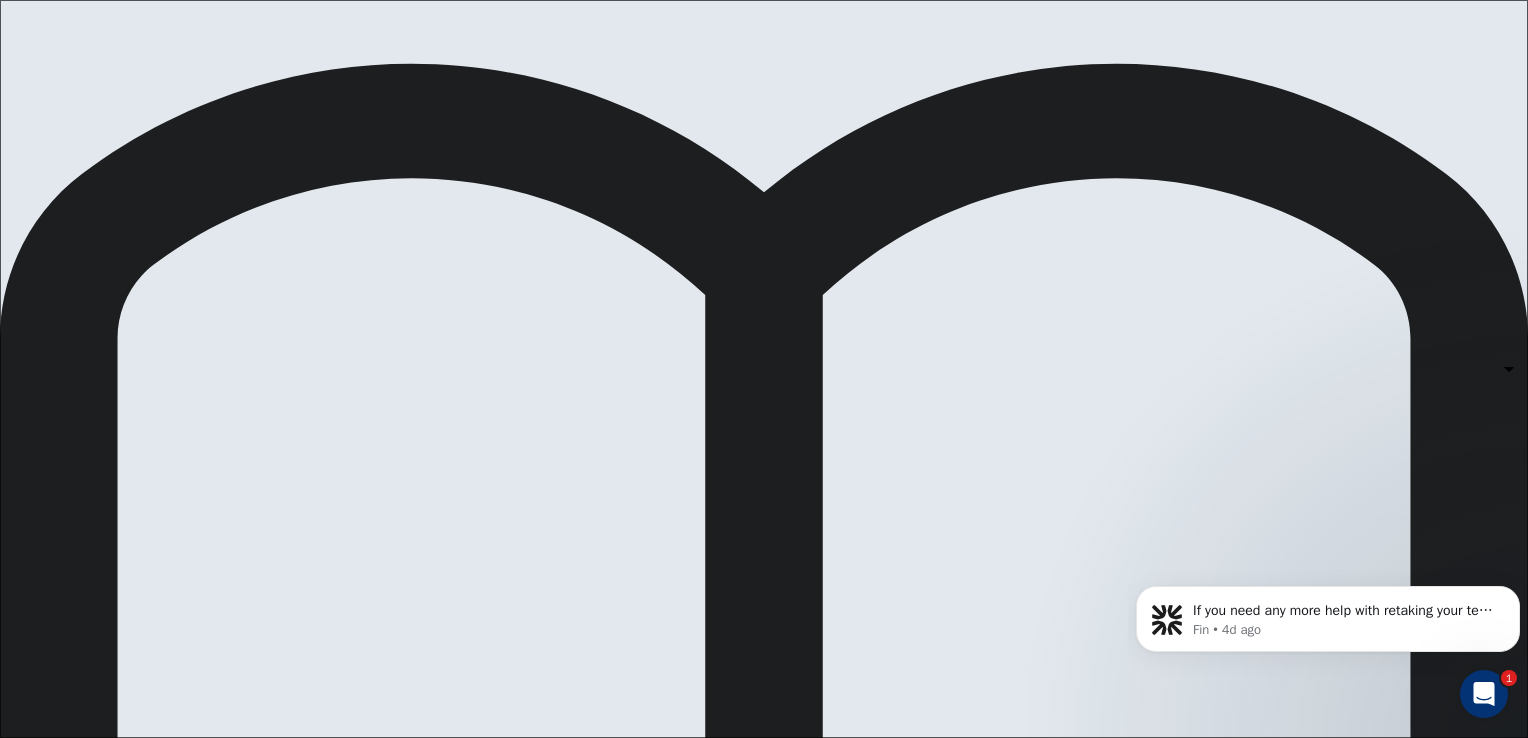 scroll, scrollTop: 400, scrollLeft: 0, axis: vertical 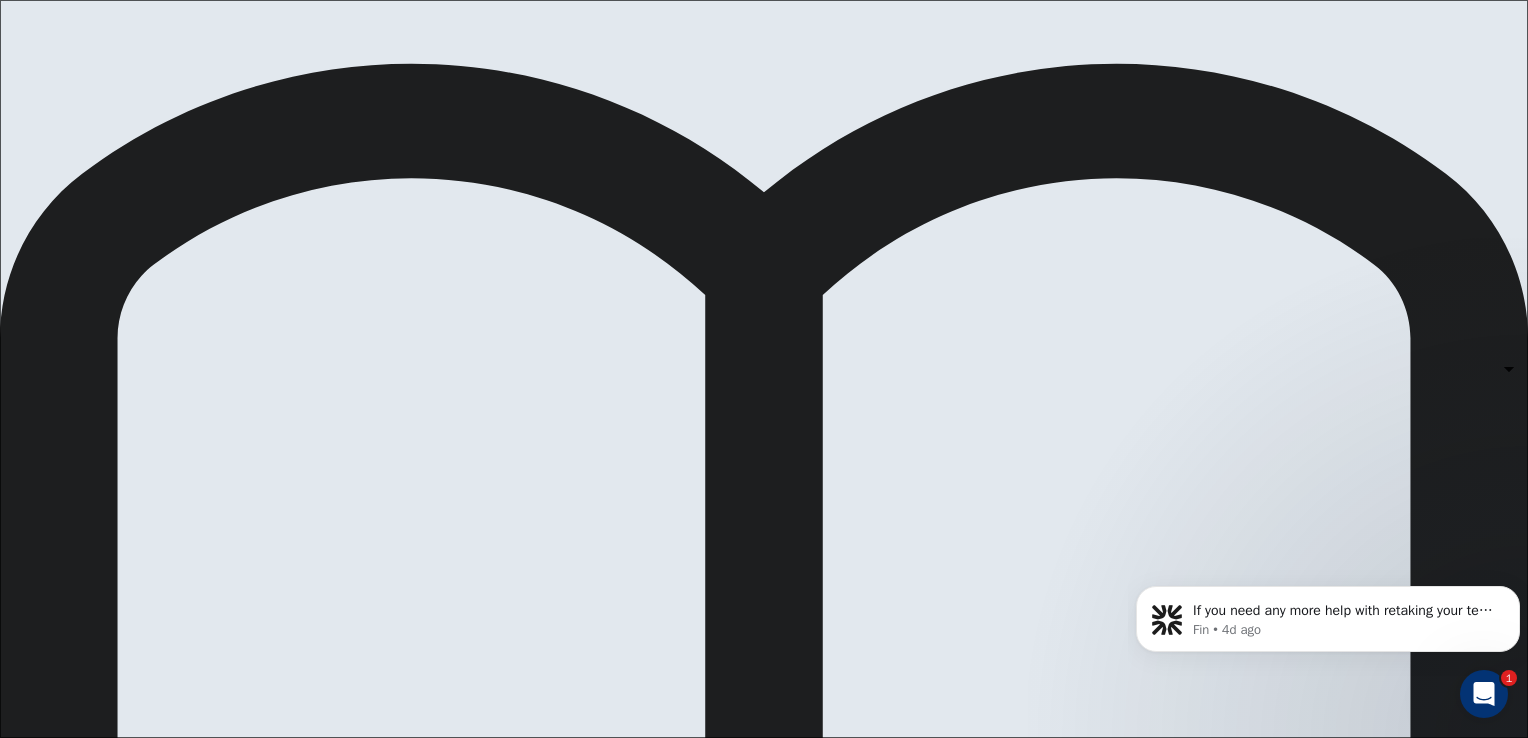 click on "This site uses cookies, as explained in our  Privacy Policy . If you agree to the use of cookies, please click the Accept button and continue to browse our site.   Privacy Policy Accept   eTELL B2 Part One Review Next 00:48:33 Question 1 - 4 of 30 00:48:33 Review Next Questions 21 - 24 For questions 21 – 24 match the headings (A – G) in the box below with the appropriate paragraph. There are THREE headings which you do not need. A An Historical Art B The Effect on Emotions C Religious Rituals D Changing Attitudes to Dance E How Immigration Created a New Dance F The Influence of Royalty G Dances of the Future Dancing 21 C * ​ 22 ​ ​ 23 ​ ​ 24 ​ ​ © Copyright  2025 Going somewhere? You are not allowed to open other tabs/pages or switch windows during a test. Doing this will be reported as cheating to the Administrators. Are you sure you want to leave this page? Please continue until you finish your test. It looks like there is a problem with your internet connection. 00:00 Click to reconnect" at bounding box center (764, 369) 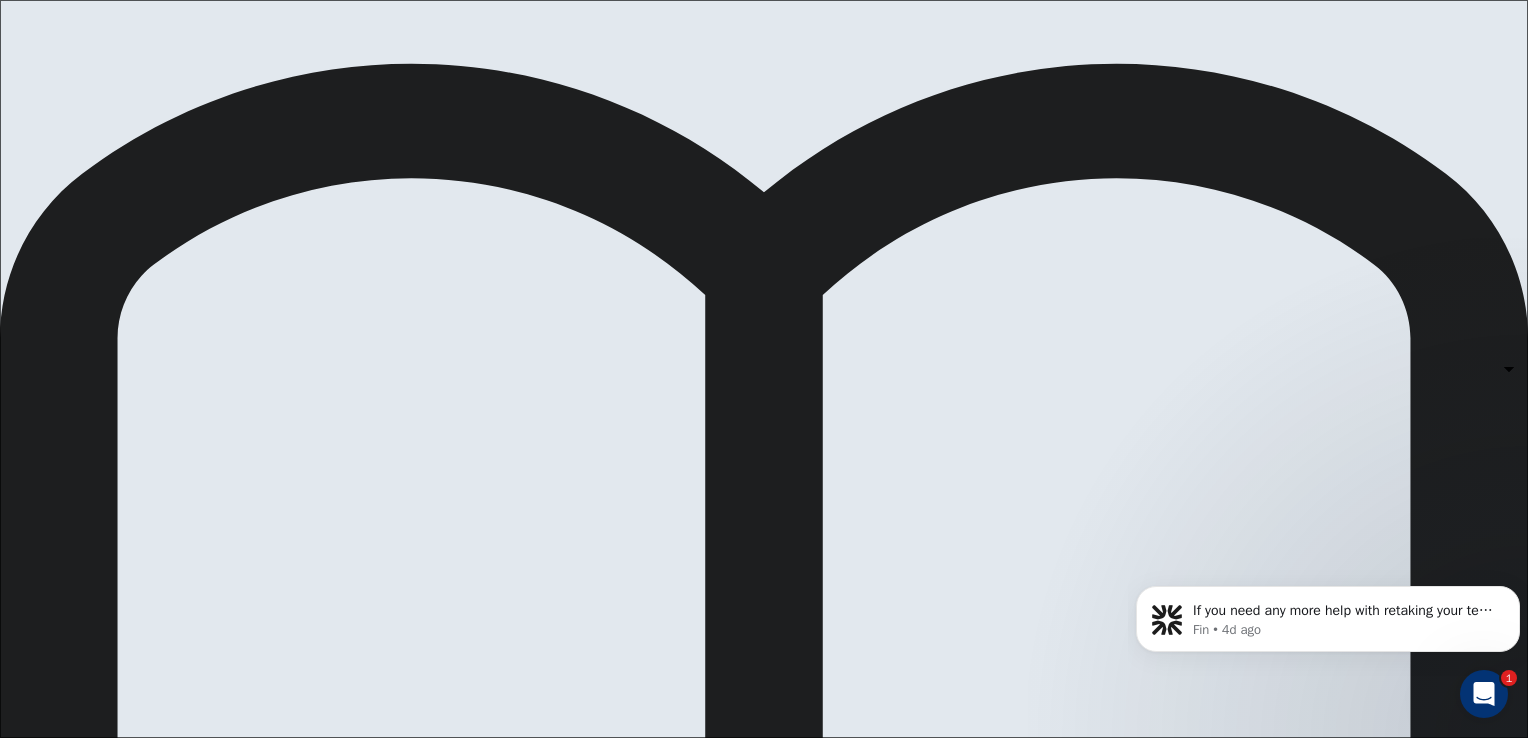 scroll, scrollTop: 100, scrollLeft: 0, axis: vertical 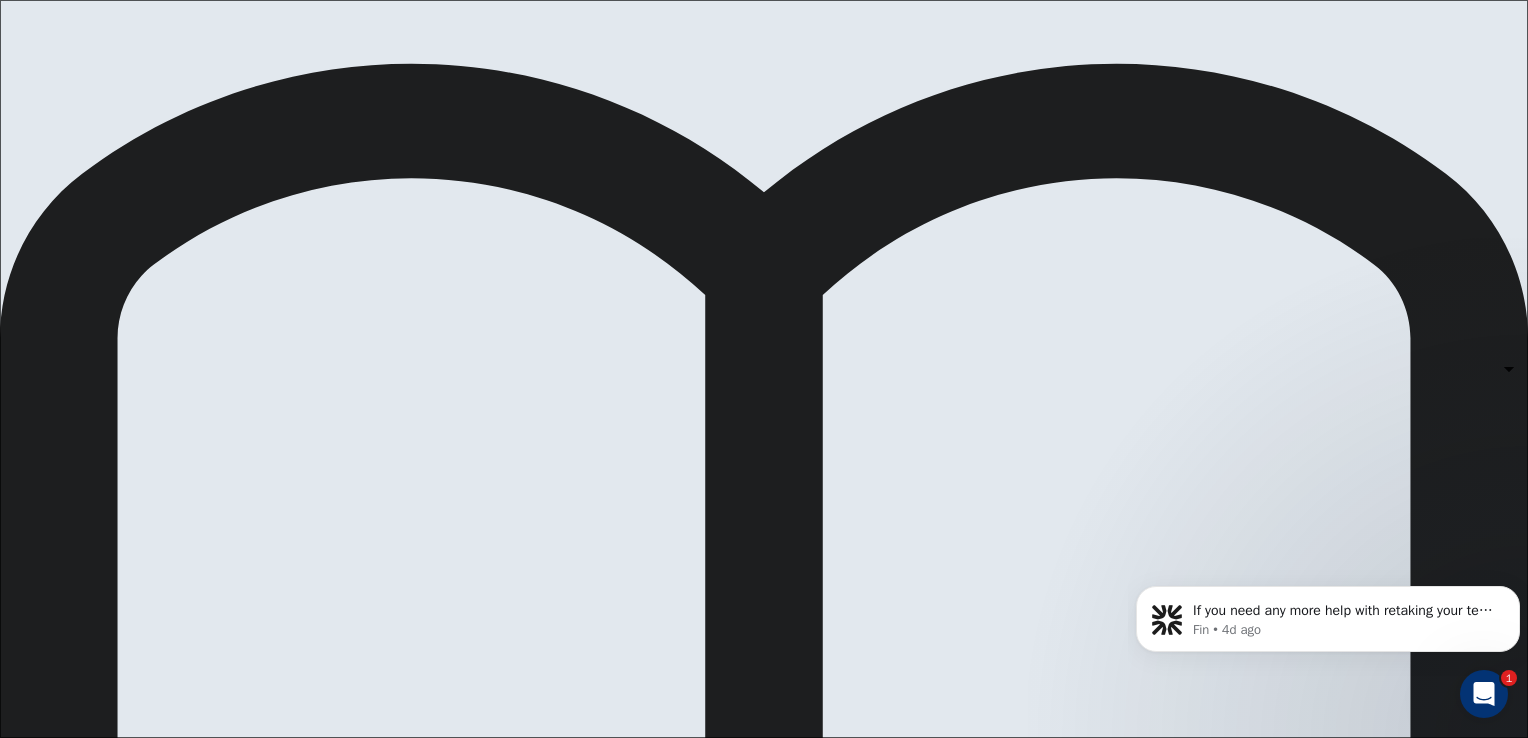 click on "This site uses cookies, as explained in our  Privacy Policy . If you agree to the use of cookies, please click the Accept button and continue to browse our site.   Privacy Policy Accept   eTELL B2 Part One Review Next 00:47:37 Question 1 - 4 of 30 00:47:37 Review Next Questions 21 - 24 For questions 21 – 24 match the headings (A – G) in the box below with the appropriate paragraph. There are THREE headings which you do not need. A An Historical Art B The Effect on Emotions C Religious Rituals D Changing Attitudes to Dance E How Immigration Created a New Dance F The Influence of Royalty G Dances of the Future Dancing 21 C * ​ 22 B * ​ 23 ​ ​ 24 ​ ​ © Copyright  2025 Going somewhere? You are not allowed to open other tabs/pages or switch windows during a test. Doing this will be reported as cheating to the Administrators. Are you sure you want to leave this page? Please continue until you finish your test. It looks like there is a problem with your internet connection. 00:00 Click to reconnect" at bounding box center [764, 369] 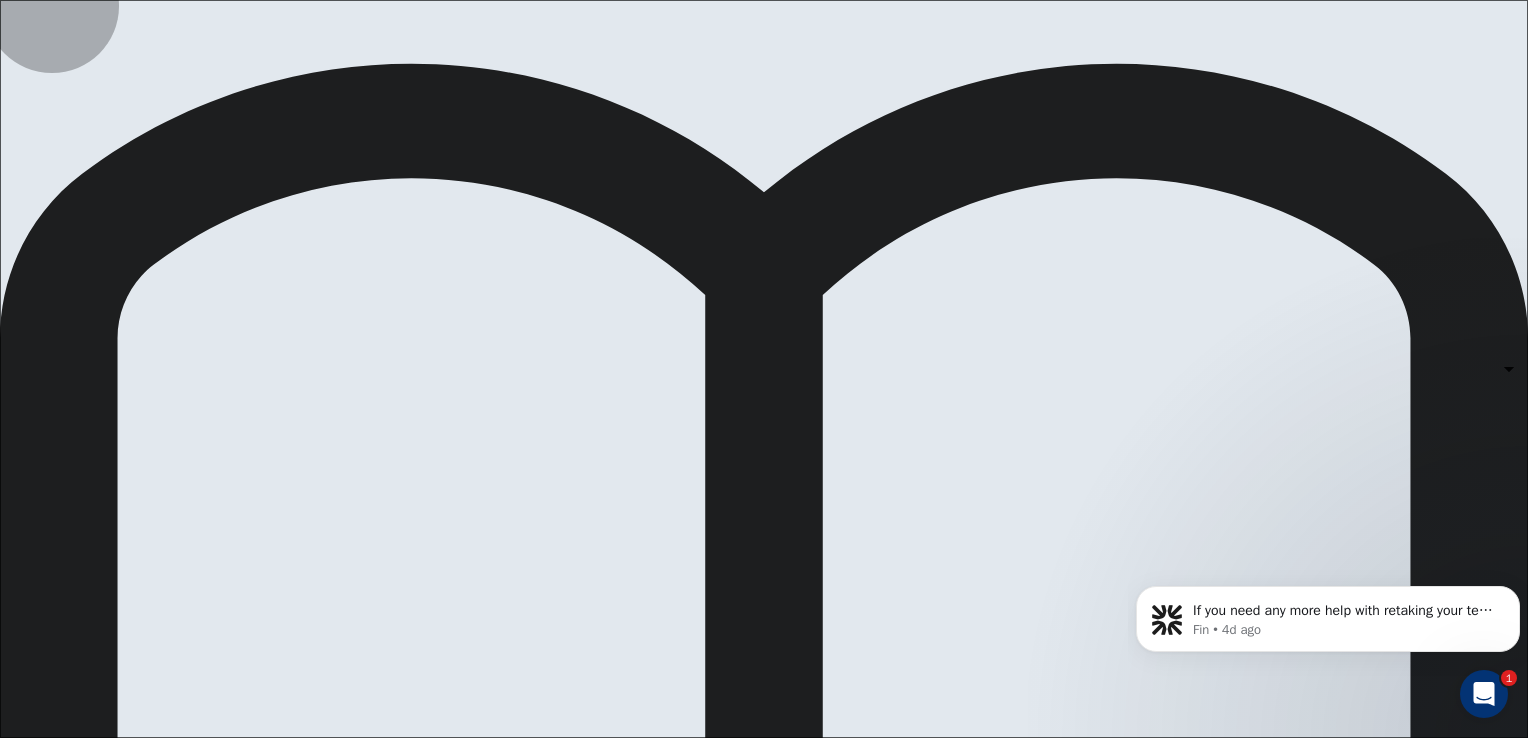 click on "F" at bounding box center [764, 870] 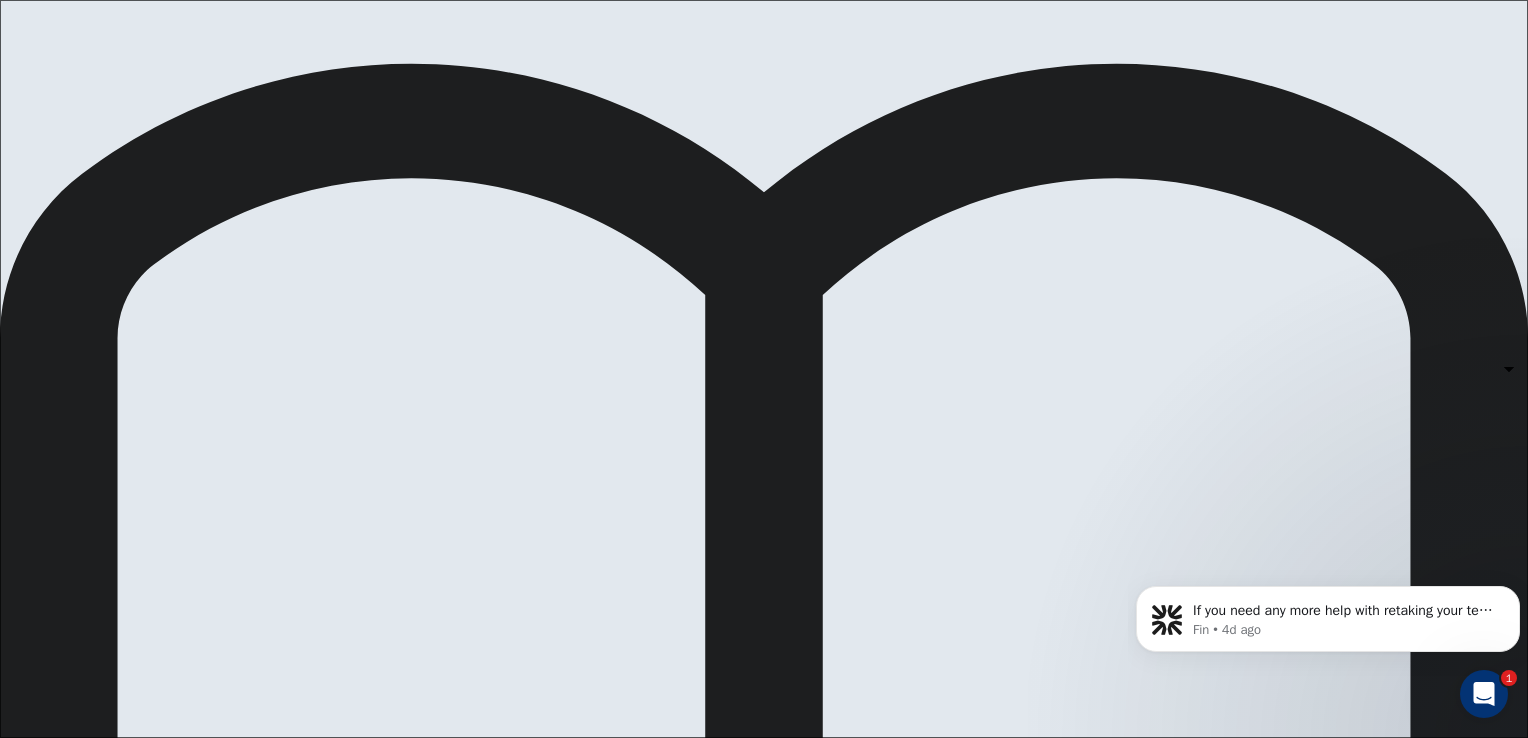 scroll, scrollTop: 657, scrollLeft: 0, axis: vertical 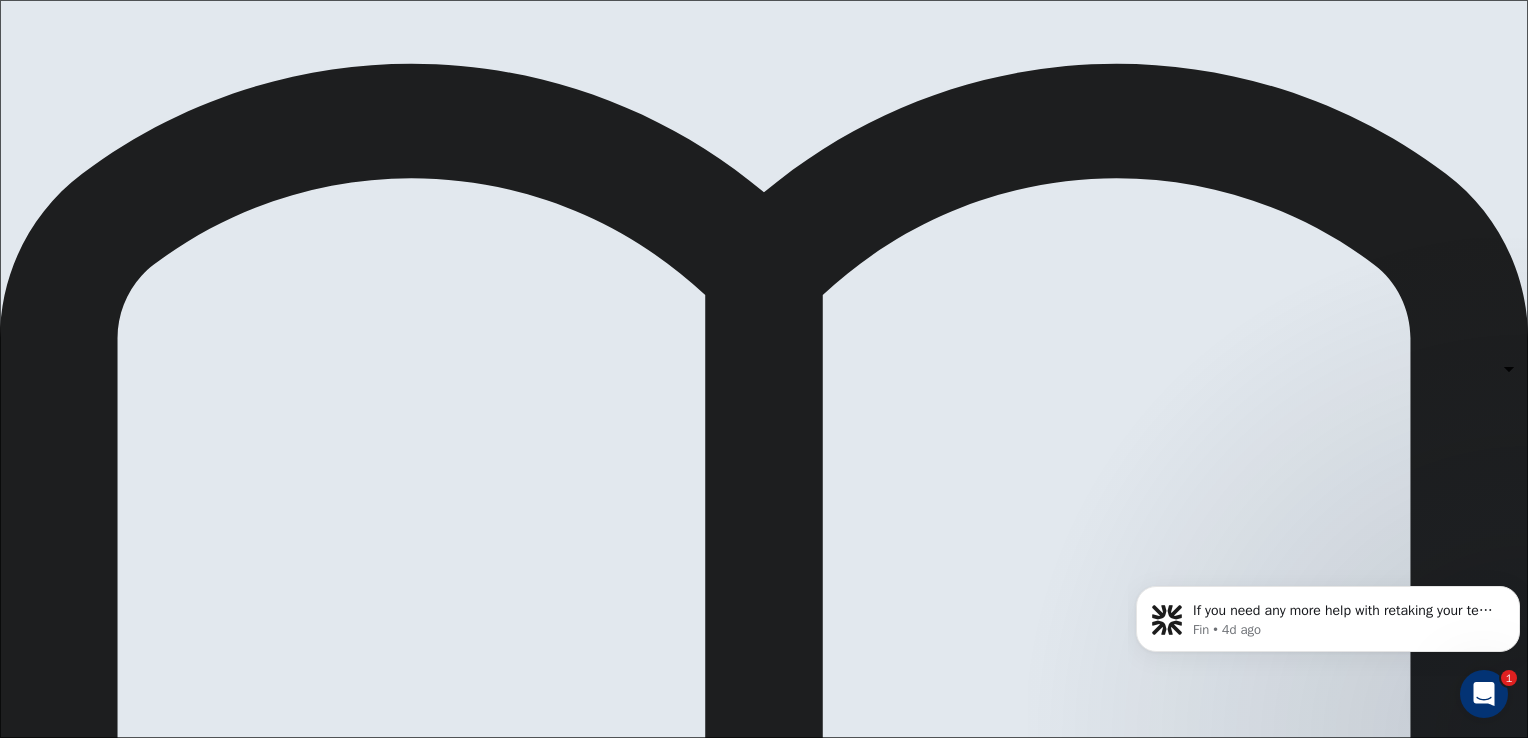 click on "E" at bounding box center (764, 846) 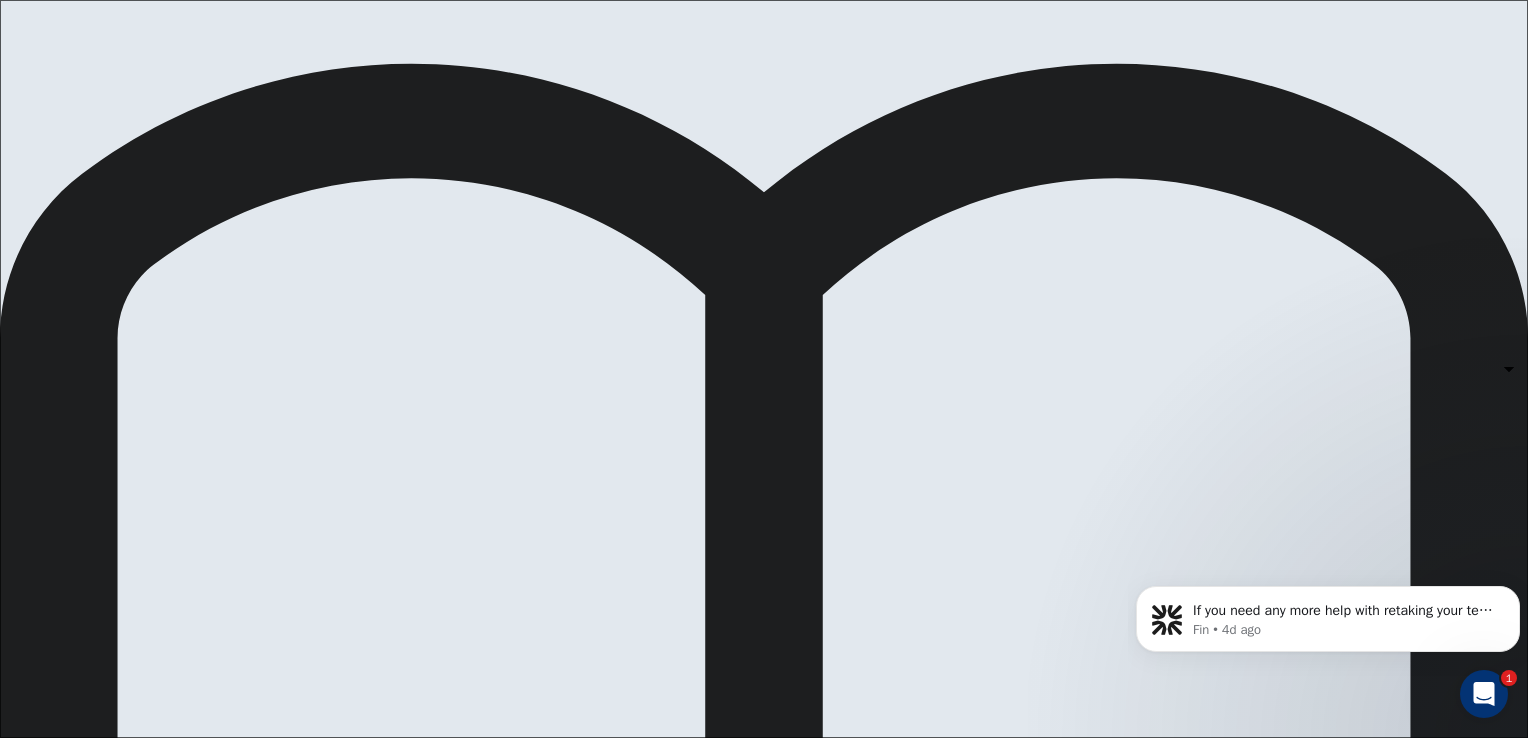 click on "Next" at bounding box center (63, 1631) 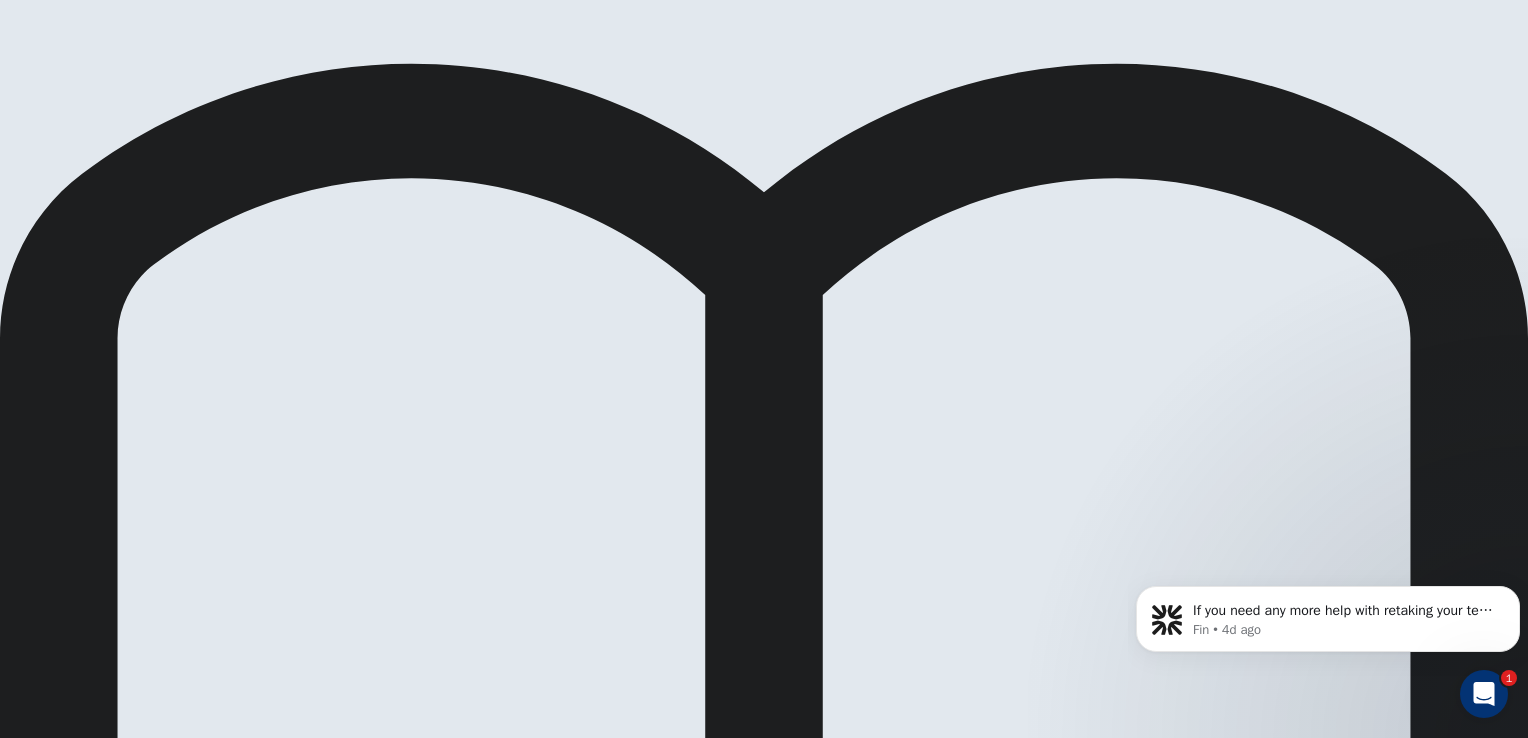 scroll, scrollTop: 62, scrollLeft: 0, axis: vertical 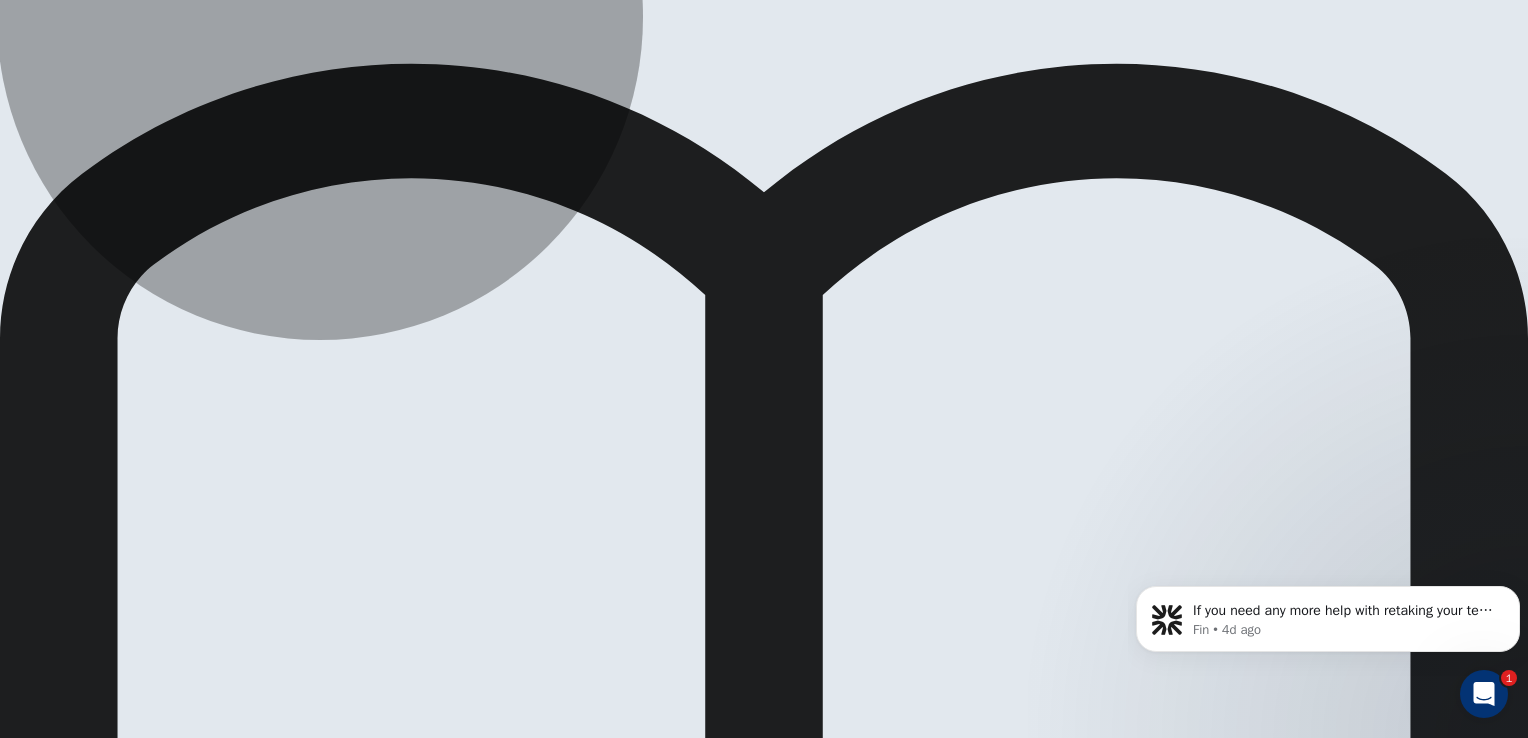 click on "It gives another example of the use of dance in ancient times." at bounding box center [600, 1882] 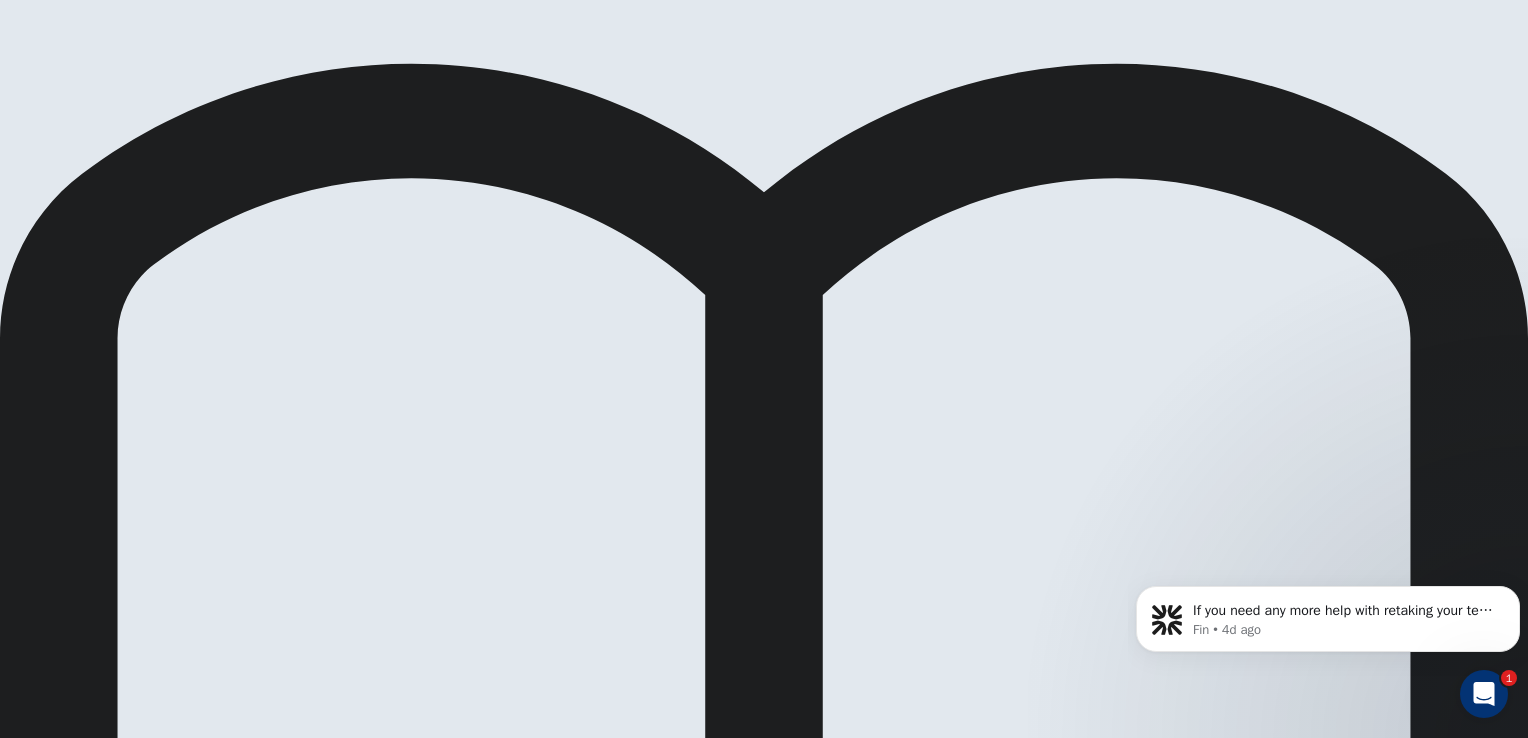 scroll, scrollTop: 462, scrollLeft: 0, axis: vertical 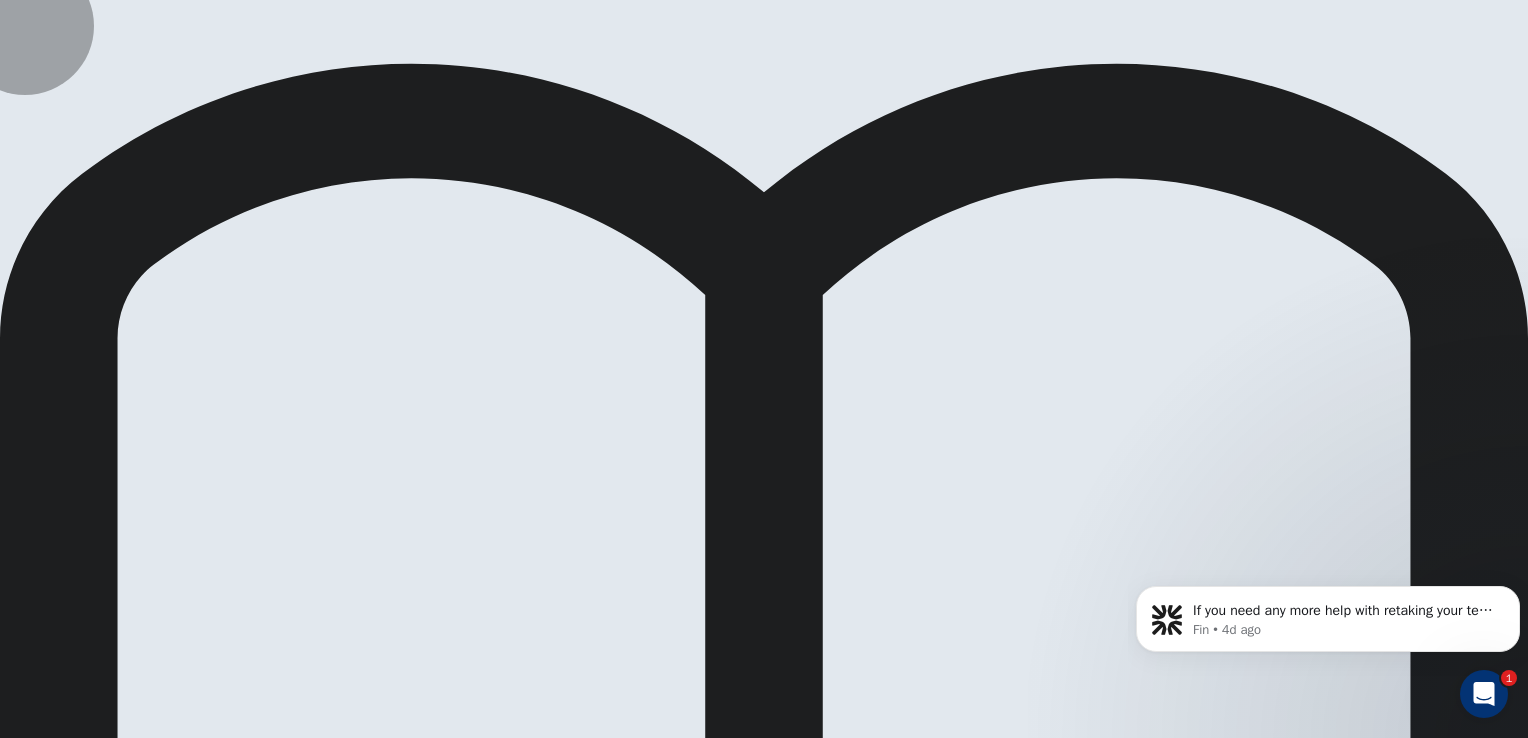 click on "Back" at bounding box center [65, 1631] 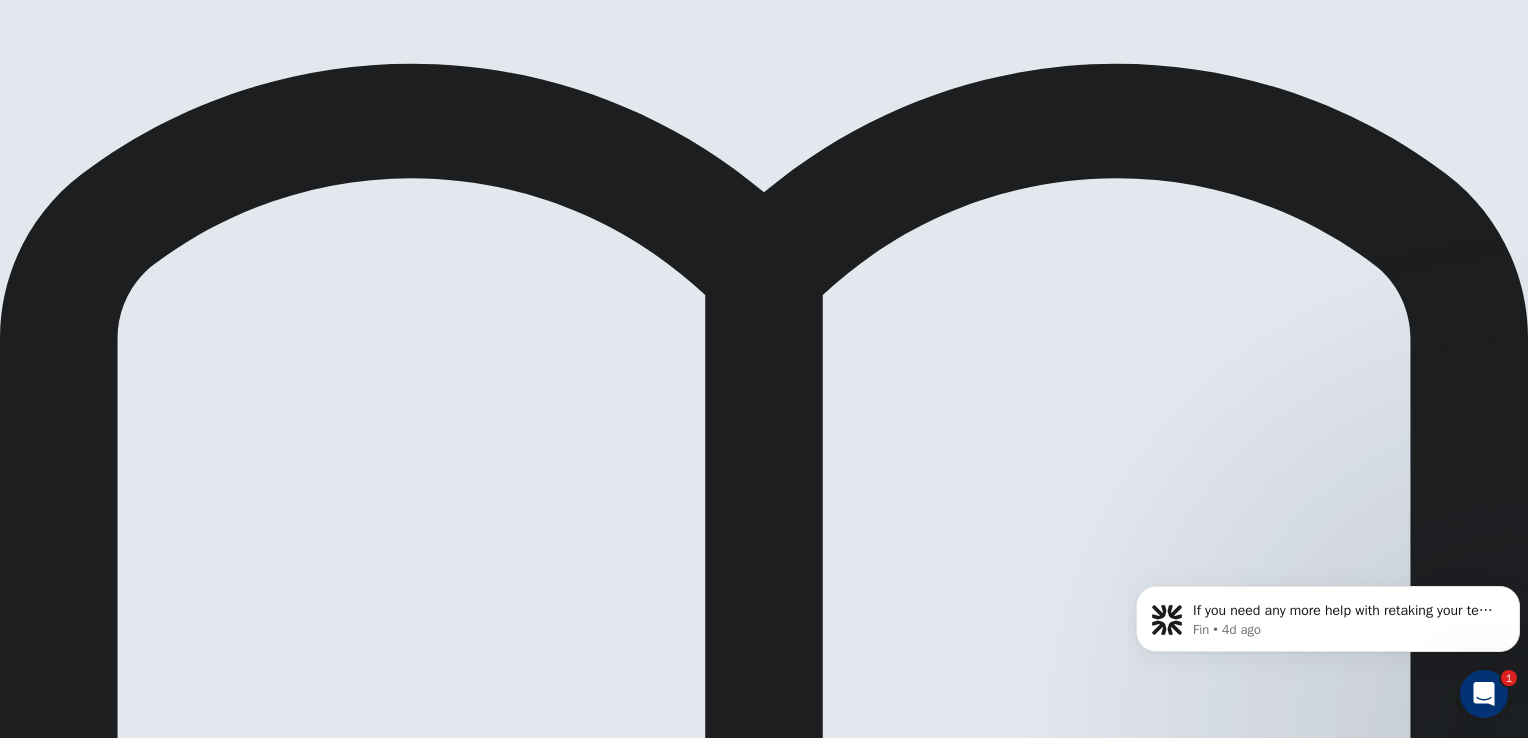scroll, scrollTop: 462, scrollLeft: 0, axis: vertical 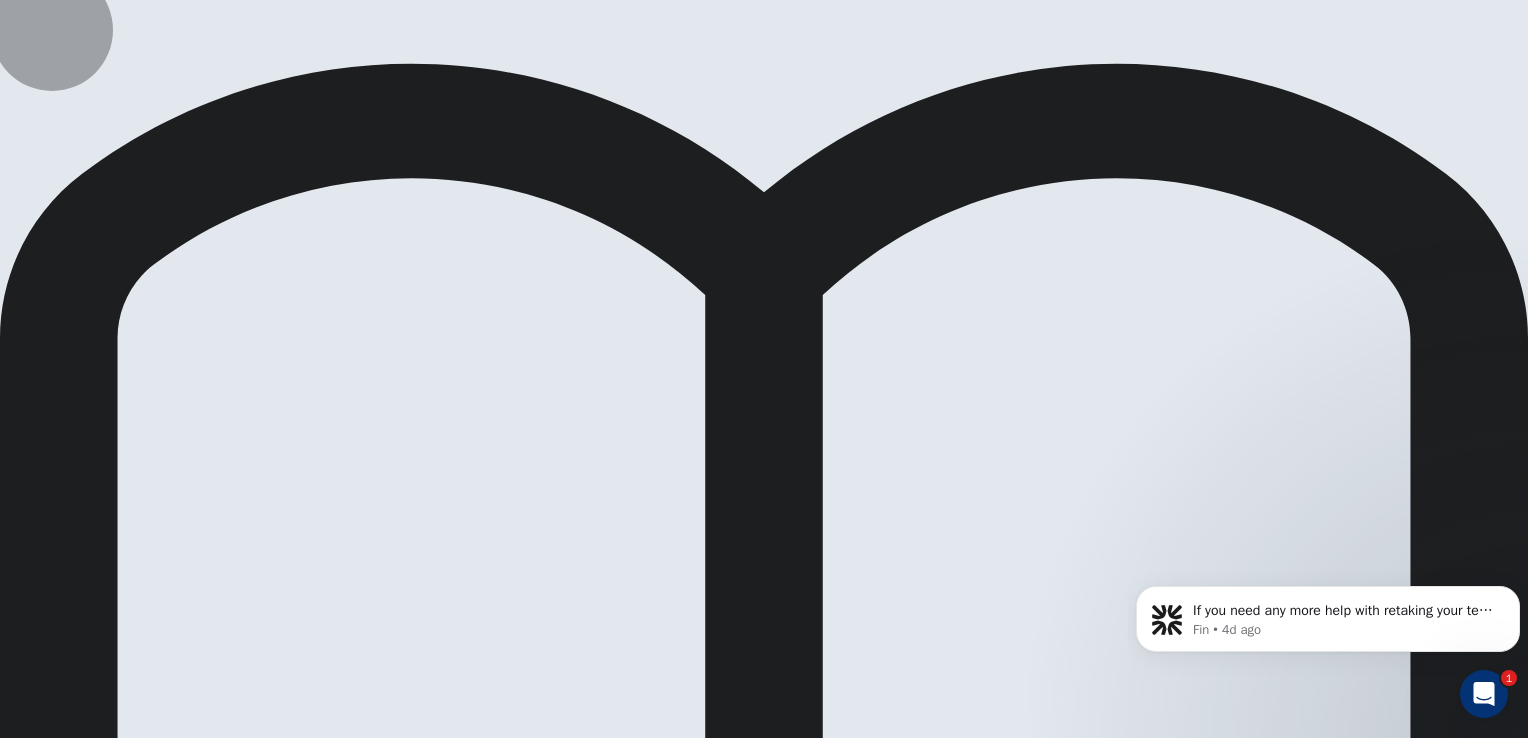 click on "Next" at bounding box center (96, 1631) 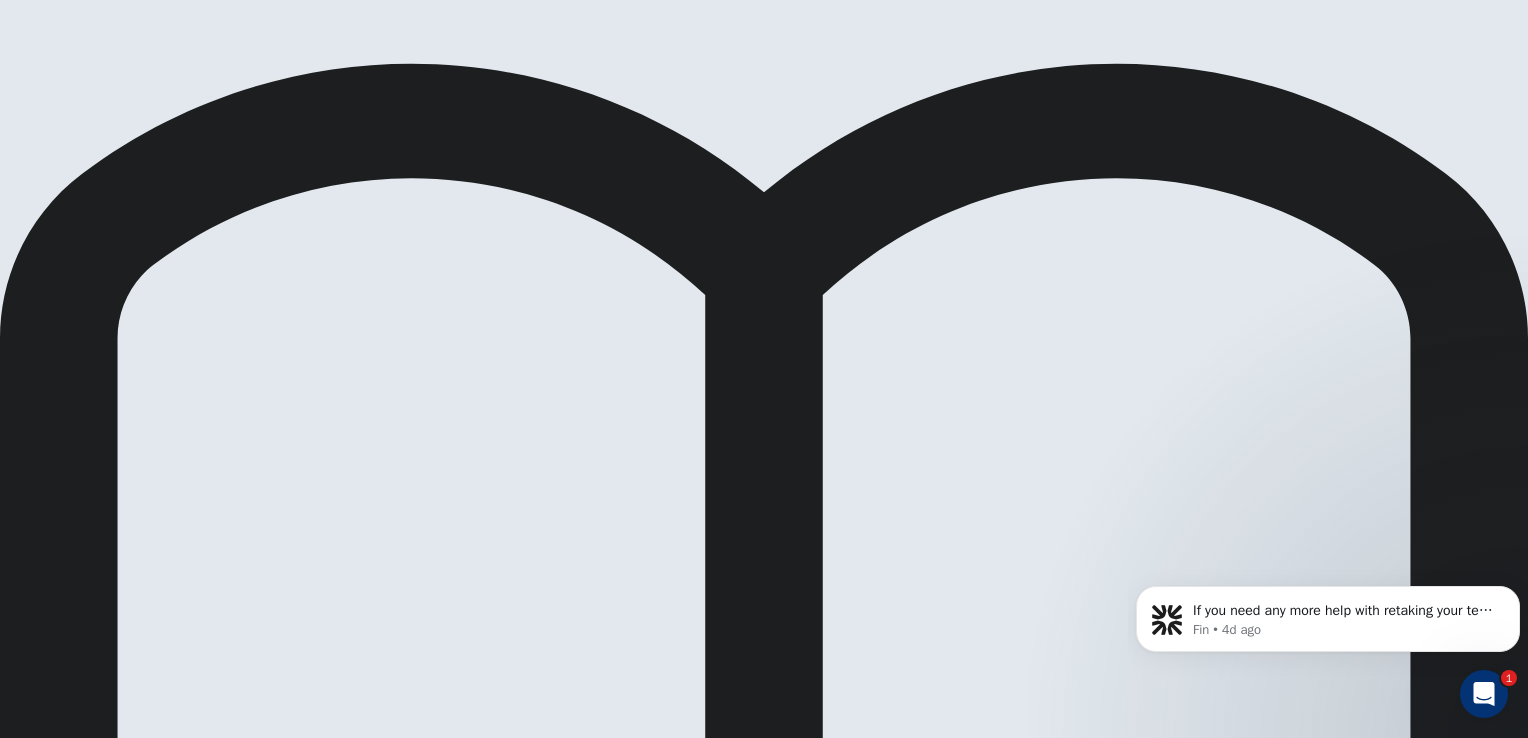click on "take part" at bounding box center [186, 1978] 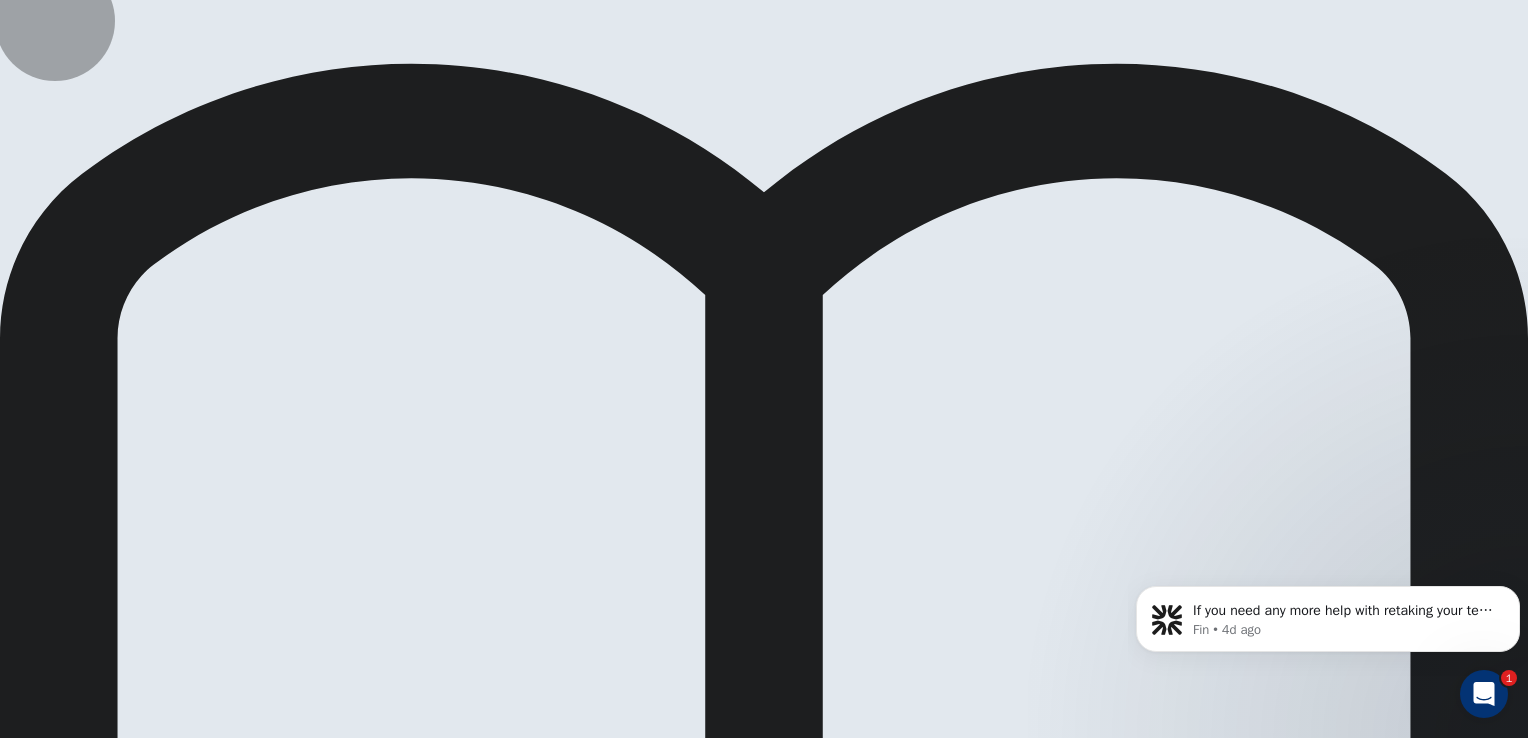 click on "Next" at bounding box center (96, 1631) 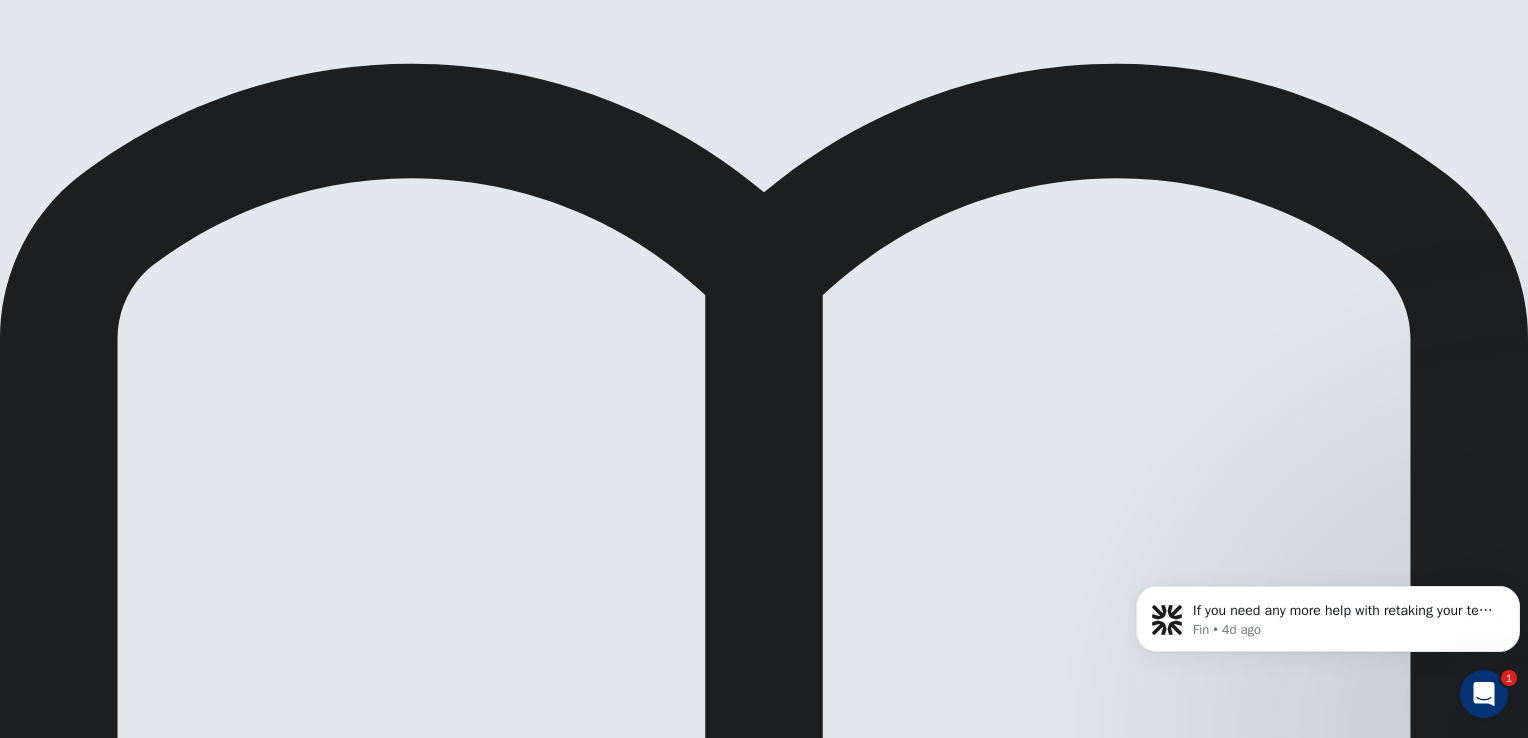 click on "dances" at bounding box center [134, 1978] 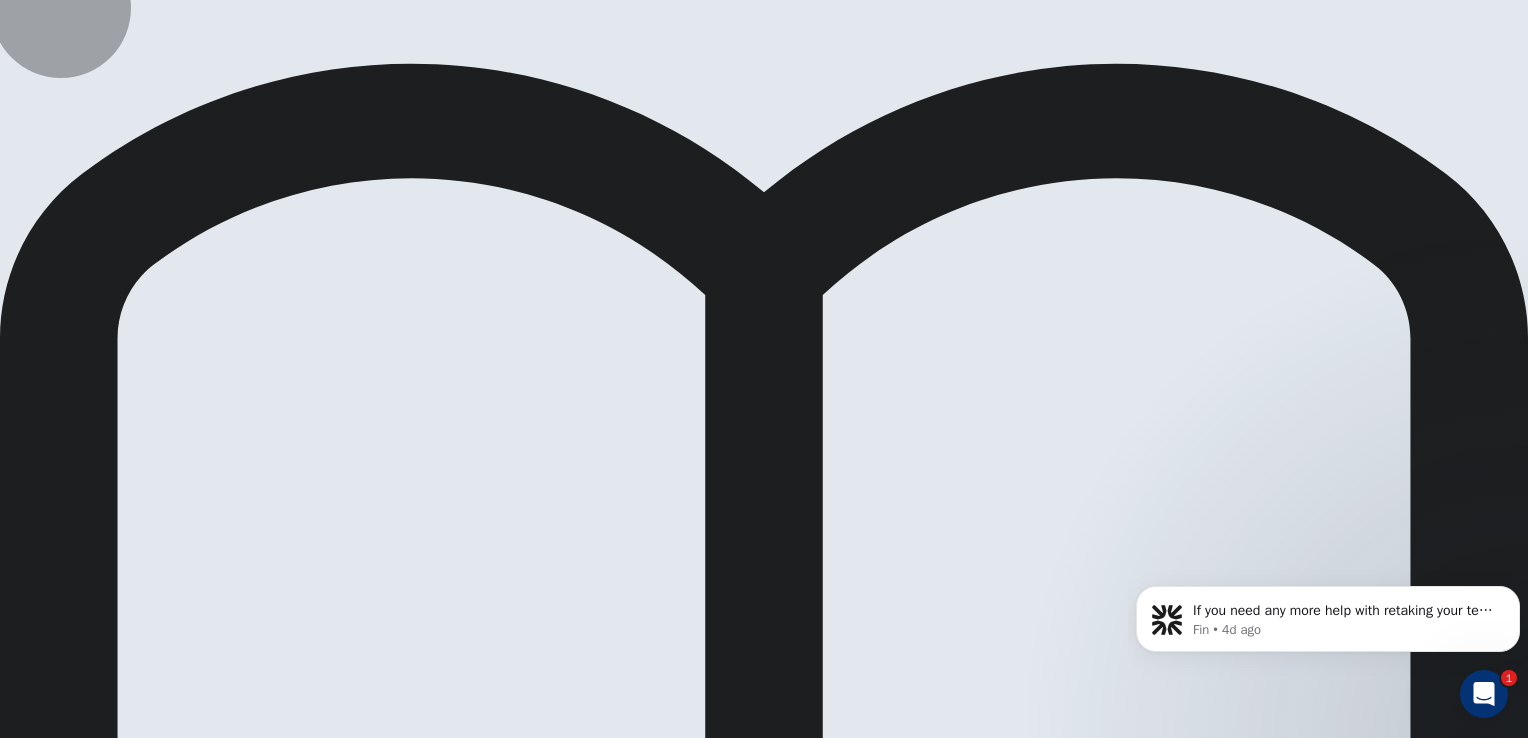 click on "Next" at bounding box center (96, 1631) 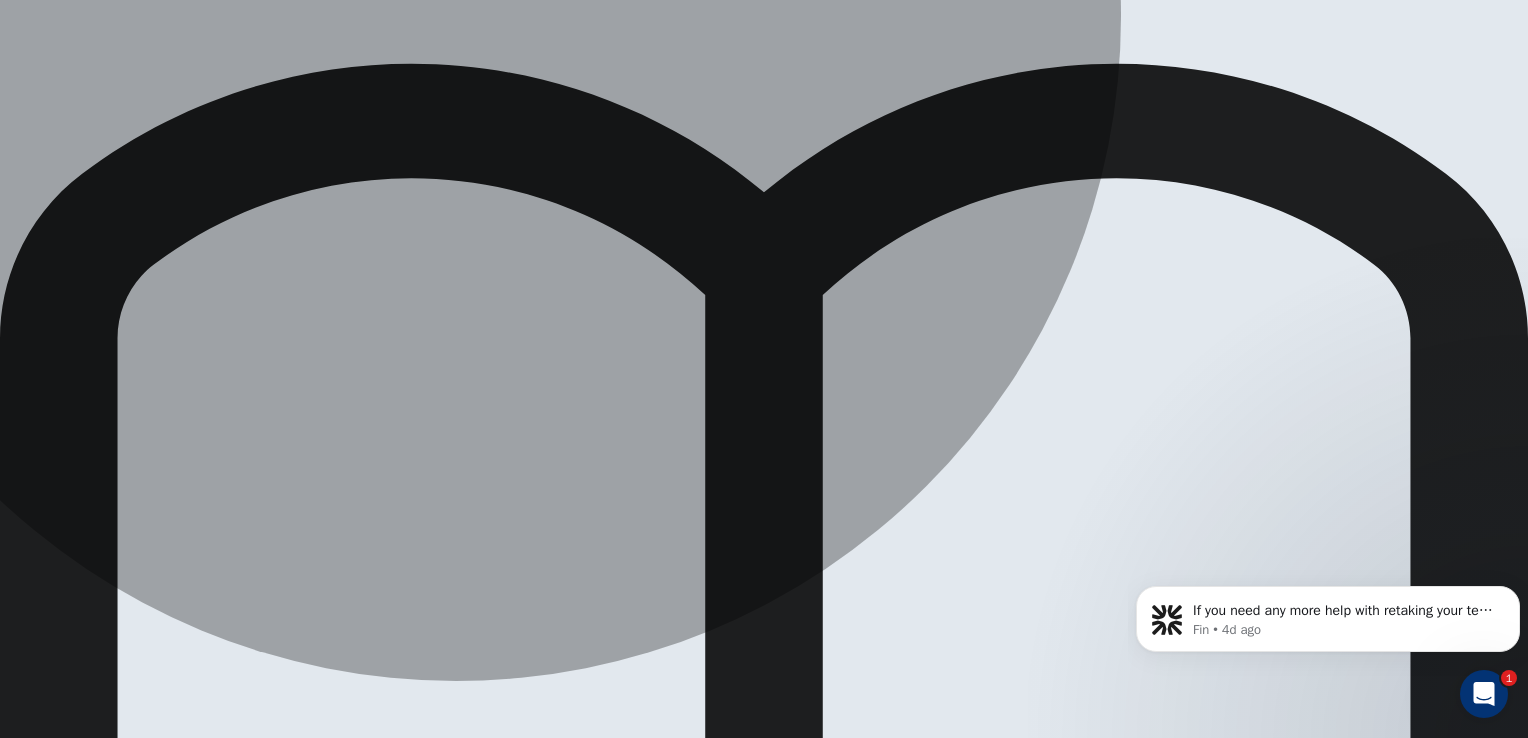 click on "Lastly, dance clubs regularly see modern unknown dance forms but well known dances are still important to mark special events and to maintain some  traditions." at bounding box center [475, 2038] 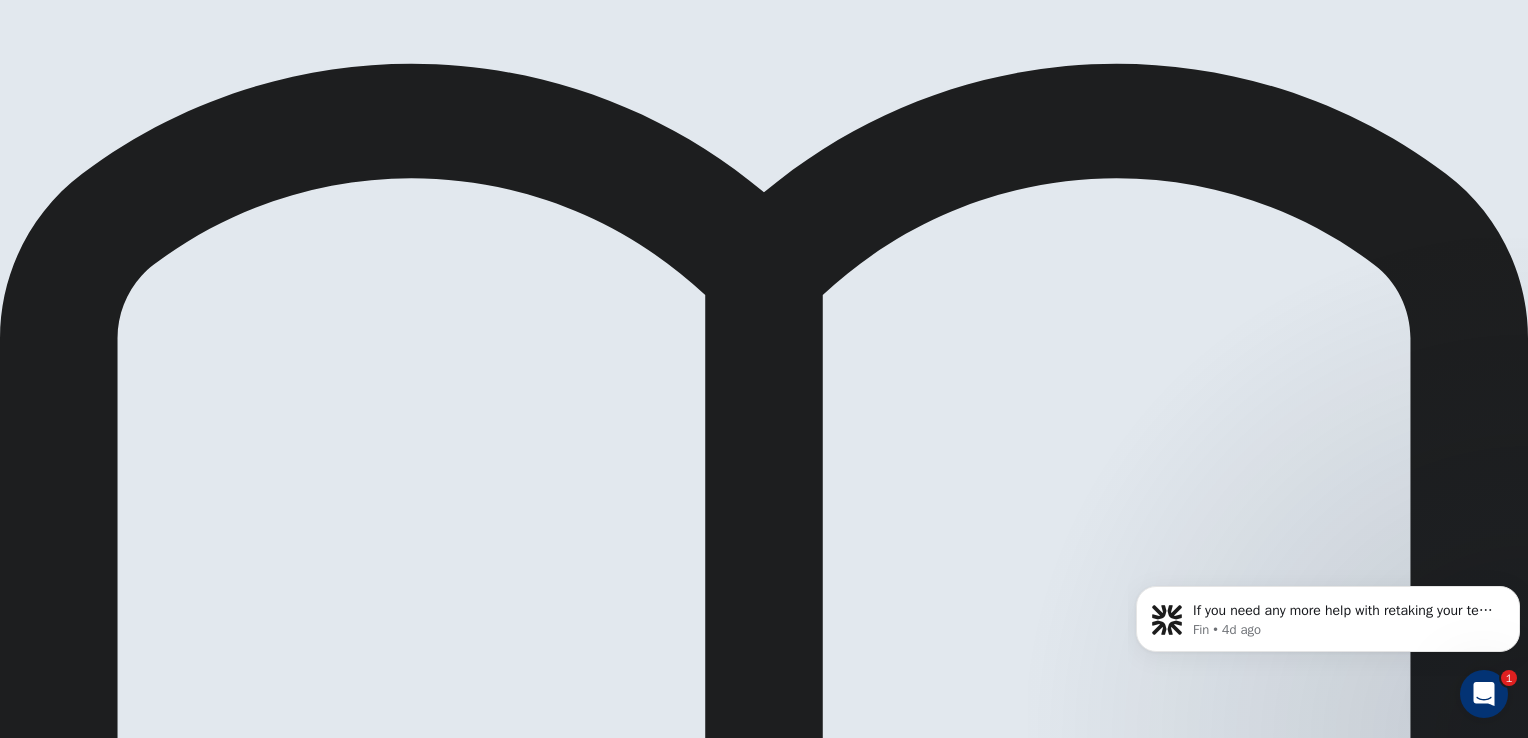 click on "Next" at bounding box center [96, 1631] 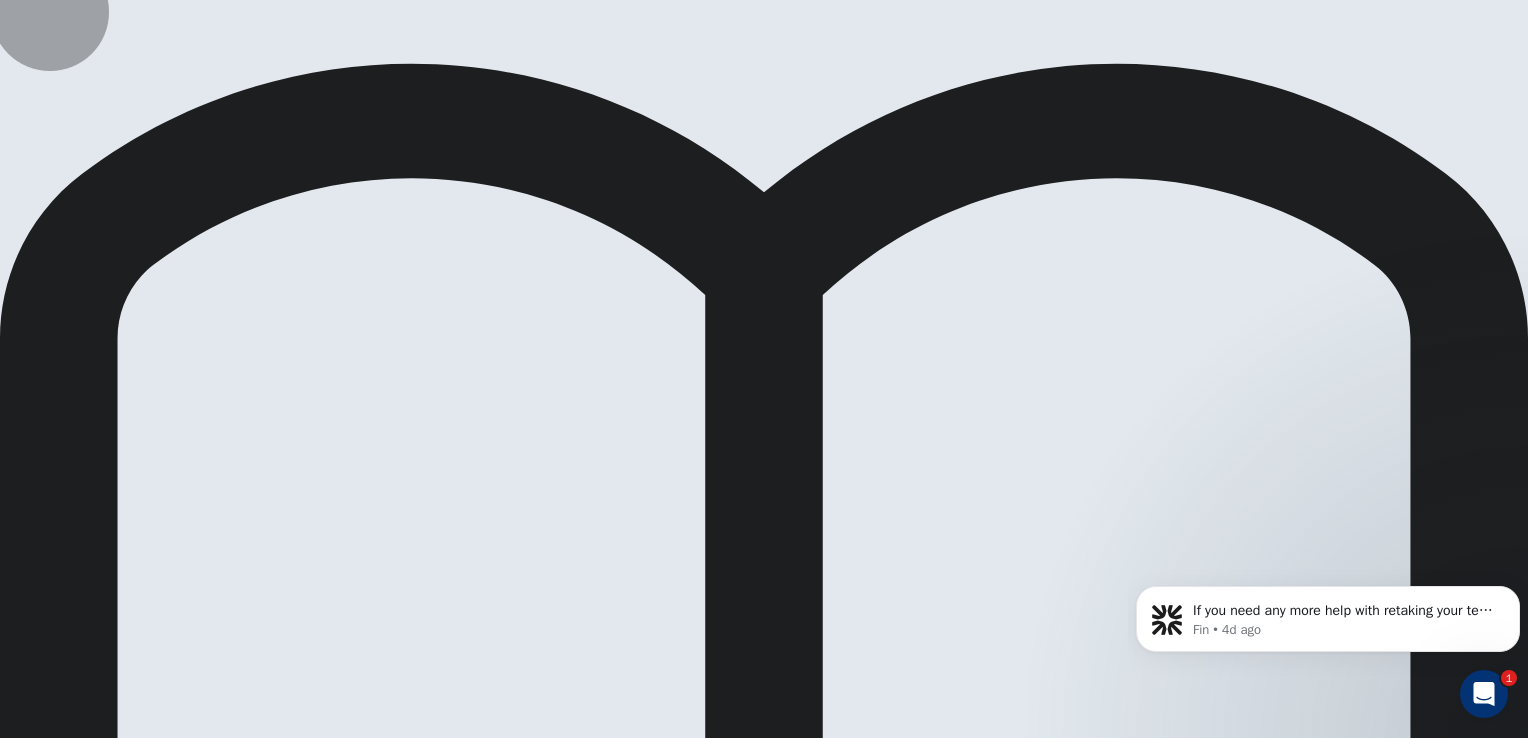 click on "Next" at bounding box center (96, 1631) 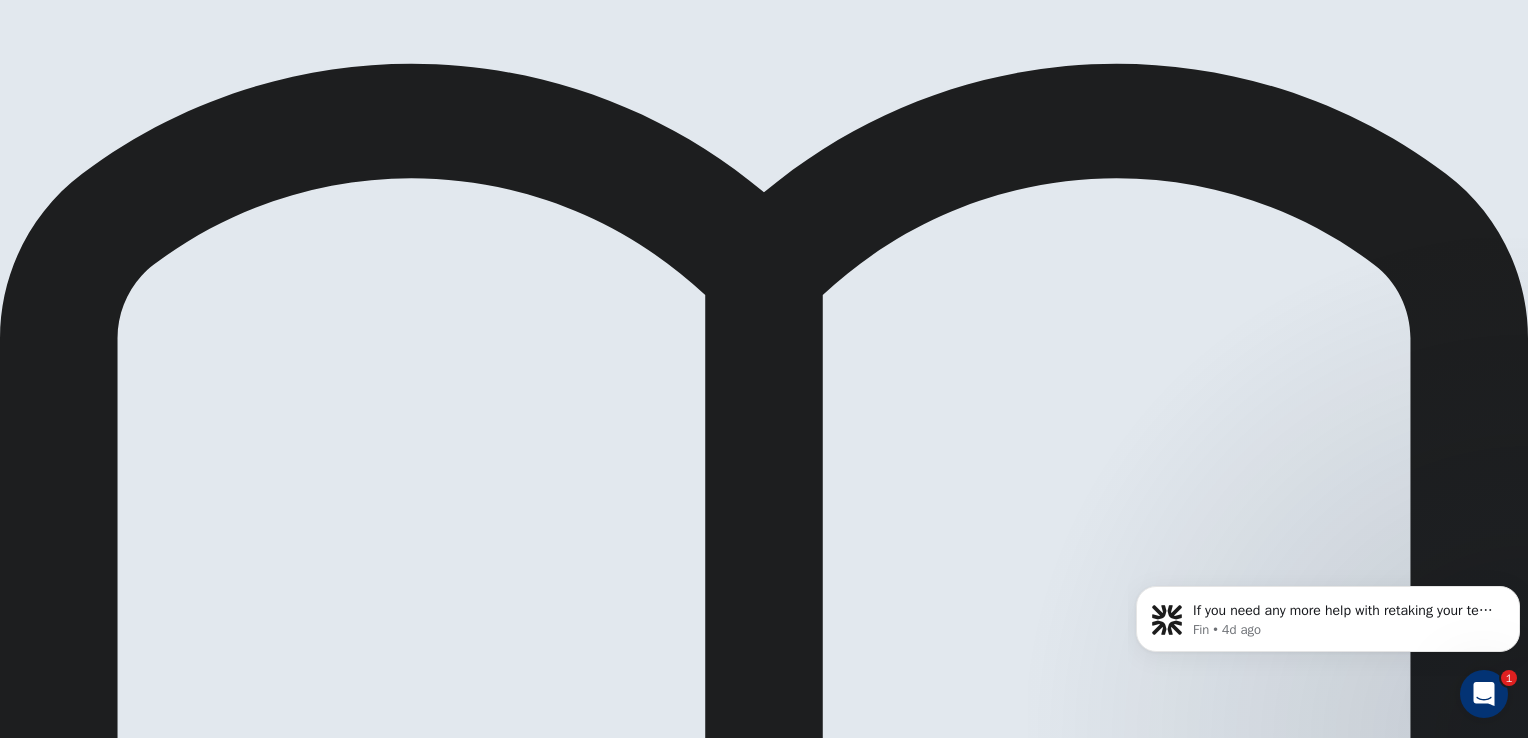click on "such as" at bounding box center (76, 1882) 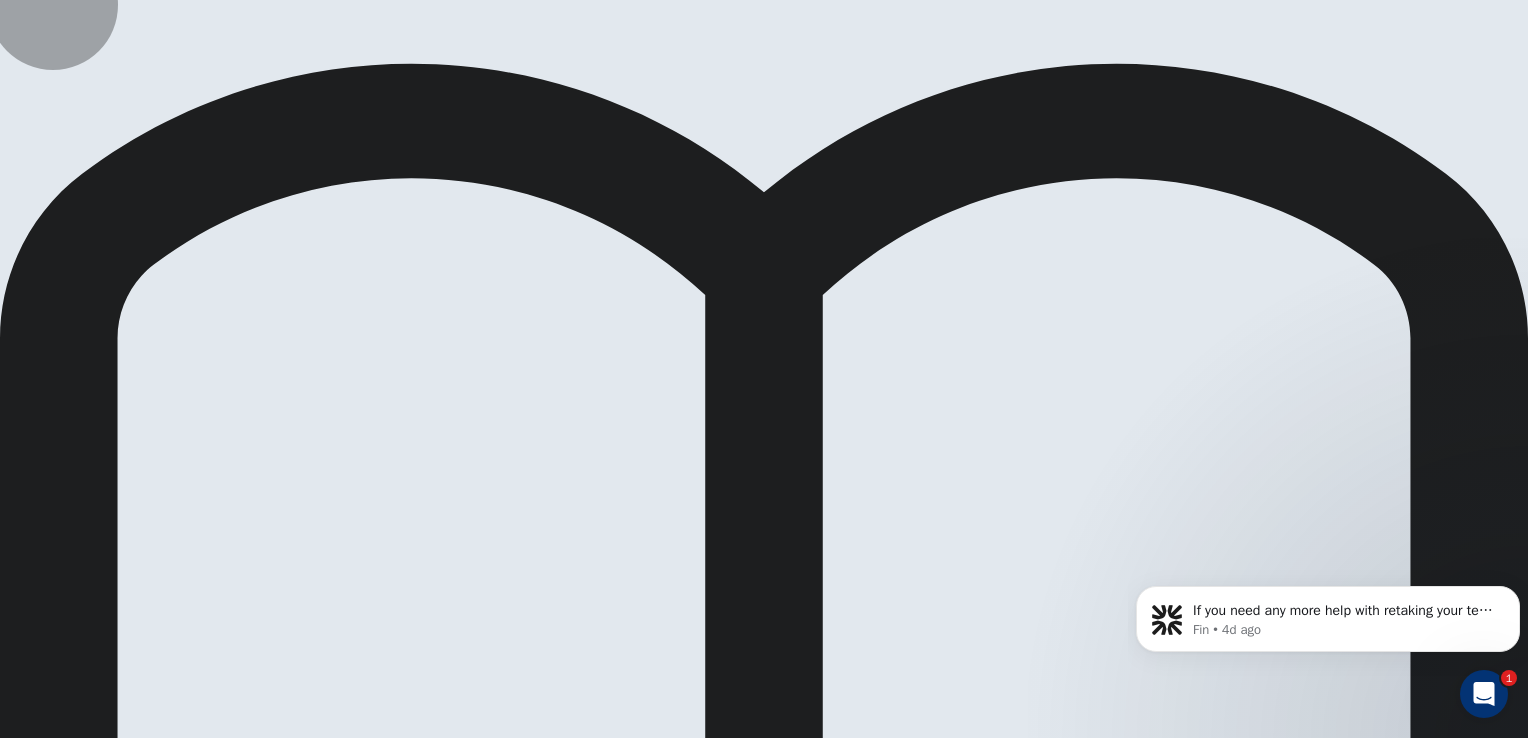 click on "Next" at bounding box center (96, 1631) 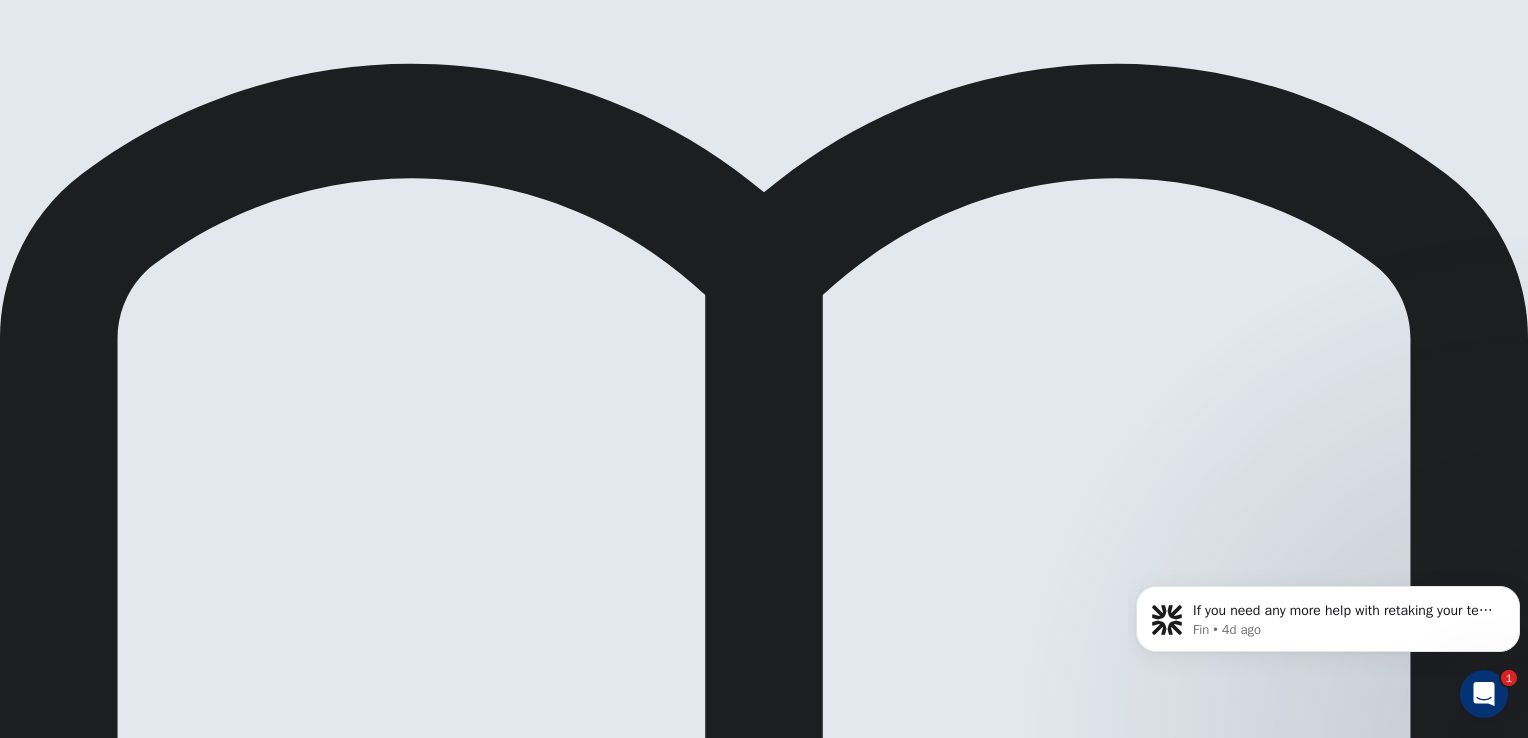 click on "D While" at bounding box center (121, 1875) 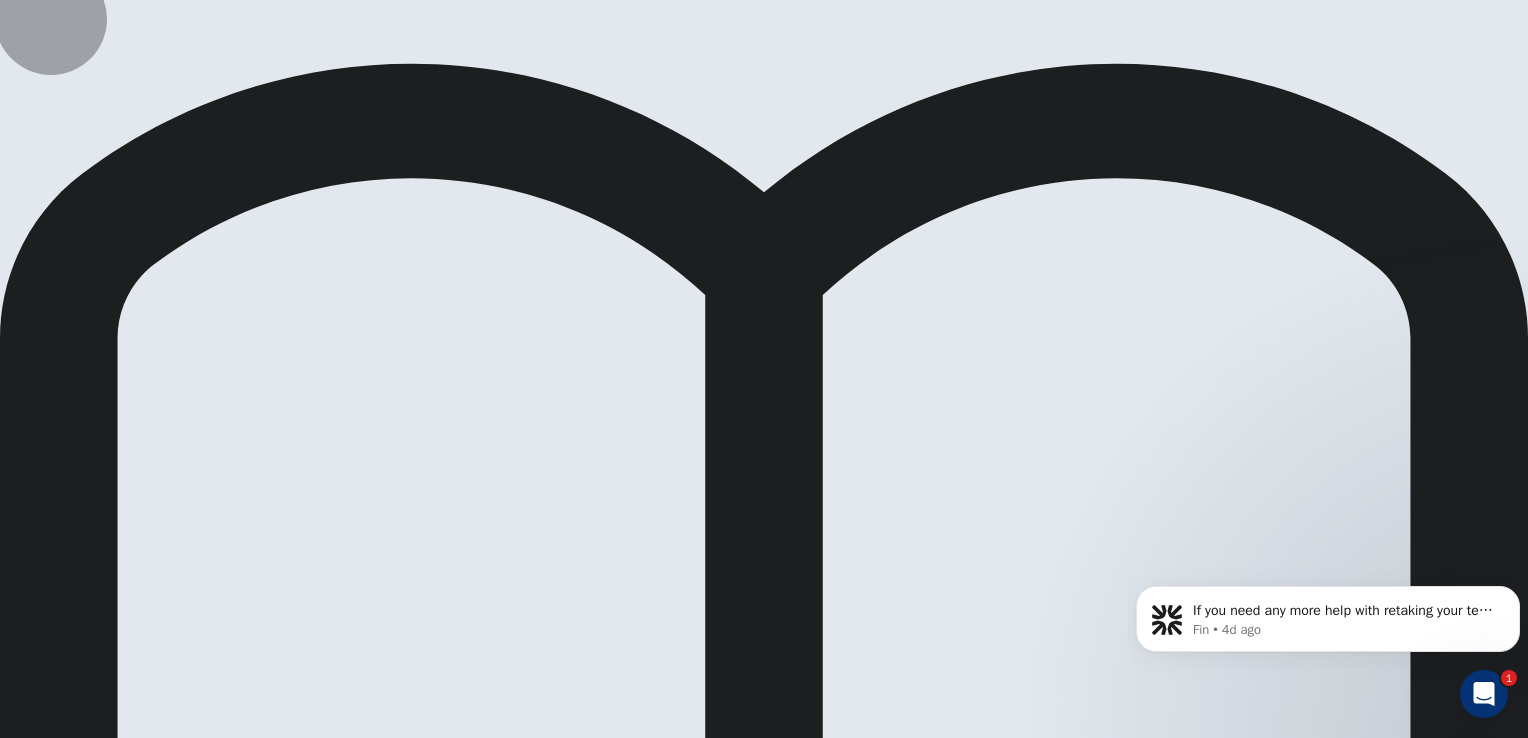 click on "Next" at bounding box center (96, 1631) 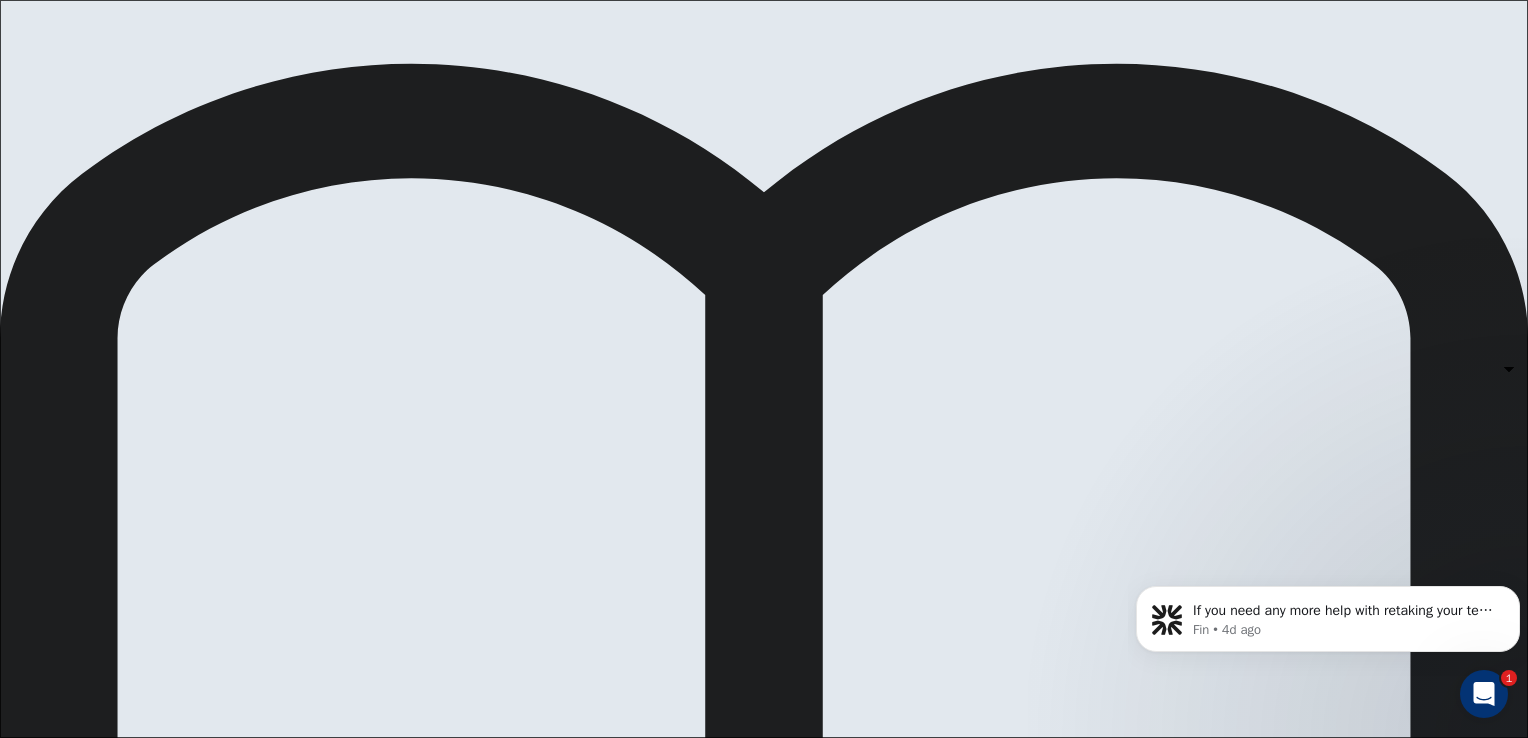scroll, scrollTop: 128, scrollLeft: 0, axis: vertical 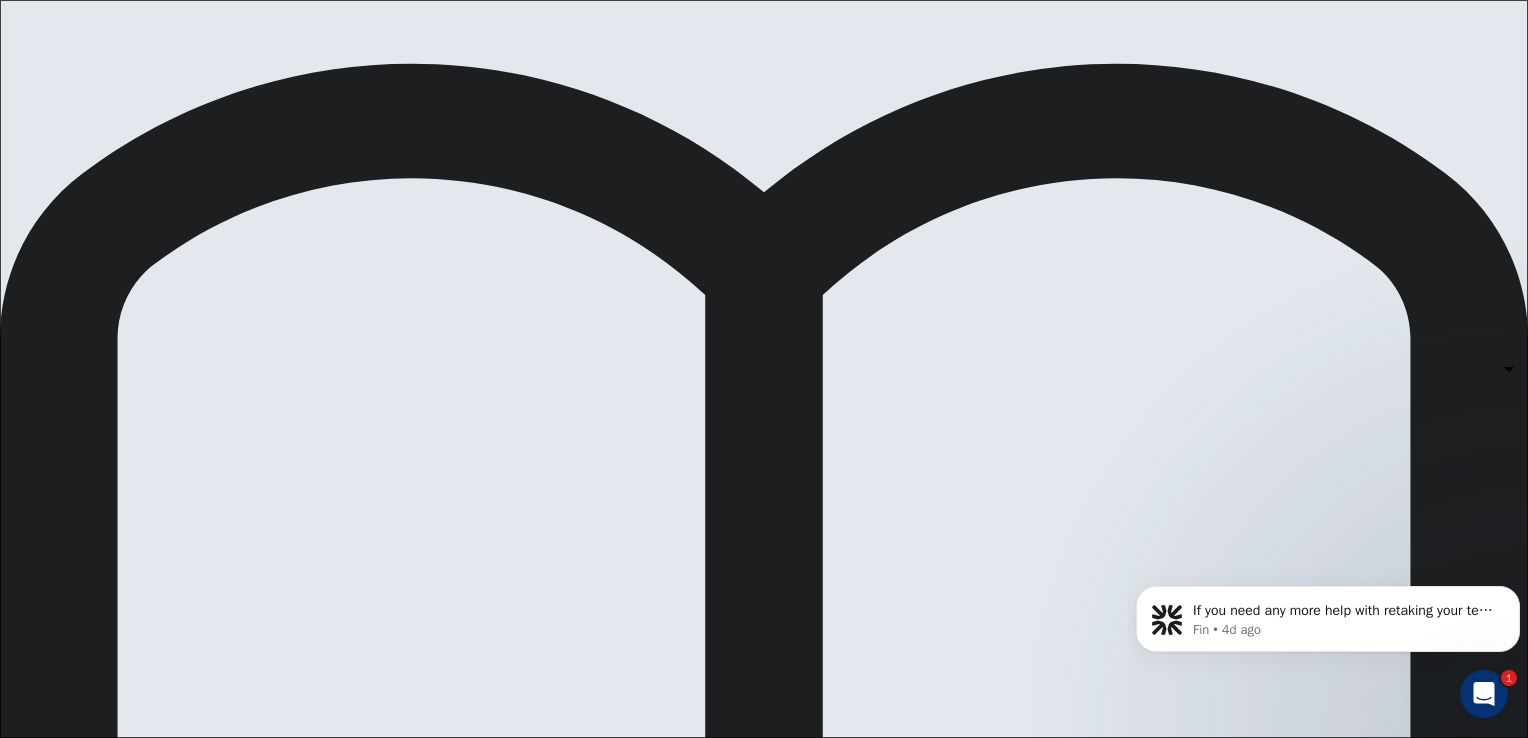 click at bounding box center [764, 738] 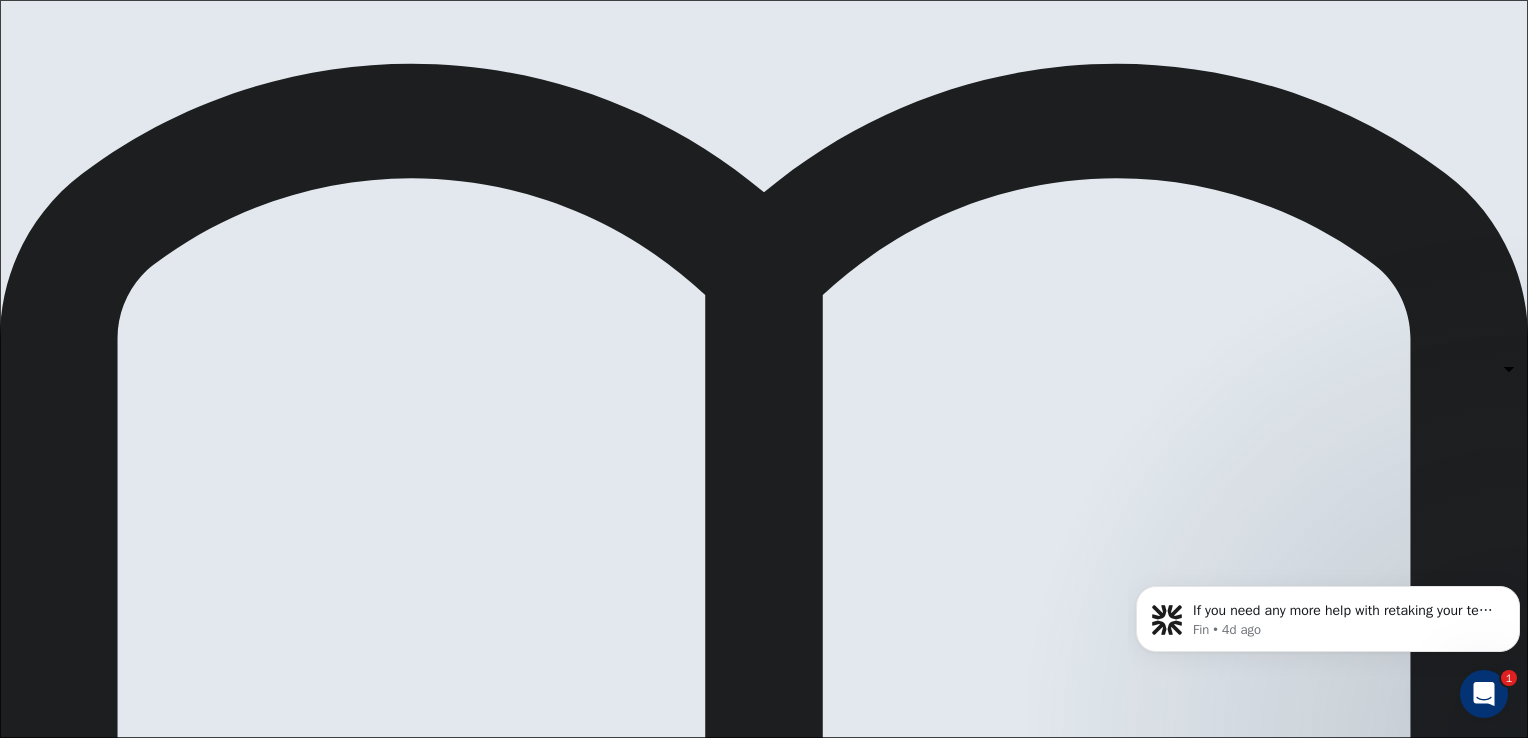 click on "This site uses cookies, as explained in our  Privacy Policy . If you agree to the use of cookies, please click the Accept button and continue to browse our site.   Privacy Policy Accept   eTELL B2 Part Three Review Back Next 00:35:02 Question 15 - 19 of 30 00:35:02 Review Back Next Questions 35 - 39 You are going to read a passage in which some sentences have been  removed. For questions 35 – 39, insert the correct sentence (A – H) into the  appropriate gap. There are THREE sentences which you do not need. A They did however, have the same nomadic life style of hunting and fishing  B They stitched together caribou skins to make jackets, trousers, gloves and  boots  C Many Inuit have nowhere to live D But even here the modern world has had a considerable influence E Nor is it true that Eskimos have over a hundred words for snow F The Inuit lifestyle has entirely disappeared  G Most Inuit now live in permanent settlements  H As well as catching fish through holes in the ice Living in a Cold Climate 35 ​ 1" at bounding box center [764, 369] 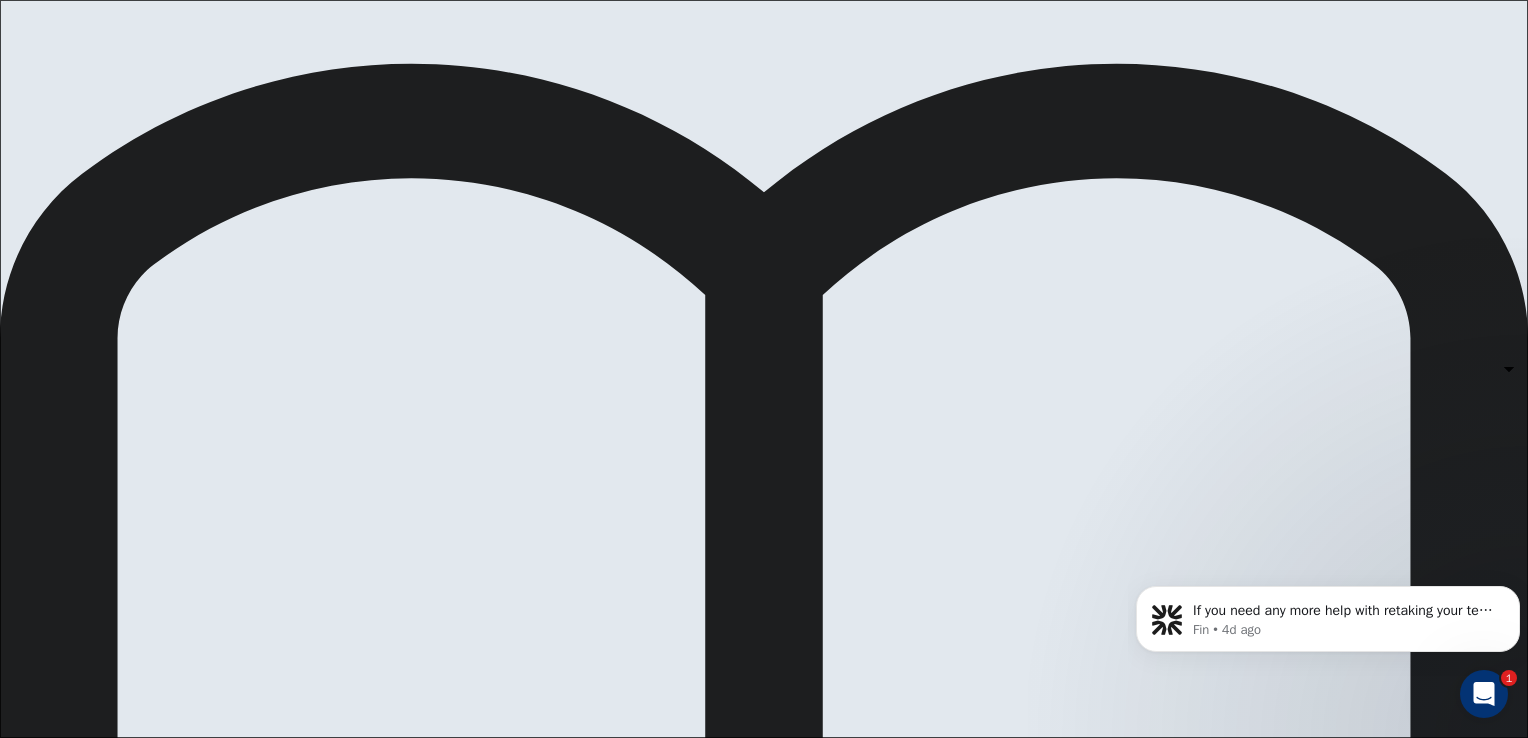 click on "A" at bounding box center [764, 750] 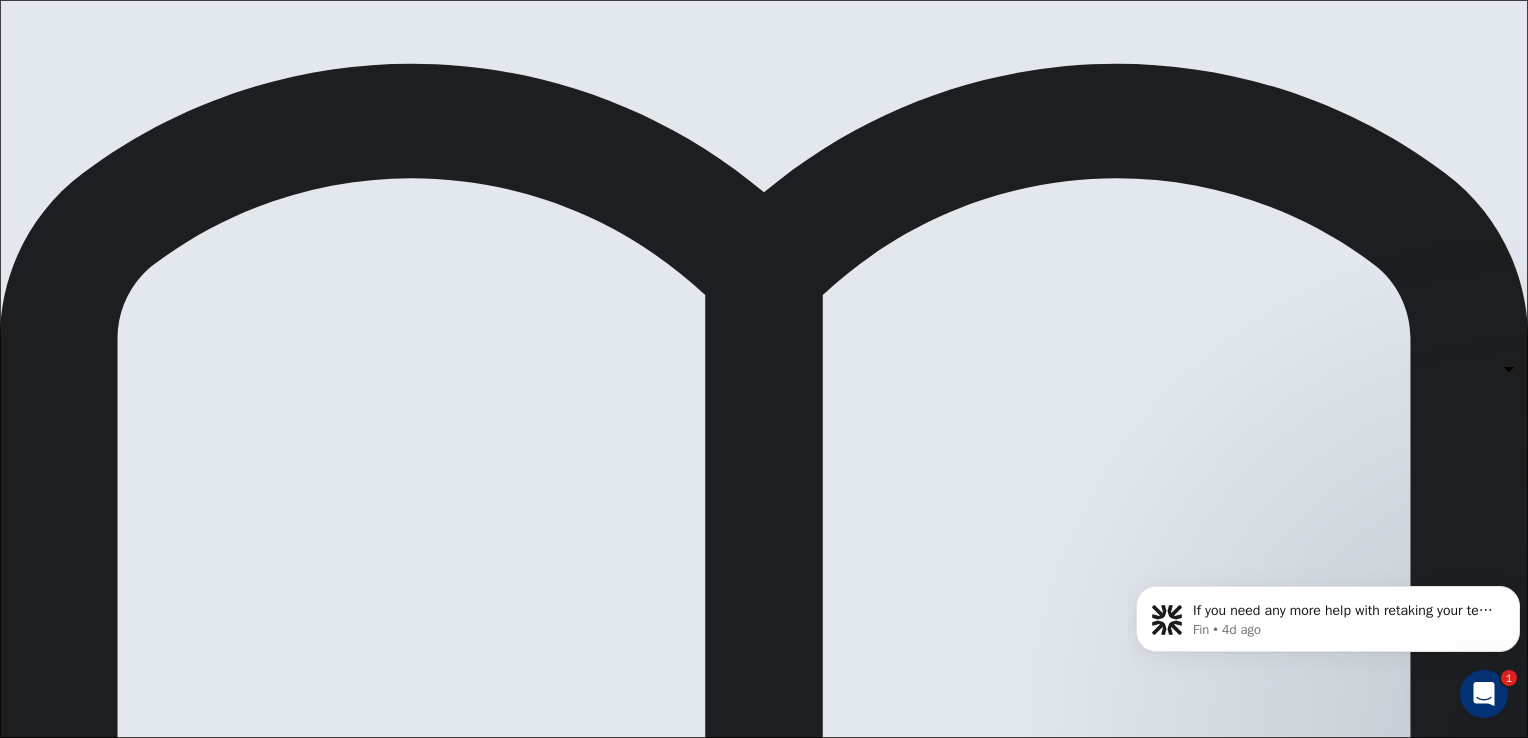 scroll, scrollTop: 106, scrollLeft: 0, axis: vertical 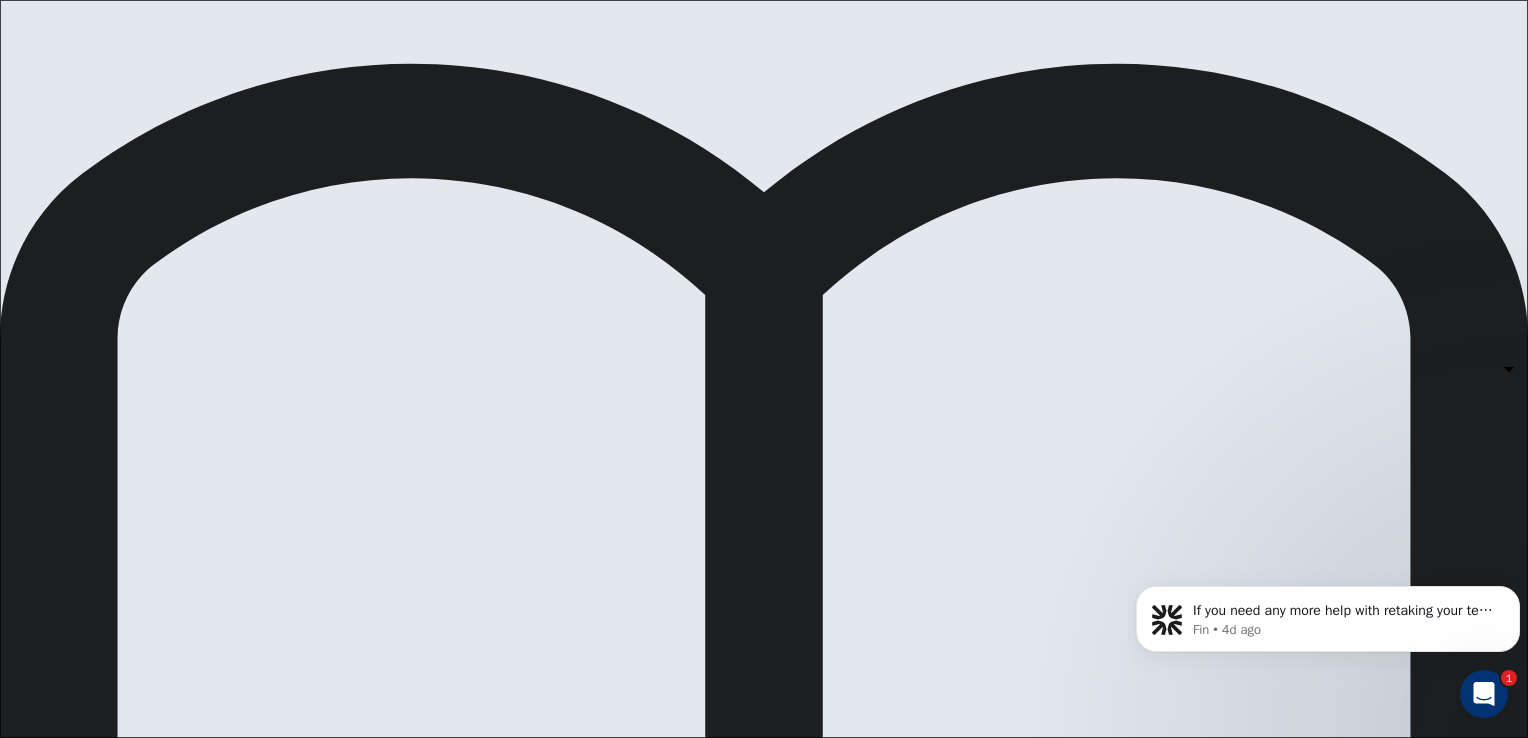 click on "H" at bounding box center (764, 918) 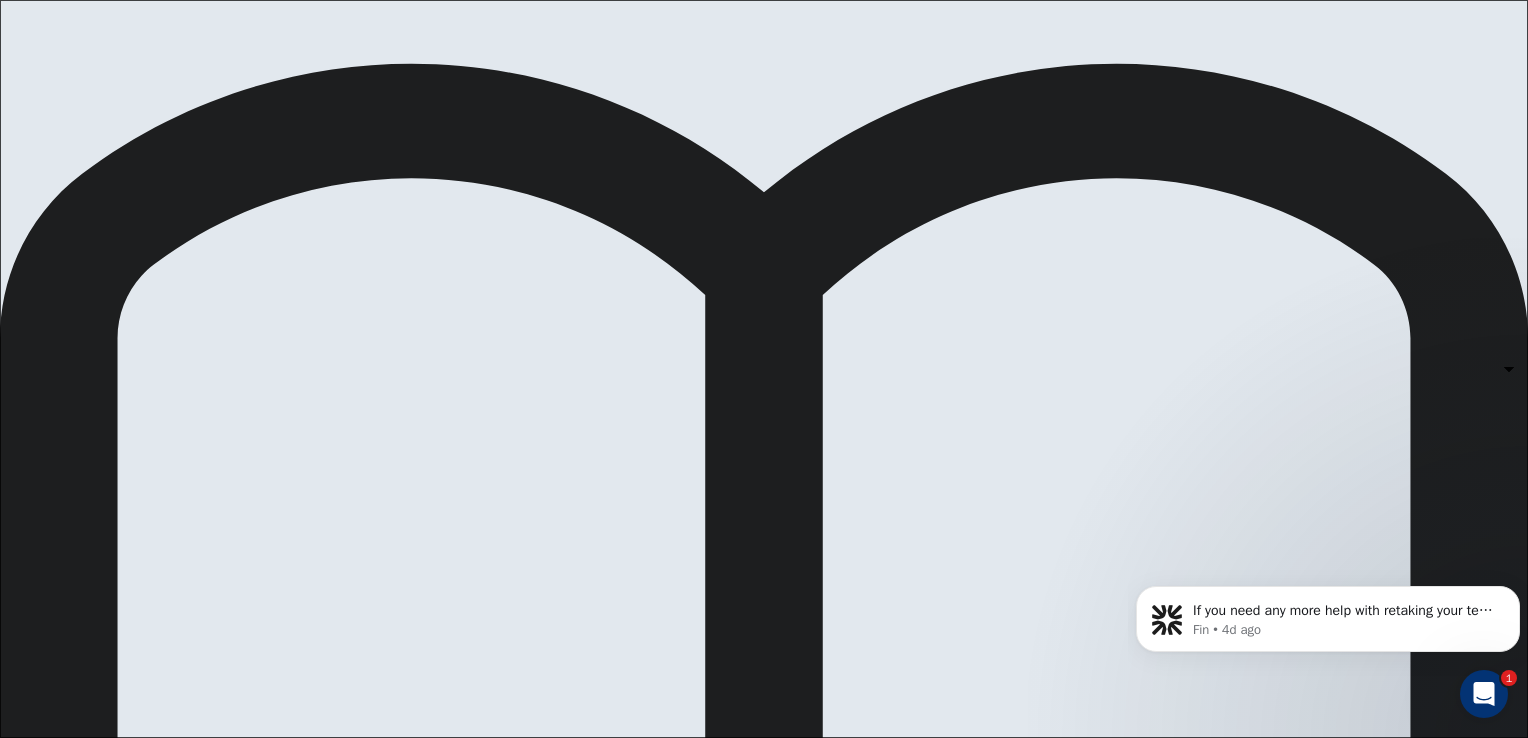 scroll, scrollTop: 206, scrollLeft: 0, axis: vertical 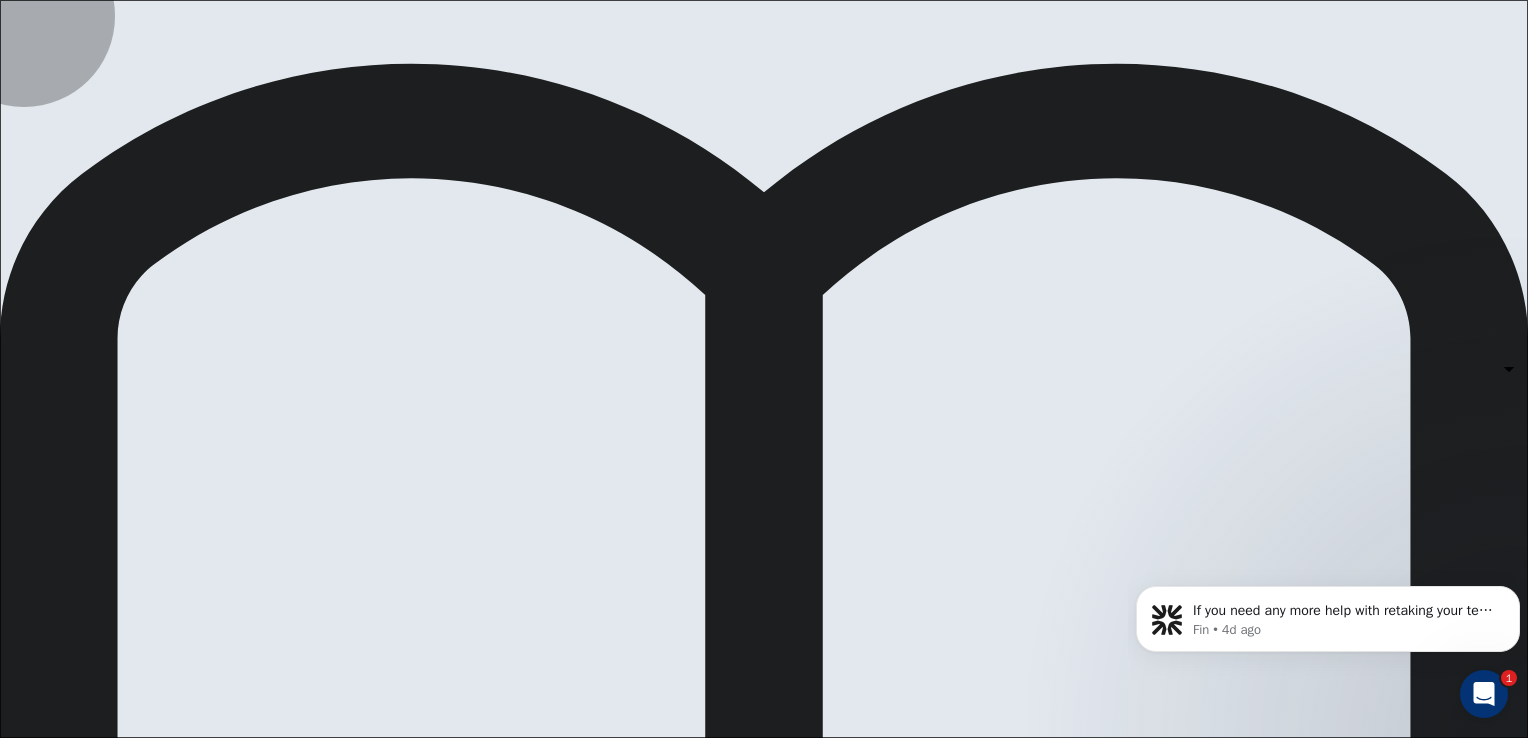 click on "E" at bounding box center (764, 846) 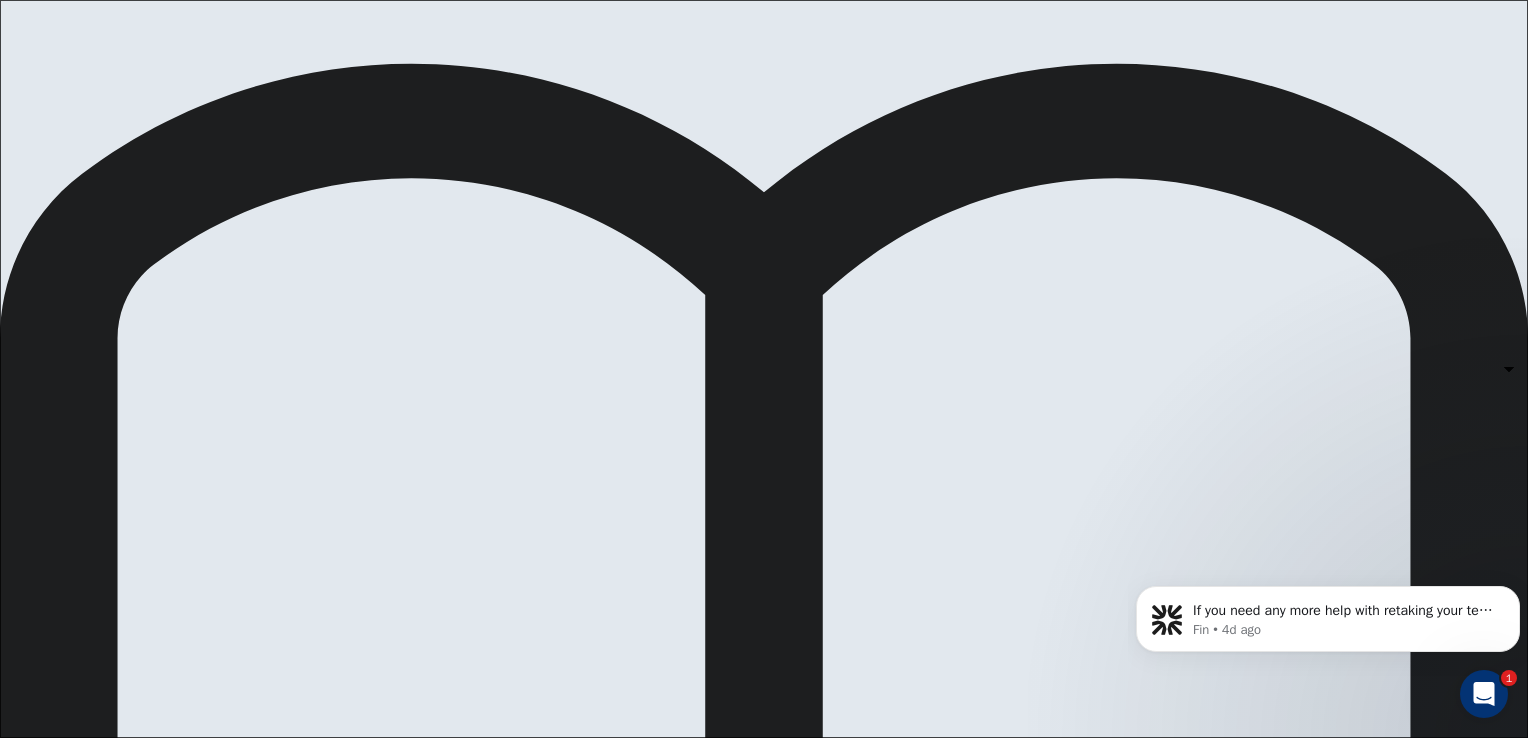 scroll, scrollTop: 306, scrollLeft: 0, axis: vertical 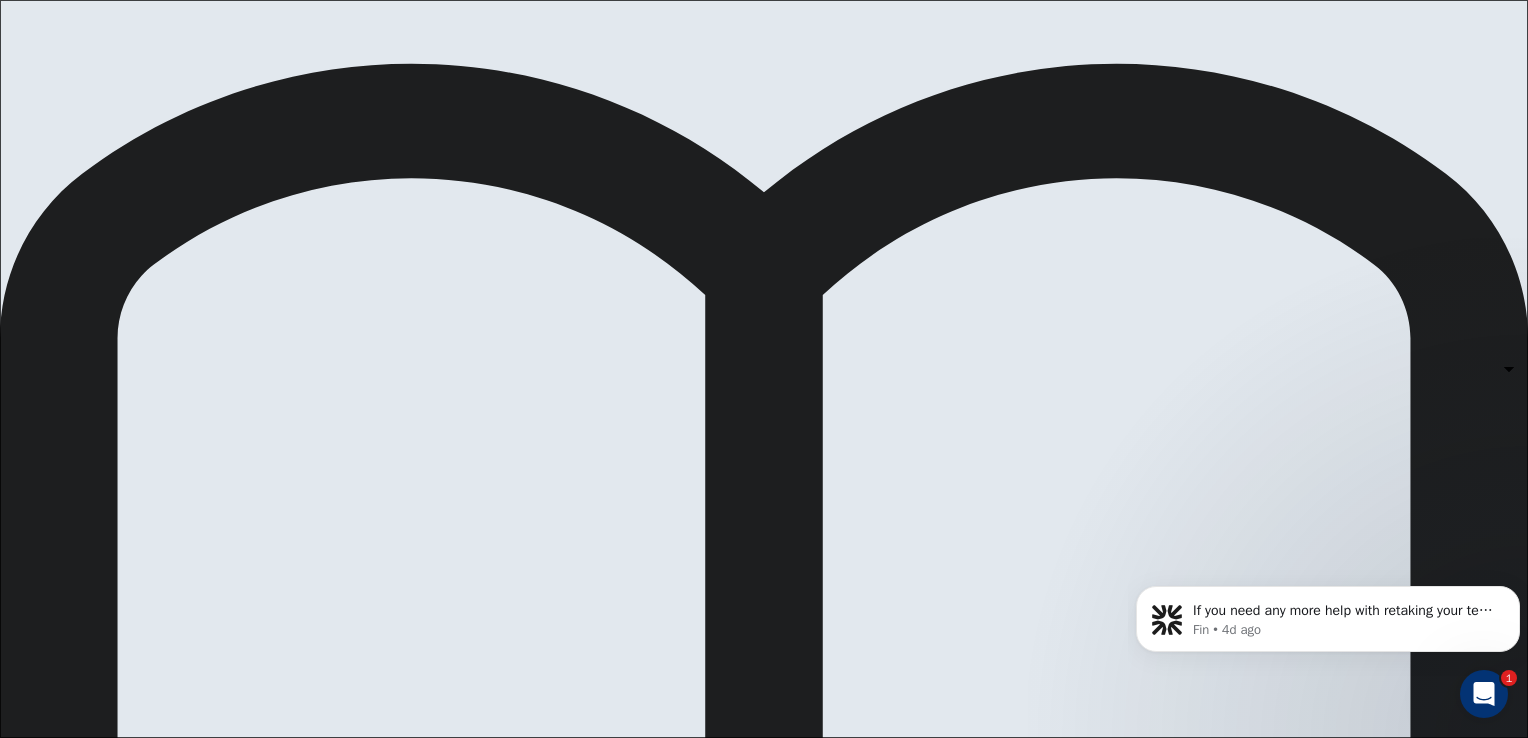 click on "B" at bounding box center [764, 774] 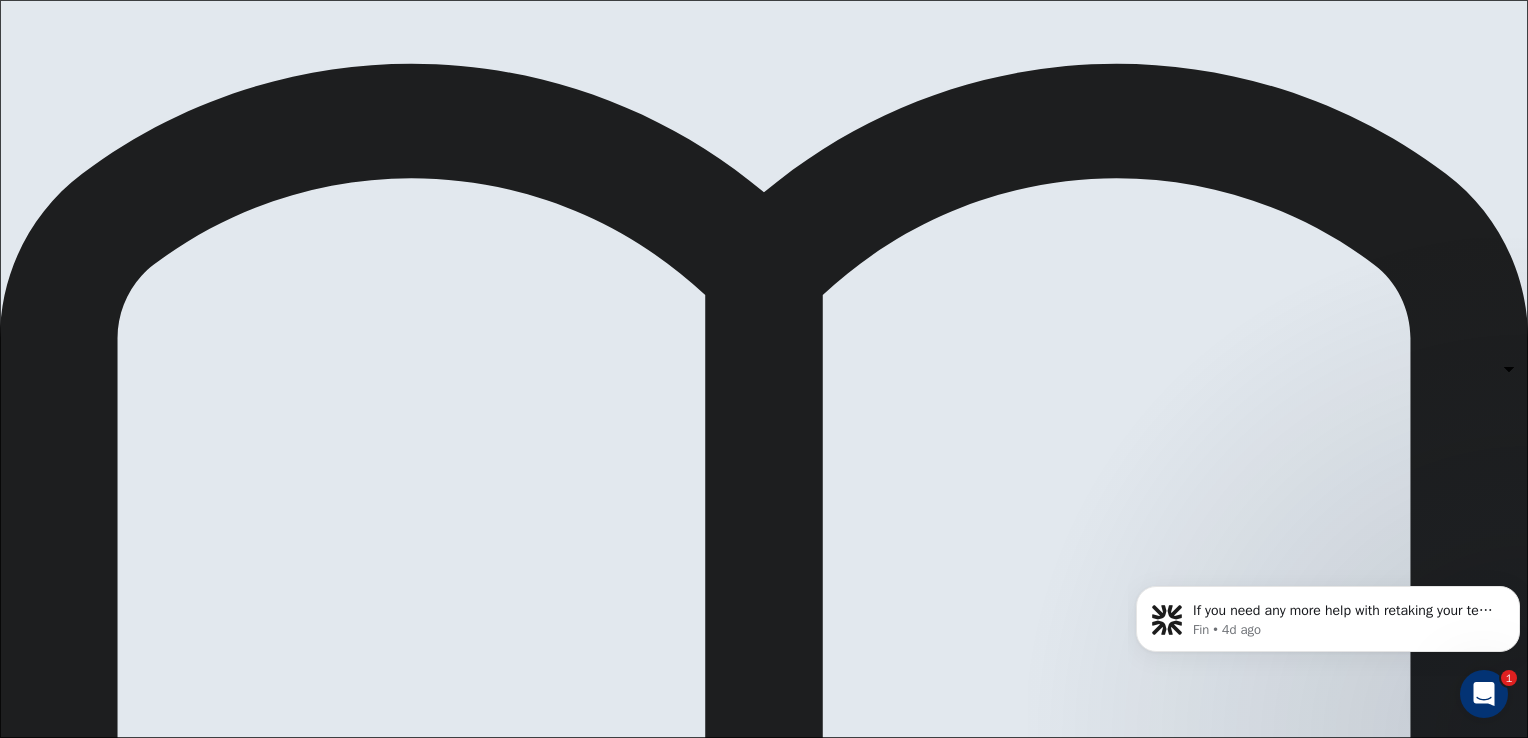 scroll, scrollTop: 465, scrollLeft: 0, axis: vertical 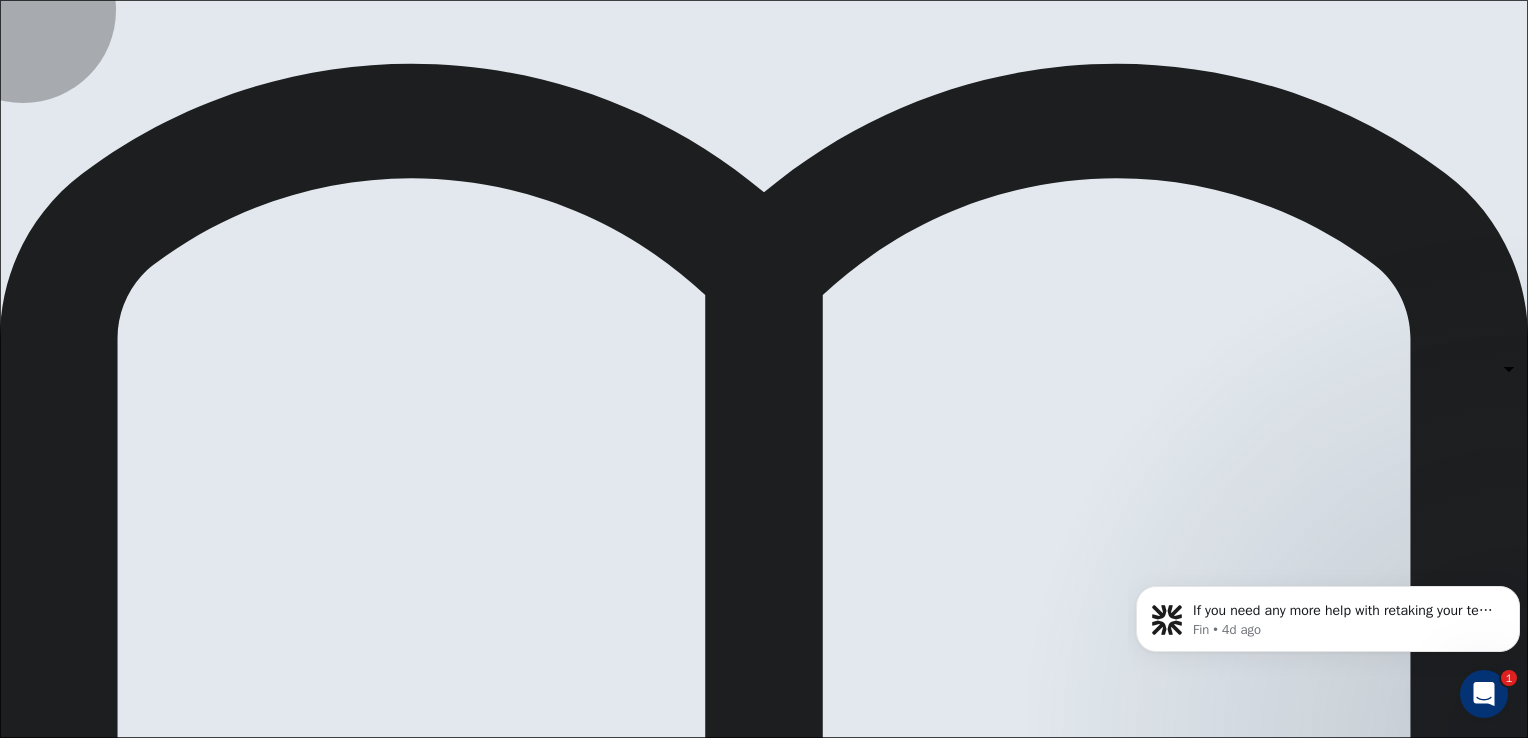 click on "G" at bounding box center [764, 894] 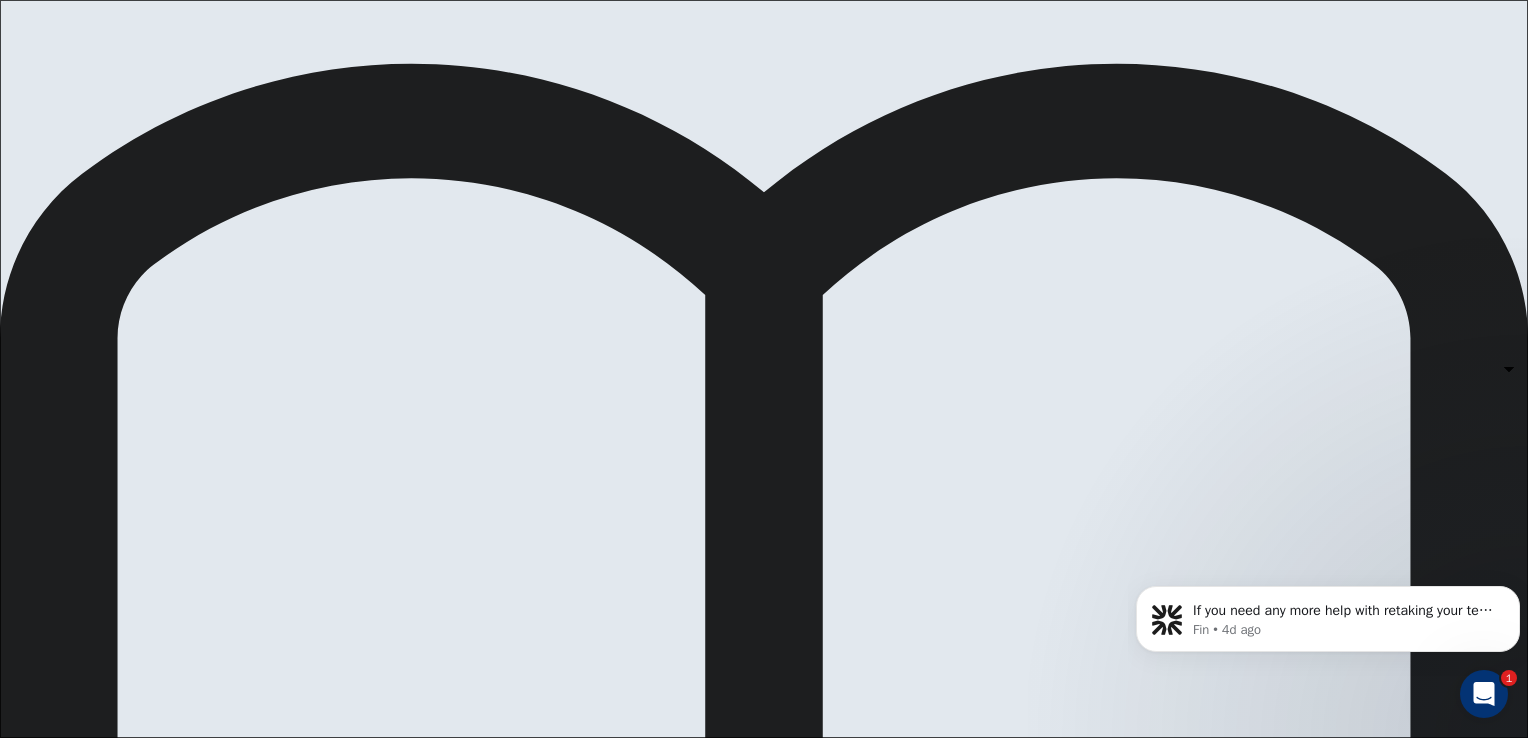 click on "Questions 35 - 39 You are going to read a passage in which some sentences have been  removed. For questions 35 – 39, insert the correct sentence (A – H) into the  appropriate gap. There are THREE sentences which you do not need. A They did however, have the same nomadic life style of hunting and fishing  B They stitched together caribou skins to make jackets, trousers, gloves and  boots  C Many Inuit have nowhere to live D But even here the modern world has had a considerable influence E Nor is it true that Eskimos have over a hundred words for snow F The Inuit lifestyle has entirely disappeared  G Most Inuit now live in permanent settlements  H As well as catching fish through holes in the ice Living in a Cold Climate Traditionally, they relied on the caribou, a large deer, which provided them with meat, eaten raw, and skin for clothing, tents, boats and even musical instruments.  35 H * ​ 36 E * ​  but they do have more words for ice than other languages do. 37 B * ​ 38 G * ​ 39 ​ ​ 2025" at bounding box center [764, 1850] 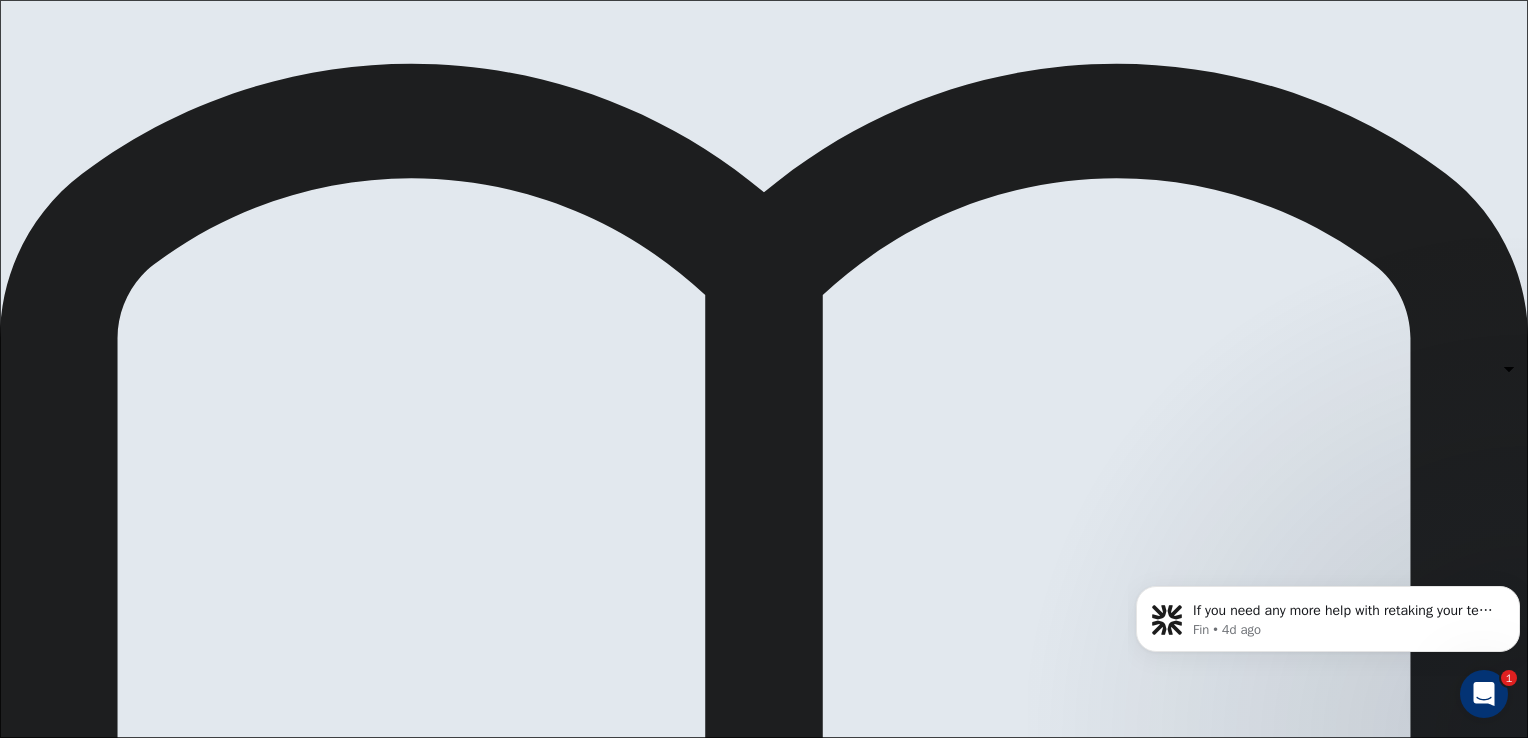 click on "This site uses cookies, as explained in our  Privacy Policy . If you agree to the use of cookies, please click the Accept button and continue to browse our site.   Privacy Policy Accept   eTELL B2 Part Three Review Back Next 00:30:42 Question 15 - 19 of 30 00:30:42 Review Back Next Questions 35 - 39 You are going to read a passage in which some sentences have been  removed. For questions 35 – 39, insert the correct sentence (A – H) into the  appropriate gap. There are THREE sentences which you do not need. A They did however, have the same nomadic life style of hunting and fishing  B They stitched together caribou skins to make jackets, trousers, gloves and  boots  C Many Inuit have nowhere to live D But even here the modern world has had a considerable influence E Nor is it true that Eskimos have over a hundred words for snow F The Inuit lifestyle has entirely disappeared  G Most Inuit now live in permanent settlements  H As well as catching fish through holes in the ice Living in a Cold Climate 35 H * E" at bounding box center (764, 369) 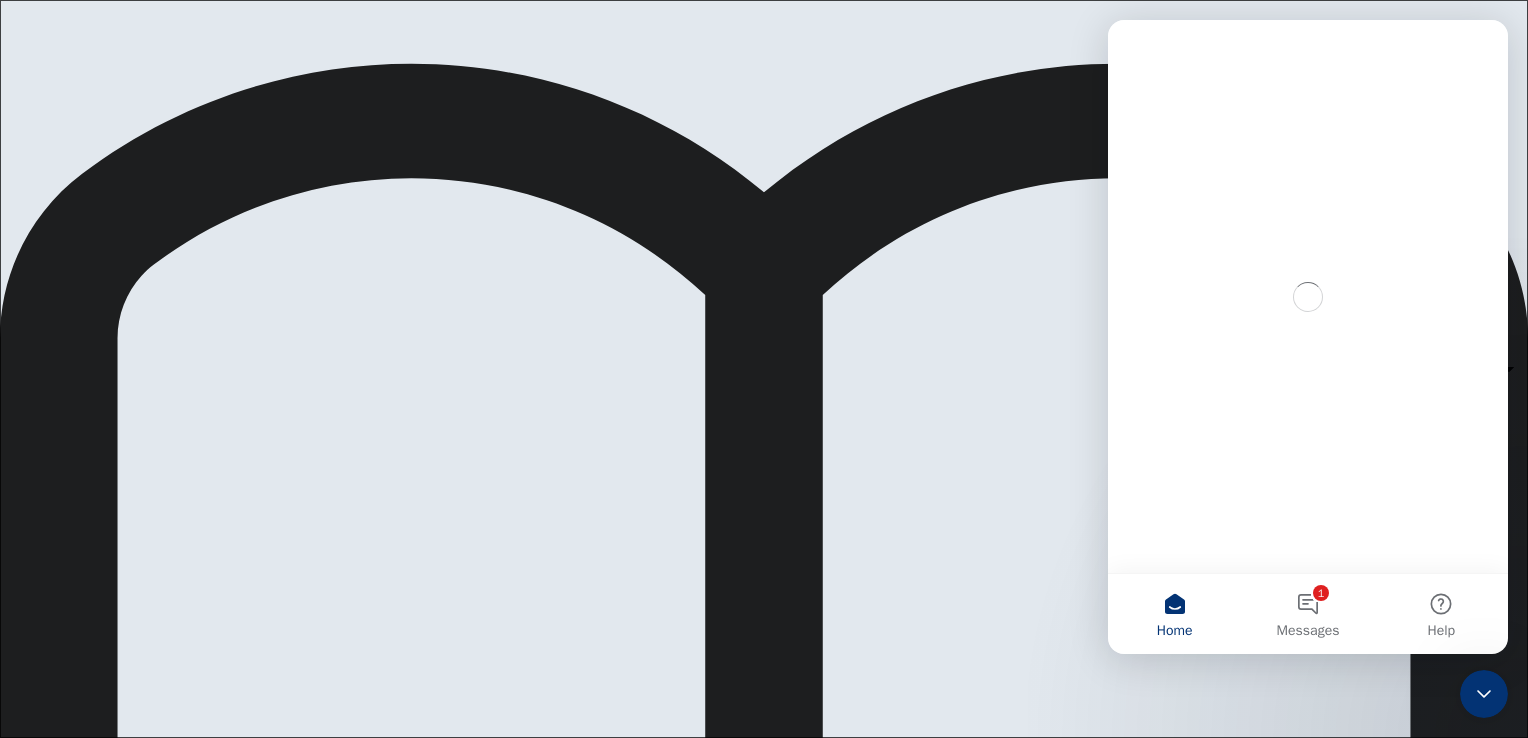 scroll, scrollTop: 0, scrollLeft: 0, axis: both 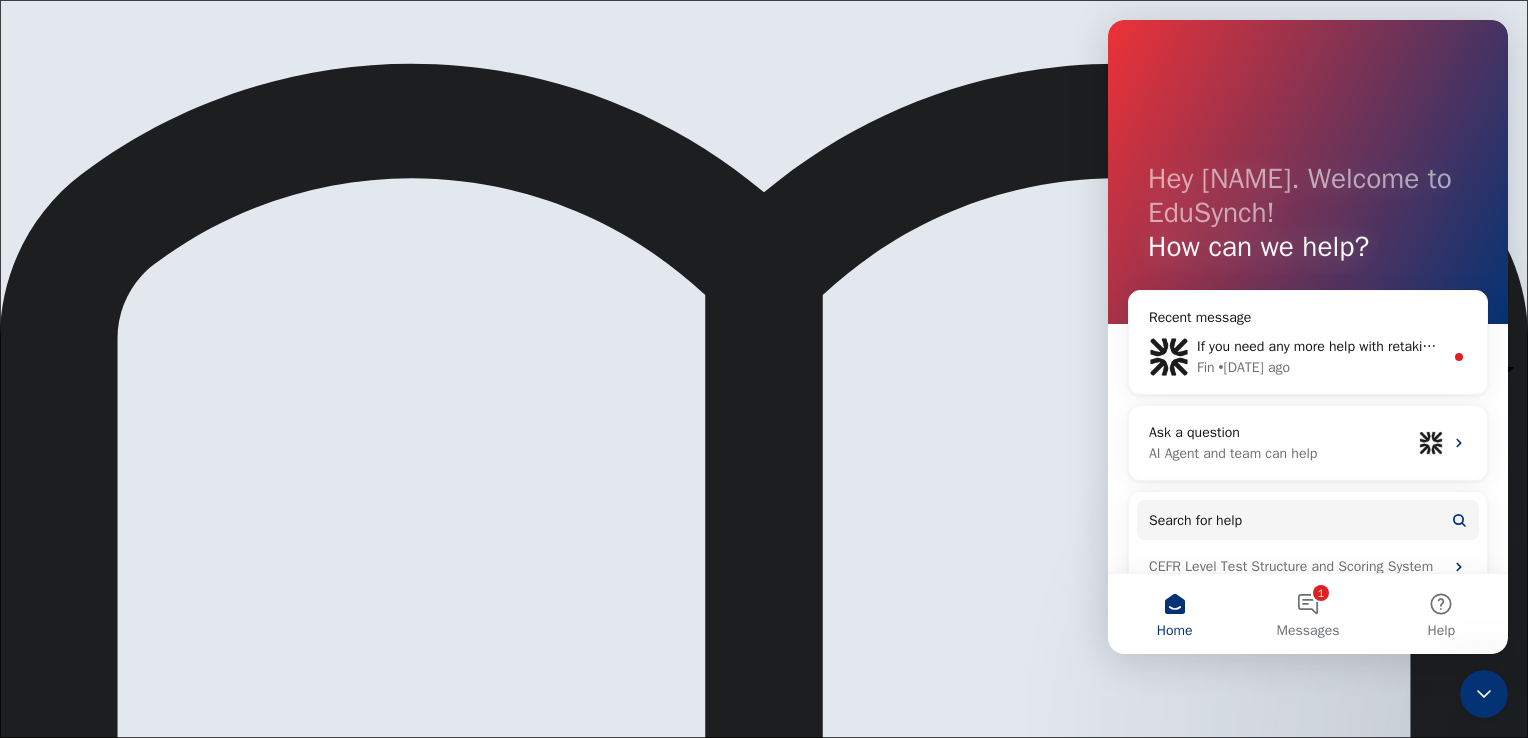 click at bounding box center [764, 738] 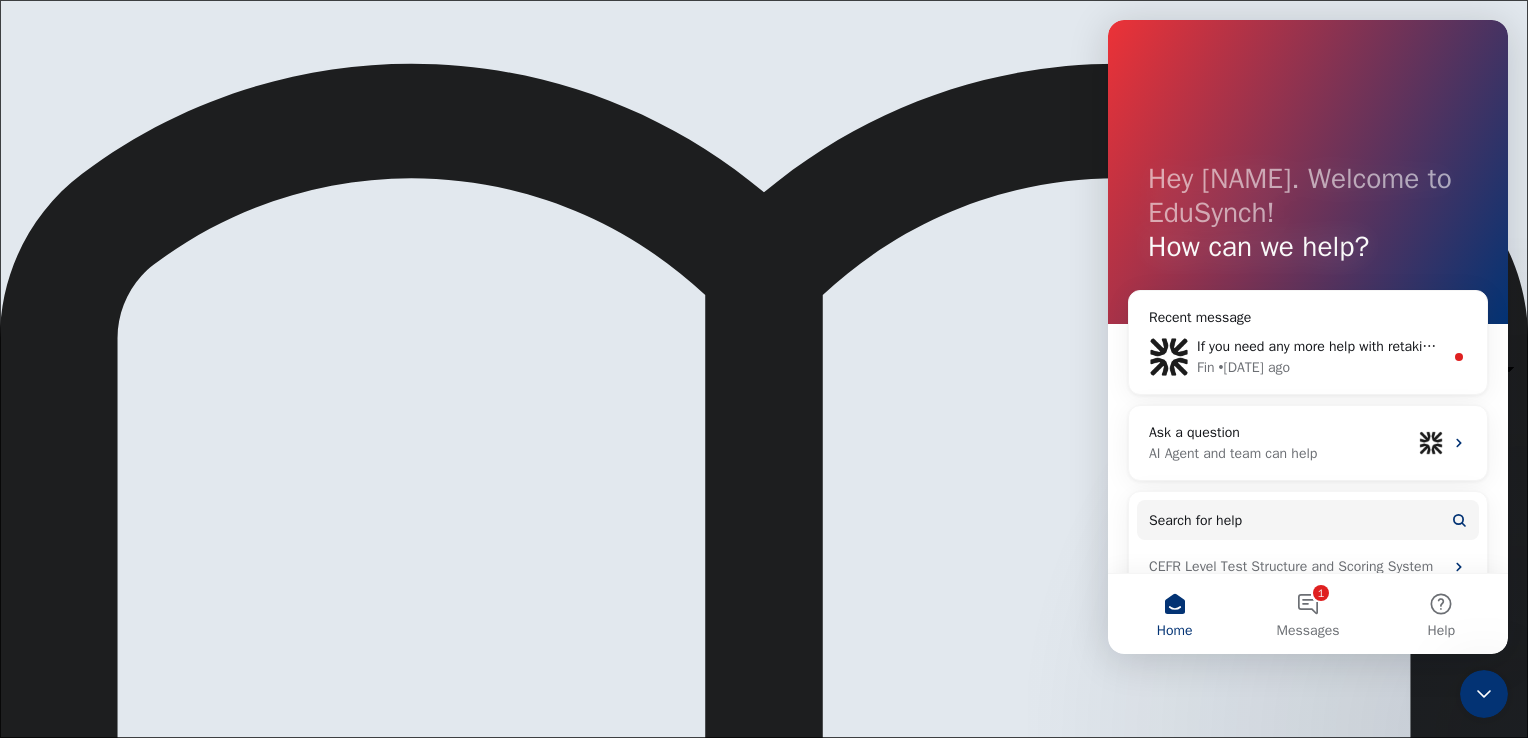 click 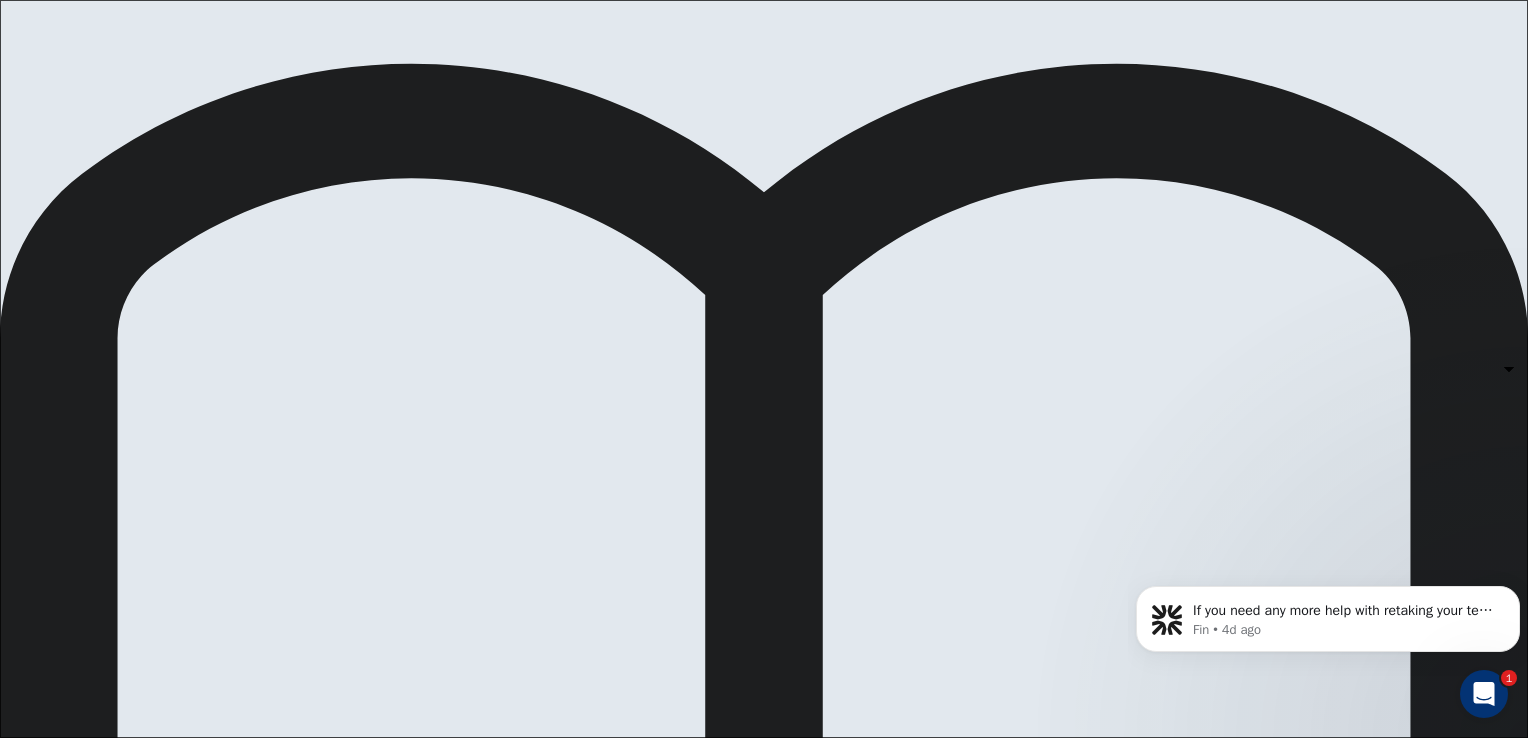 scroll, scrollTop: 0, scrollLeft: 0, axis: both 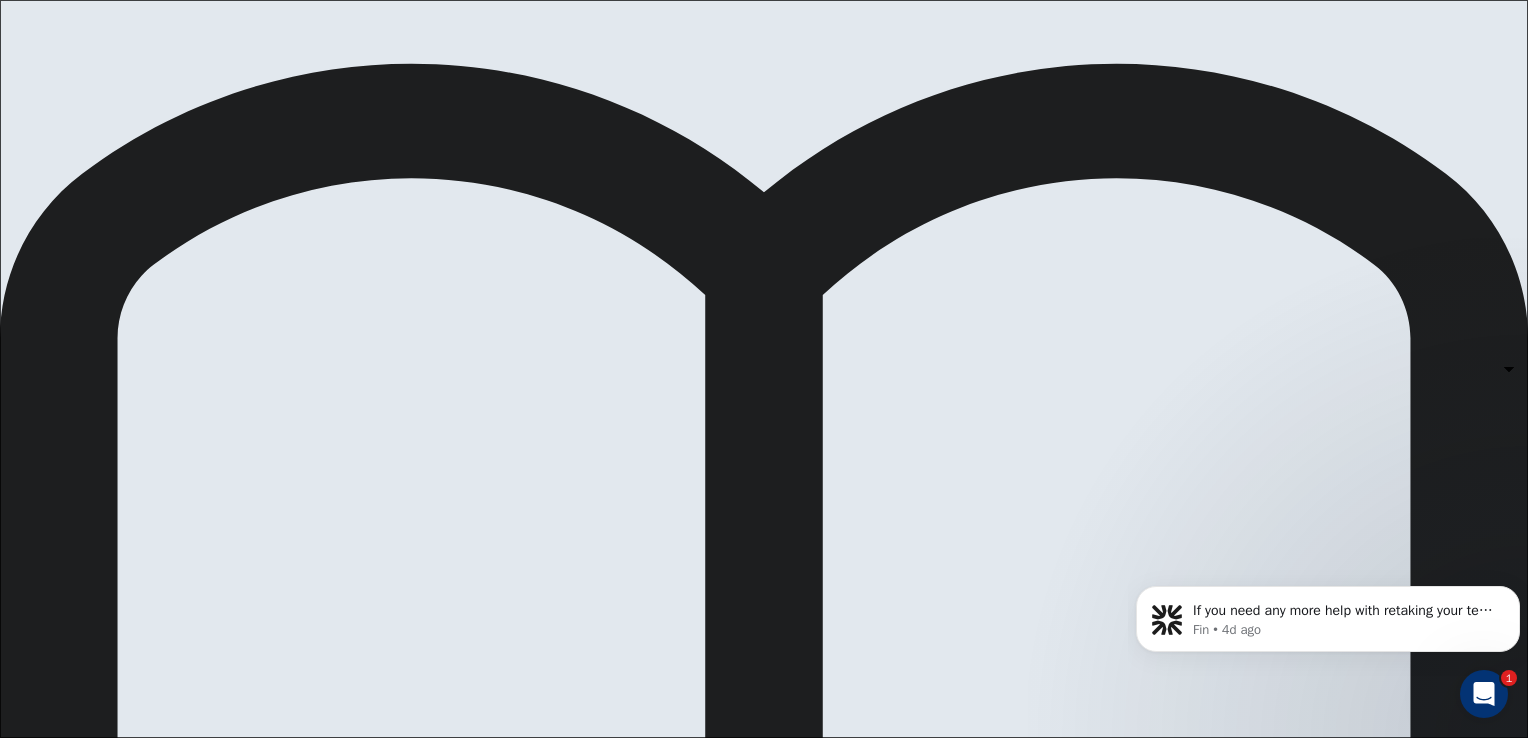 click on "This site uses cookies, as explained in our  Privacy Policy . If you agree to the use of cookies, please click the Accept button and continue to browse our site.   Privacy Policy Accept   eTELL B2 Part Three Review Back Next 00:30:27 Question 15 - 19 of 30 00:30:27 Review Back Next Questions 35 - 39 You are going to read a passage in which some sentences have been  removed. For questions 35 – 39, insert the correct sentence (A – H) into the  appropriate gap. There are THREE sentences which you do not need. A They did however, have the same nomadic life style of hunting and fishing  B They stitched together caribou skins to make jackets, trousers, gloves and  boots  C Many Inuit have nowhere to live D But even here the modern world has had a considerable influence E Nor is it true that Eskimos have over a hundred words for snow F The Inuit lifestyle has entirely disappeared  G Most Inuit now live in permanent settlements  H As well as catching fish through holes in the ice Living in a Cold Climate 35 H * E" at bounding box center (764, 369) 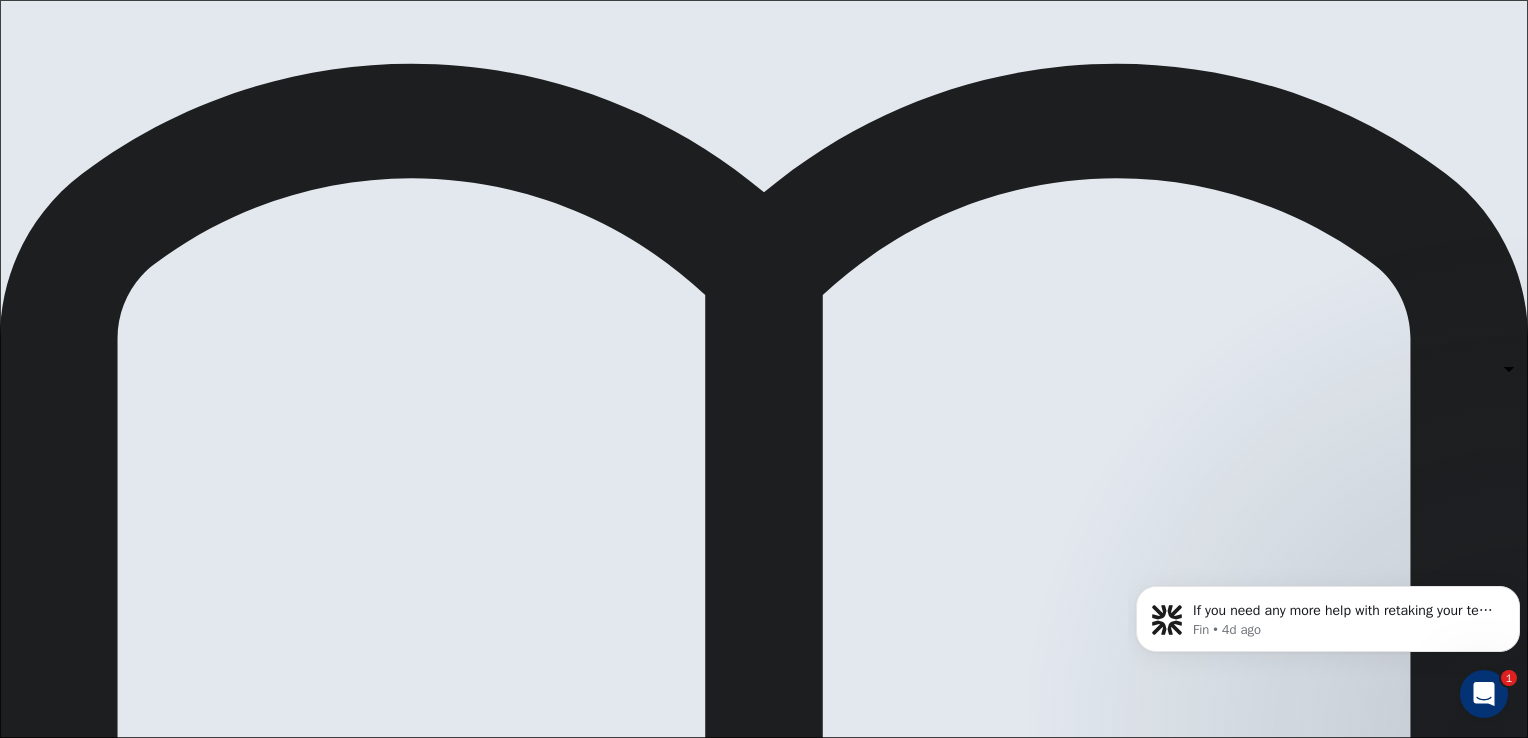 click at bounding box center (764, 738) 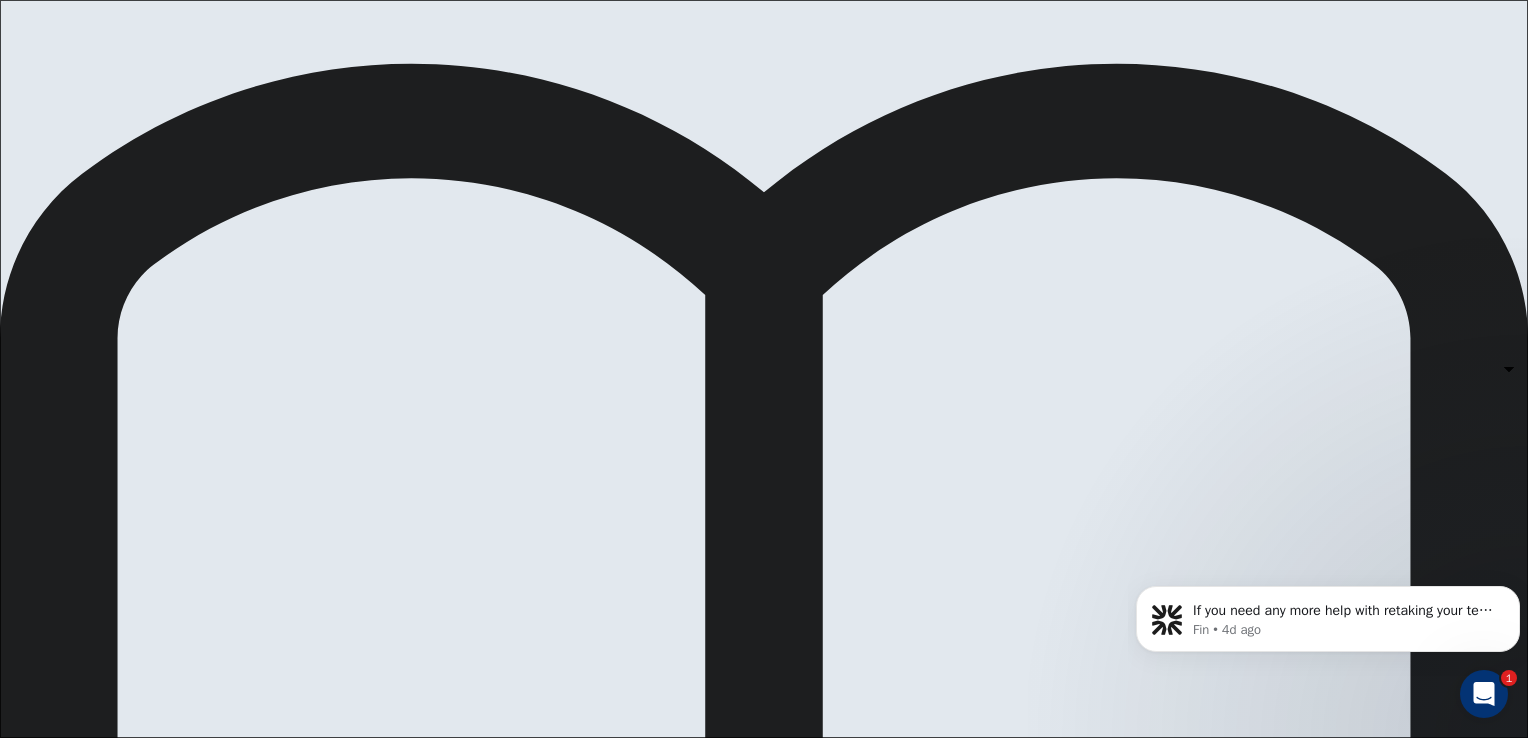 click on "This site uses cookies, as explained in our  Privacy Policy . If you agree to the use of cookies, please click the Accept button and continue to browse our site.   Privacy Policy Accept   eTELL B2 Part Three Review Back Next 00:30:21 Question 15 - 19 of 30 00:30:21 Review Back Next Questions 35 - 39 You are going to read a passage in which some sentences have been  removed. For questions 35 – 39, insert the correct sentence (A – H) into the  appropriate gap. There are THREE sentences which you do not need. A They did however, have the same nomadic life style of hunting and fishing  B They stitched together caribou skins to make jackets, trousers, gloves and  boots  C Many Inuit have nowhere to live D But even here the modern world has had a considerable influence E Nor is it true that Eskimos have over a hundred words for snow F The Inuit lifestyle has entirely disappeared  G Most Inuit now live in permanent settlements  H As well as catching fish through holes in the ice Living in a Cold Climate 35 H * E" at bounding box center [764, 369] 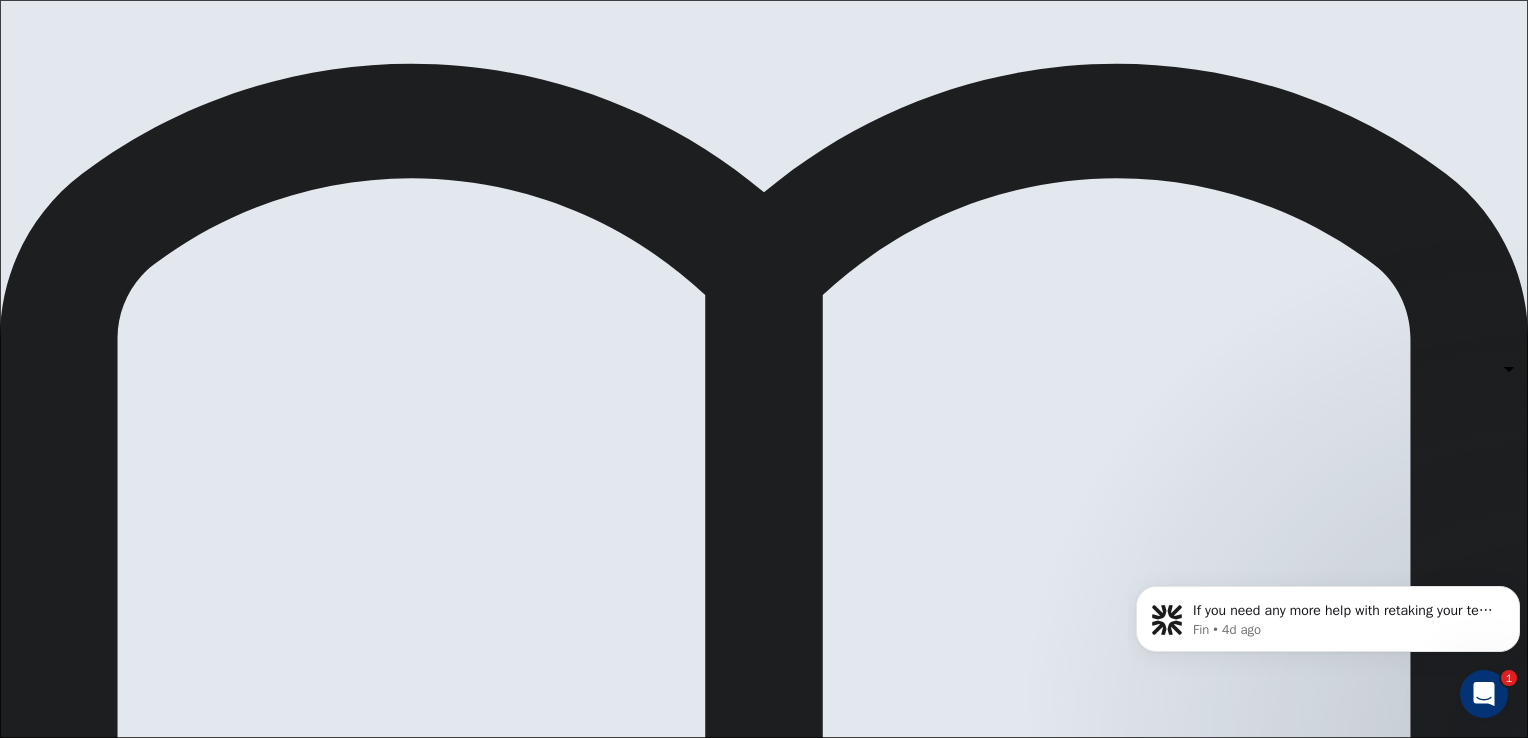 click at bounding box center [764, 738] 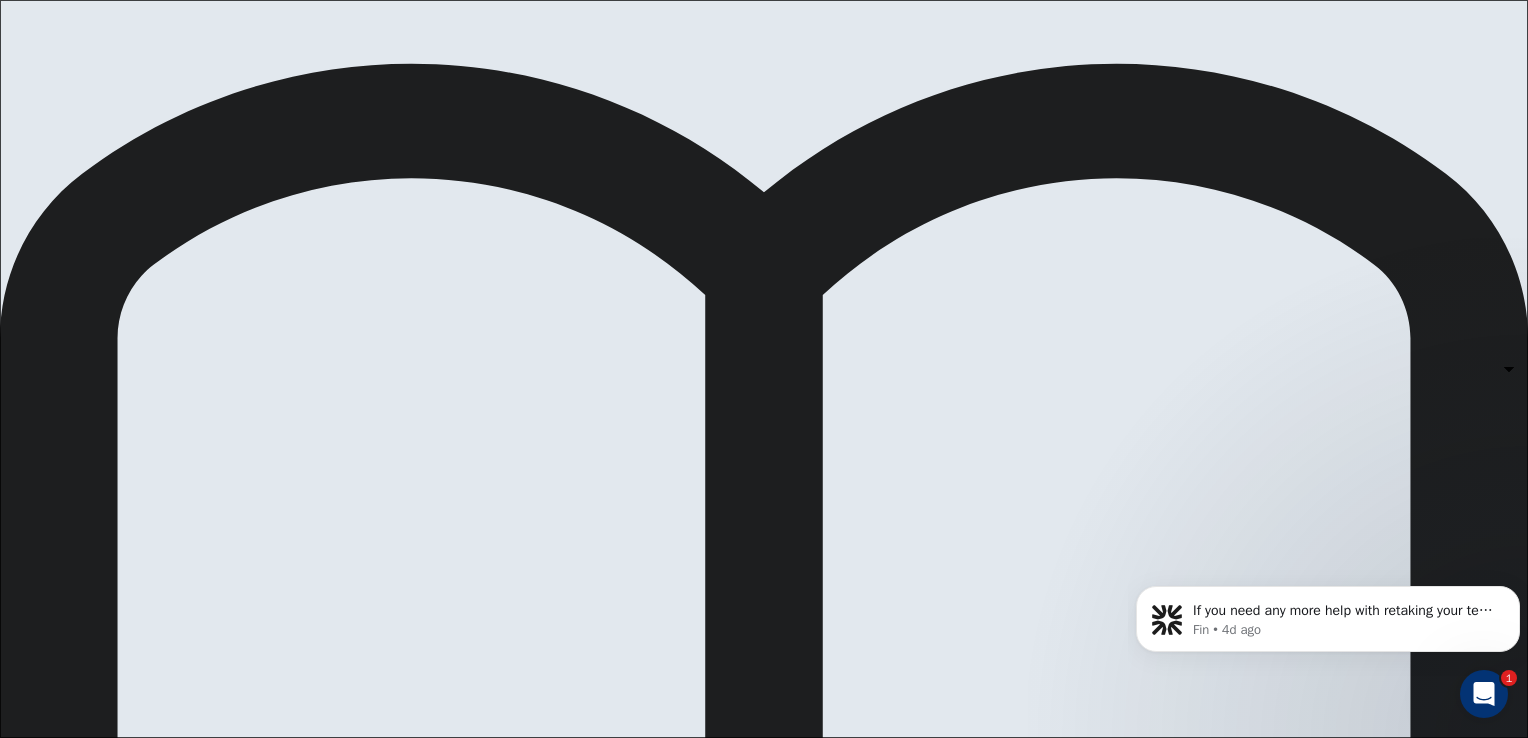 click on "This site uses cookies, as explained in our  Privacy Policy . If you agree to the use of cookies, please click the Accept button and continue to browse our site.   Privacy Policy Accept   eTELL B2 Part Three Review Back Next 00:30:19 Question 15 - 19 of 30 00:30:19 Review Back Next Questions 35 - 39 You are going to read a passage in which some sentences have been  removed. For questions 35 – 39, insert the correct sentence (A – H) into the  appropriate gap. There are THREE sentences which you do not need. A They did however, have the same nomadic life style of hunting and fishing  B They stitched together caribou skins to make jackets, trousers, gloves and  boots  C Many Inuit have nowhere to live D But even here the modern world has had a considerable influence E Nor is it true that Eskimos have over a hundred words for snow F The Inuit lifestyle has entirely disappeared  G Most Inuit now live in permanent settlements  H As well as catching fish through holes in the ice Living in a Cold Climate 35 H * E" at bounding box center [764, 369] 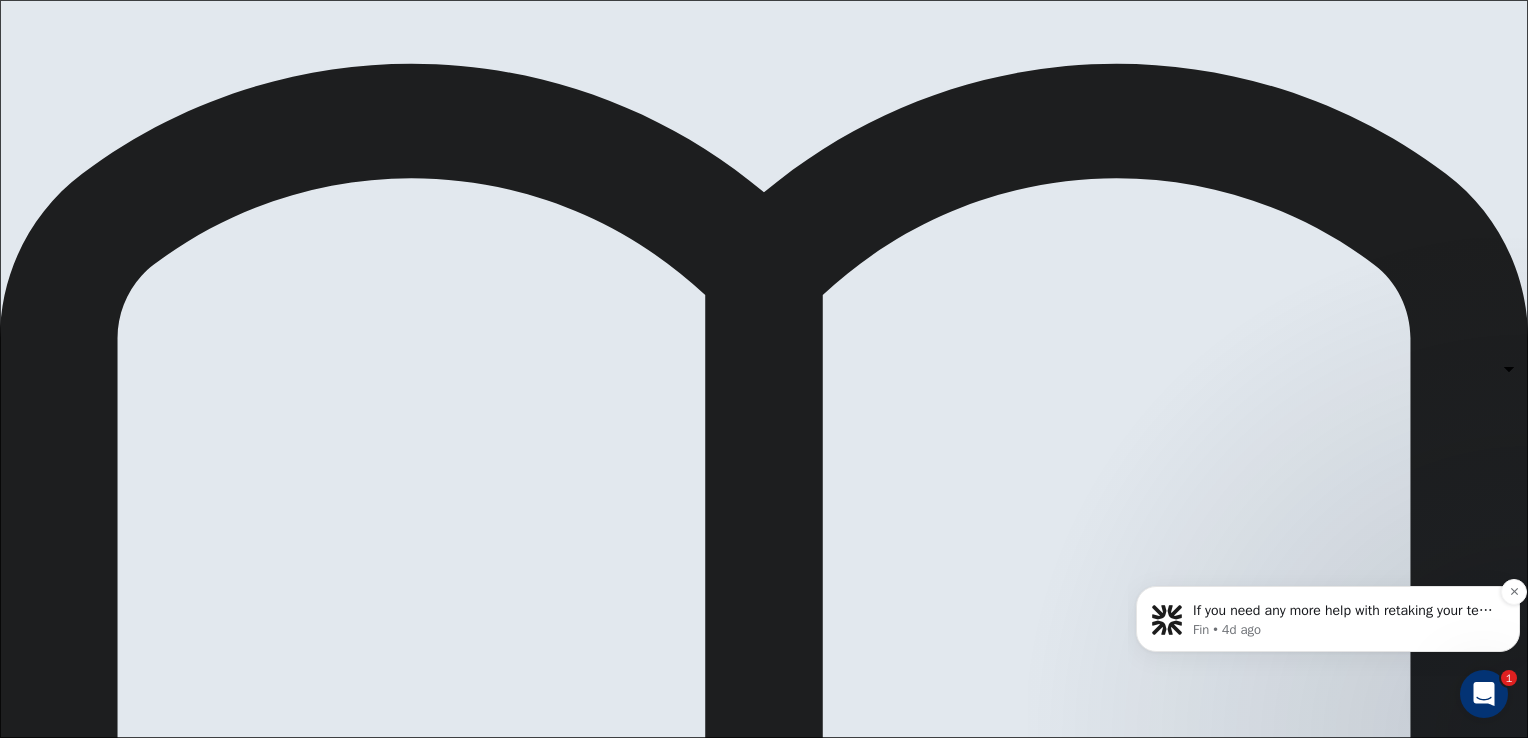 click on "If you need any more help with retaking your test, please let me know. Would you like to share more details about what you're trying to resolve or understand? [PERSON] • 4d ago" at bounding box center (1328, 619) 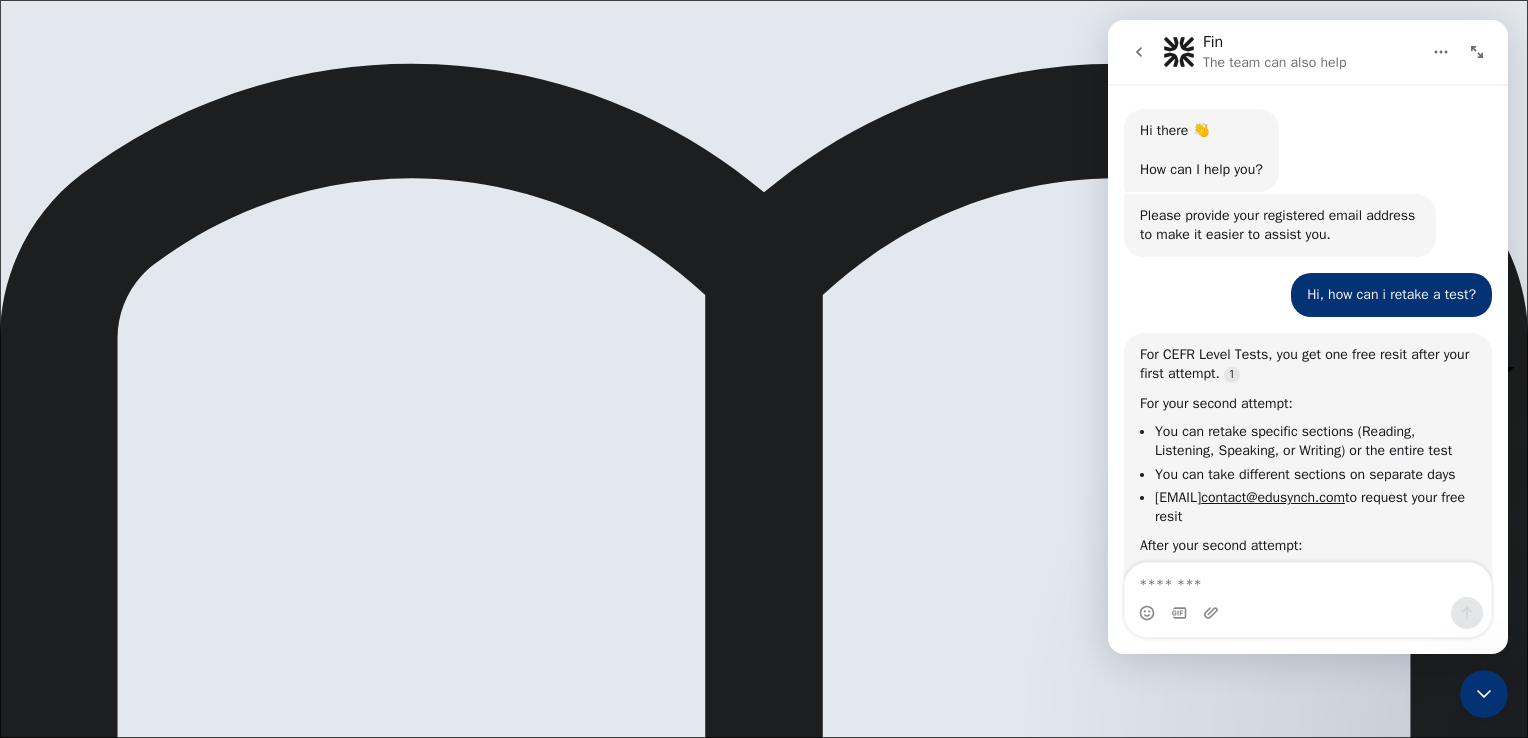 scroll, scrollTop: 3, scrollLeft: 0, axis: vertical 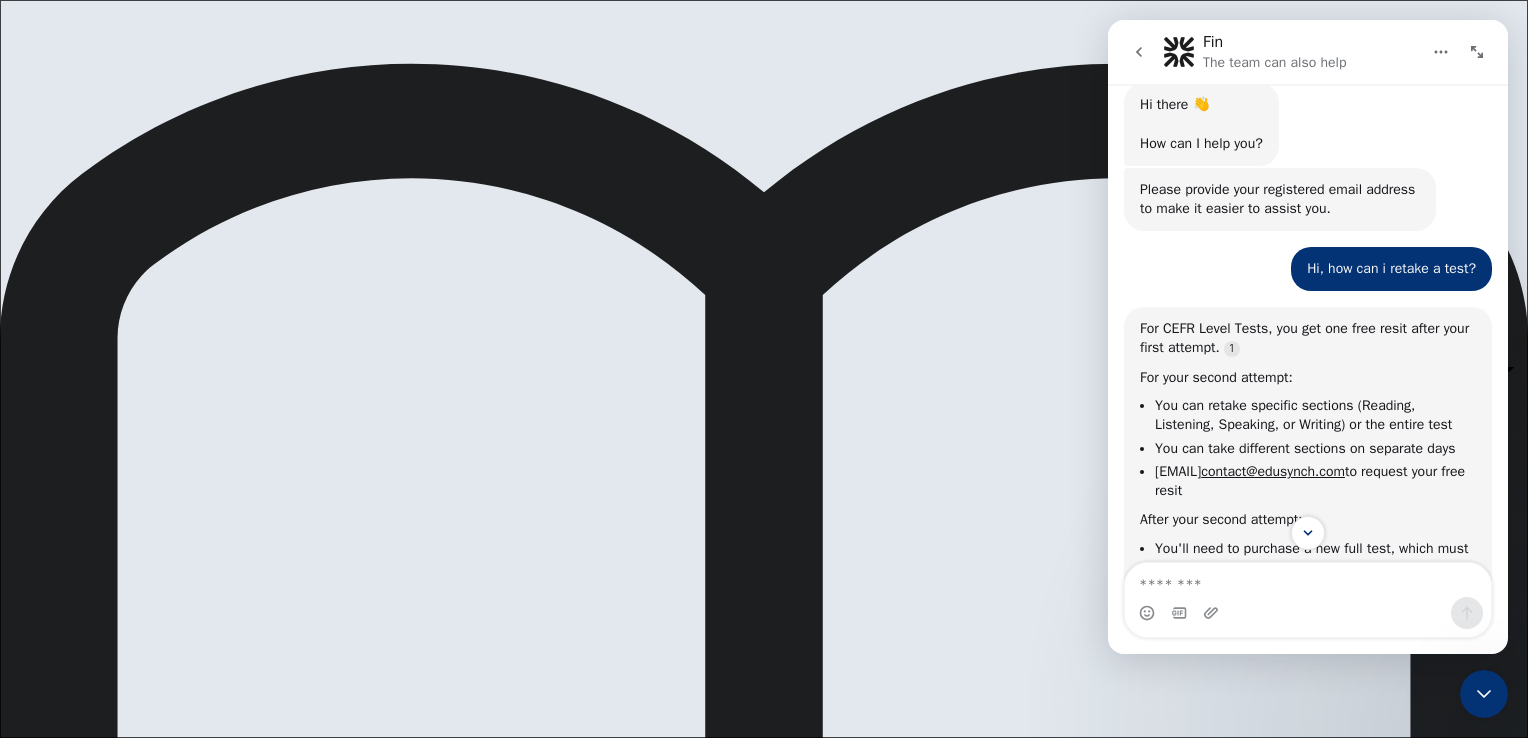 click at bounding box center [764, 738] 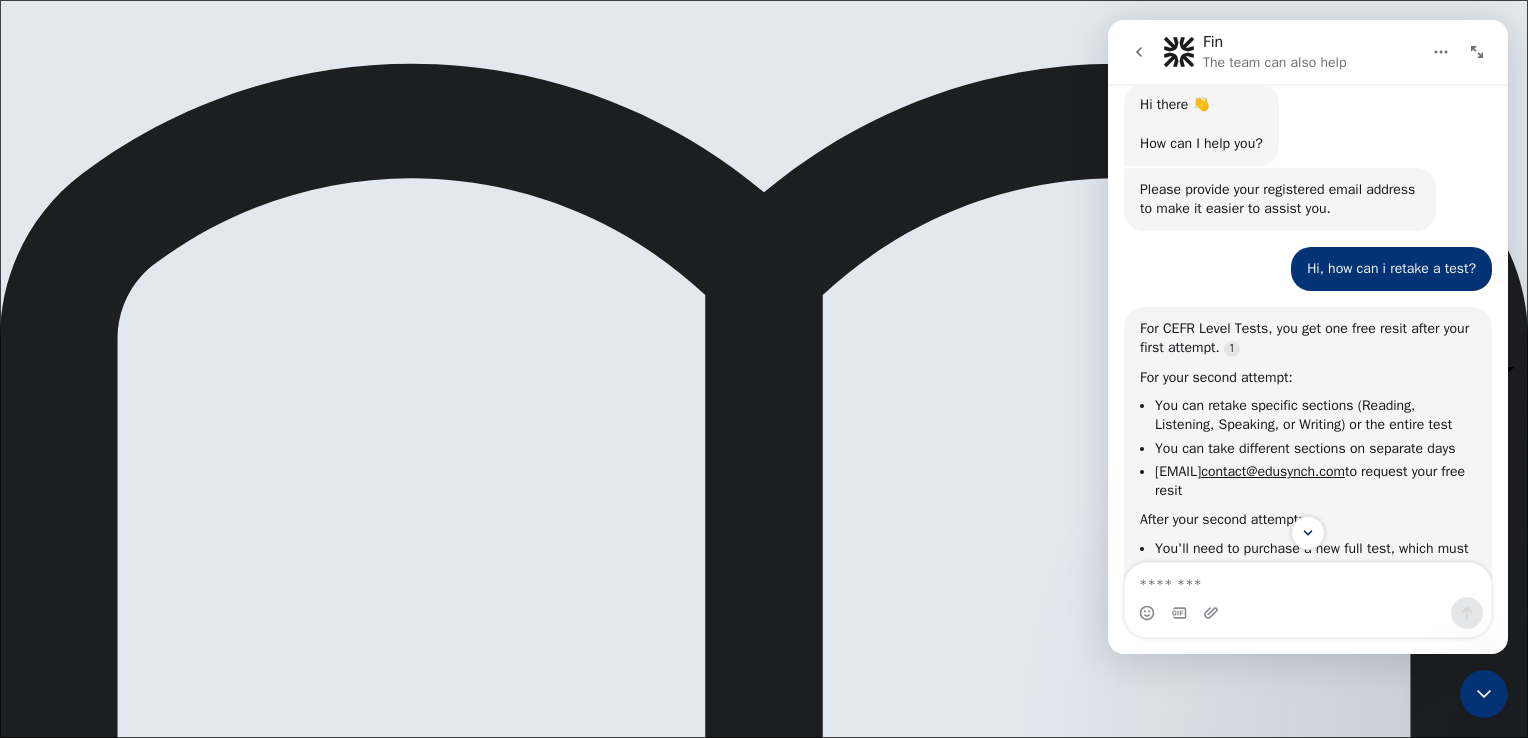 click 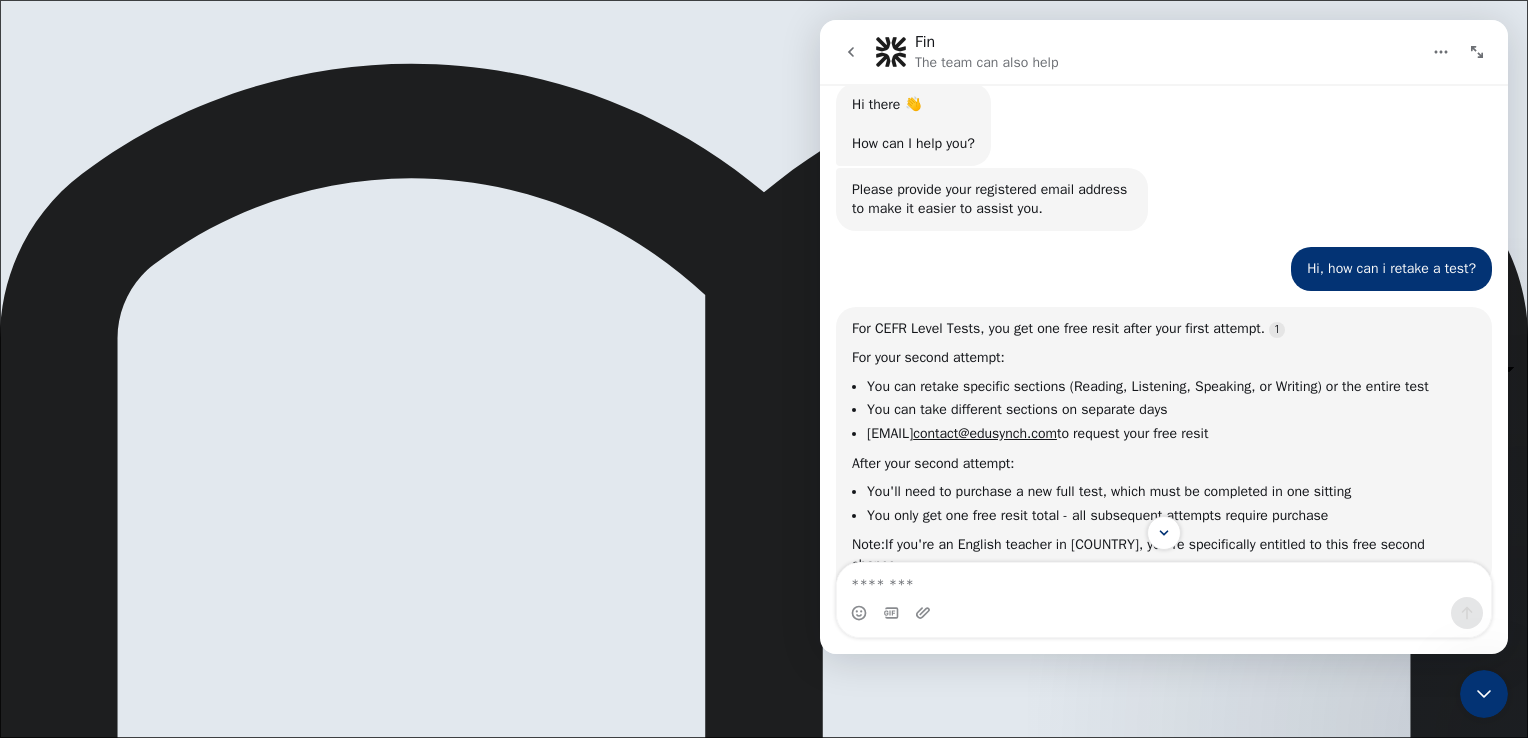 scroll, scrollTop: 2, scrollLeft: 0, axis: vertical 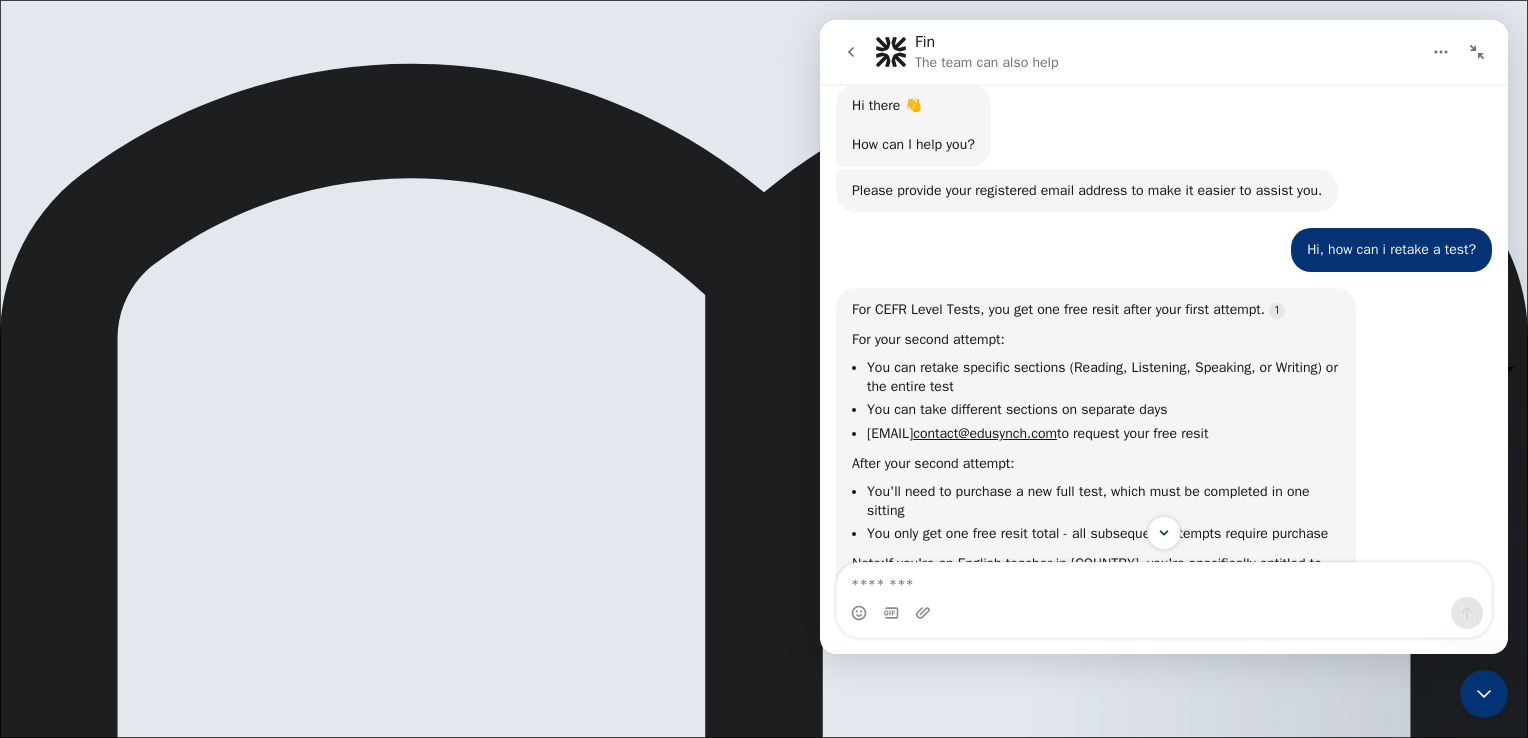 click at bounding box center (851, 52) 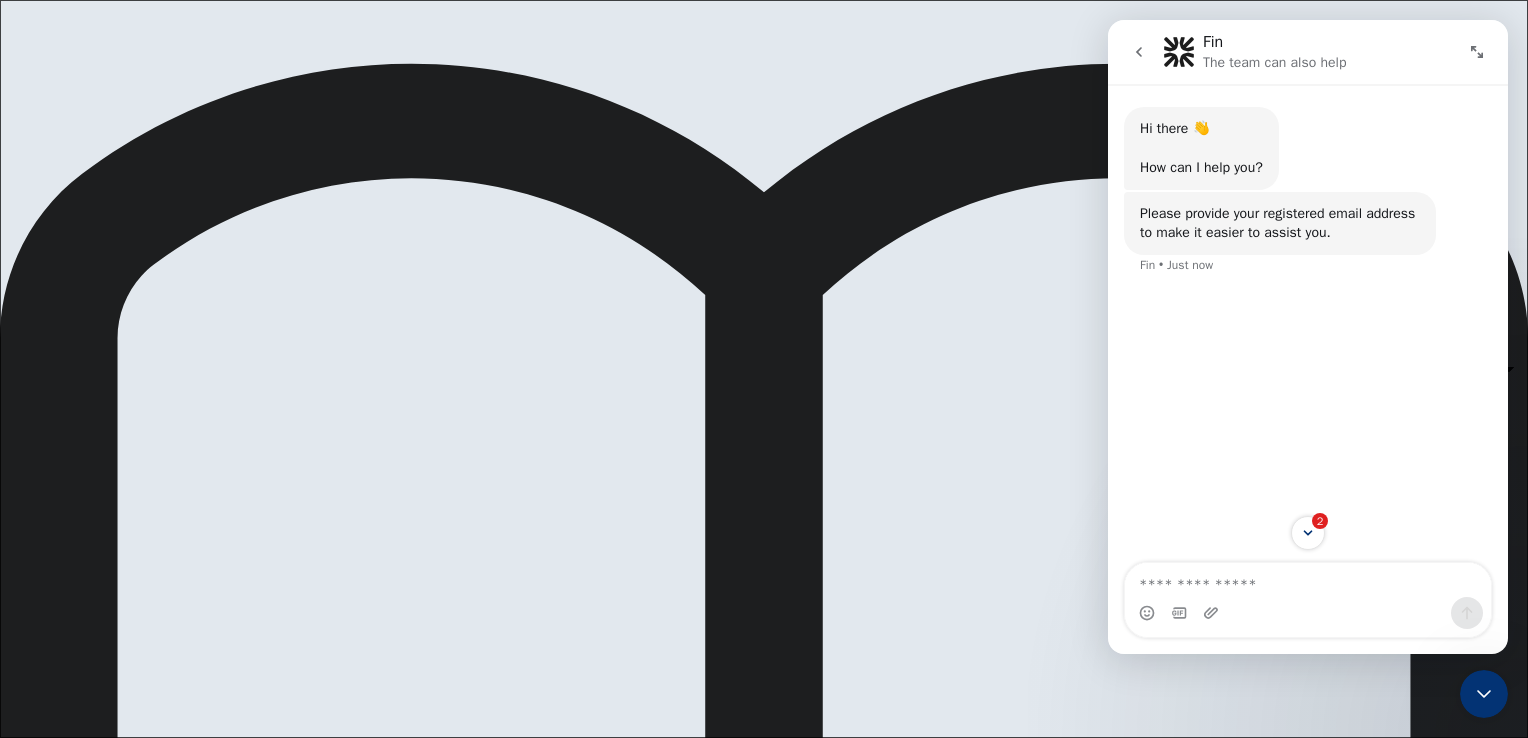 scroll, scrollTop: 0, scrollLeft: 0, axis: both 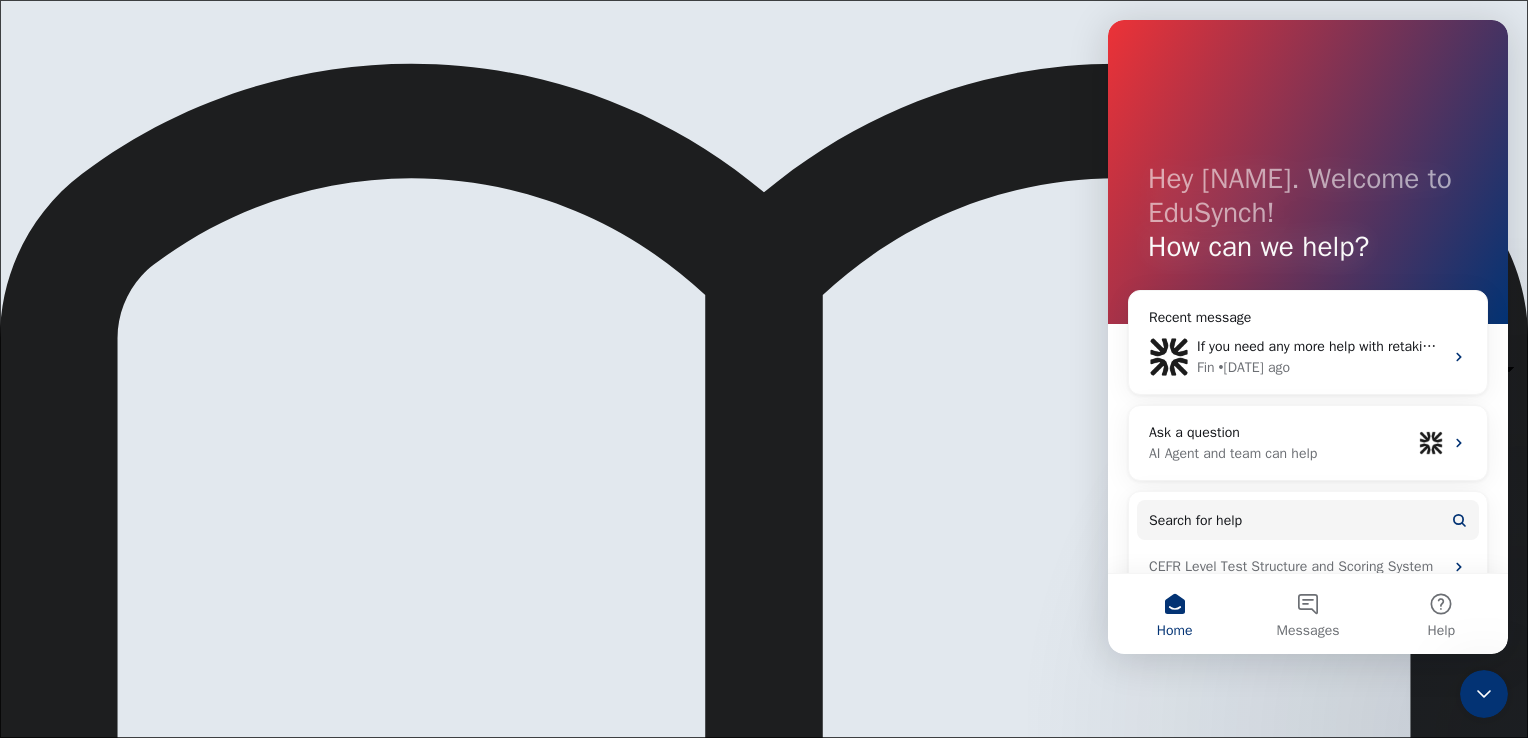 click on "© Copyright  2025" at bounding box center (764, 10305) 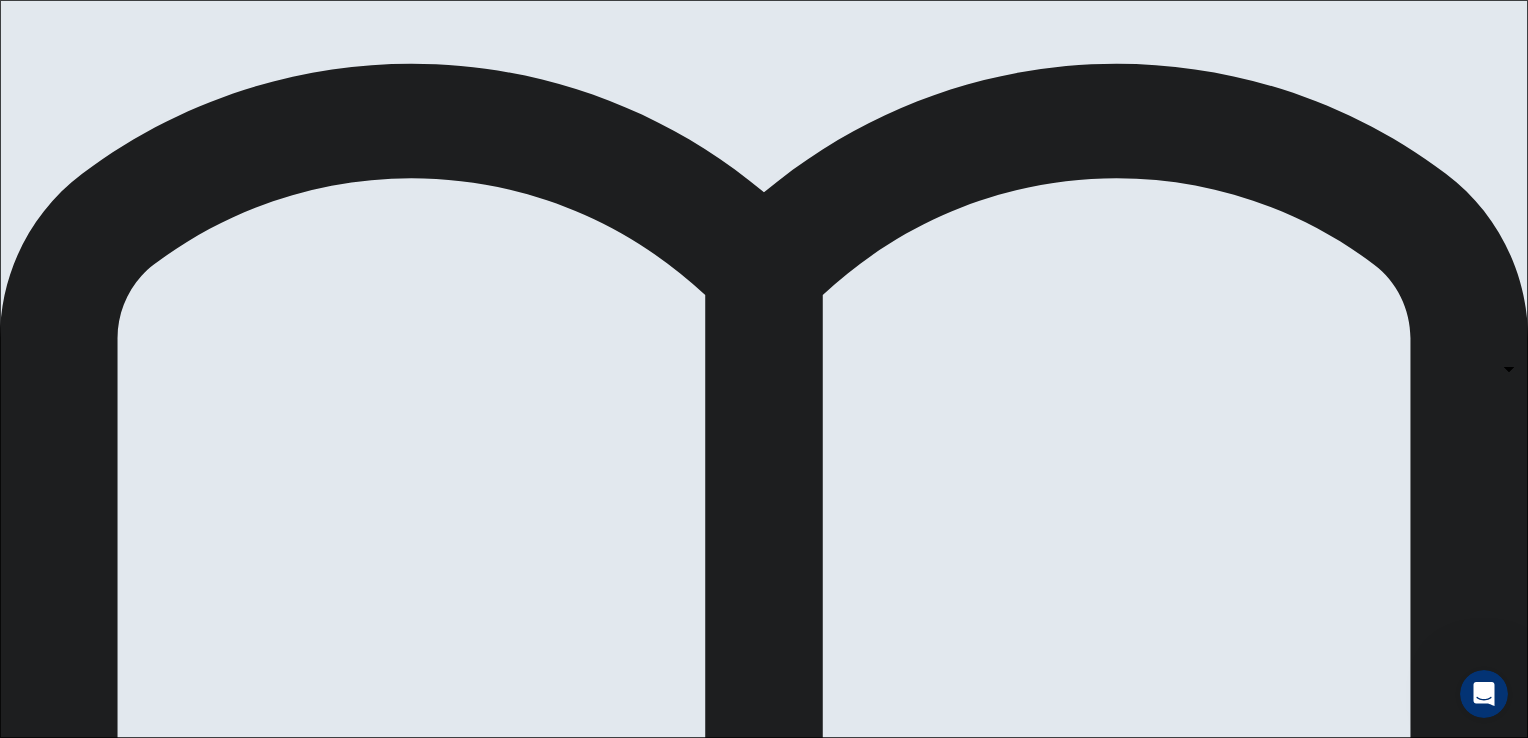 click on "This site uses cookies, as explained in our  Privacy Policy . If you agree to the use of cookies, please click the Accept button and continue to browse our site.   Privacy Policy Accept   eTELL B2 Part Three Review Back Next 00:30:08 Question 15 - 19 of 30 00:30:08 Review Back Next Questions 35 - 39 You are going to read a passage in which some sentences have been  removed. For questions 35 – 39, insert the correct sentence (A – H) into the  appropriate gap. There are THREE sentences which you do not need. A They did however, have the same nomadic life style of hunting and fishing  B They stitched together caribou skins to make jackets, trousers, gloves and  boots  C Many Inuit have nowhere to live D But even here the modern world has had a considerable influence E Nor is it true that Eskimos have over a hundred words for snow F The Inuit lifestyle has entirely disappeared  G Most Inuit now live in permanent settlements  H As well as catching fish through holes in the ice Living in a Cold Climate 35 H * E" at bounding box center (764, 369) 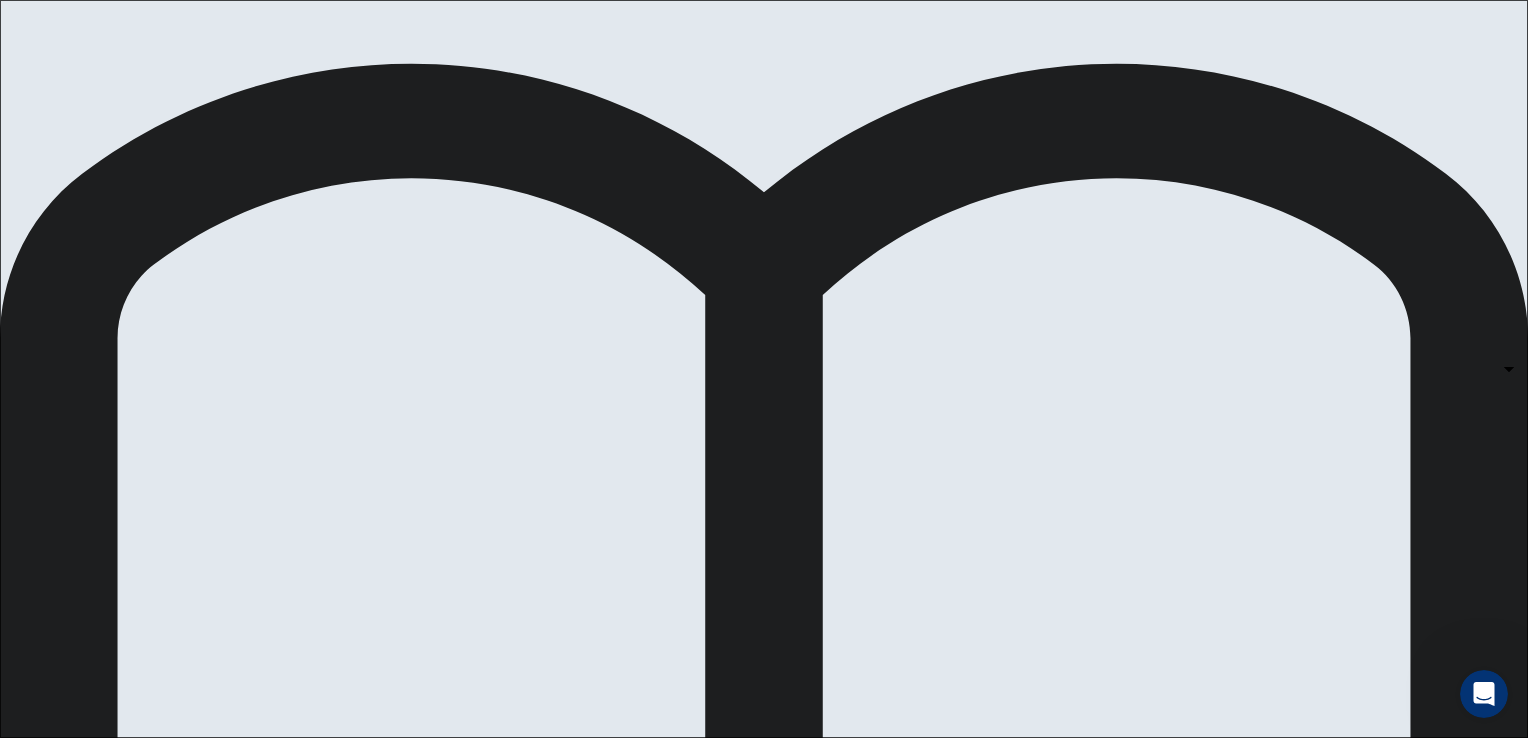 click on "D" at bounding box center [764, 822] 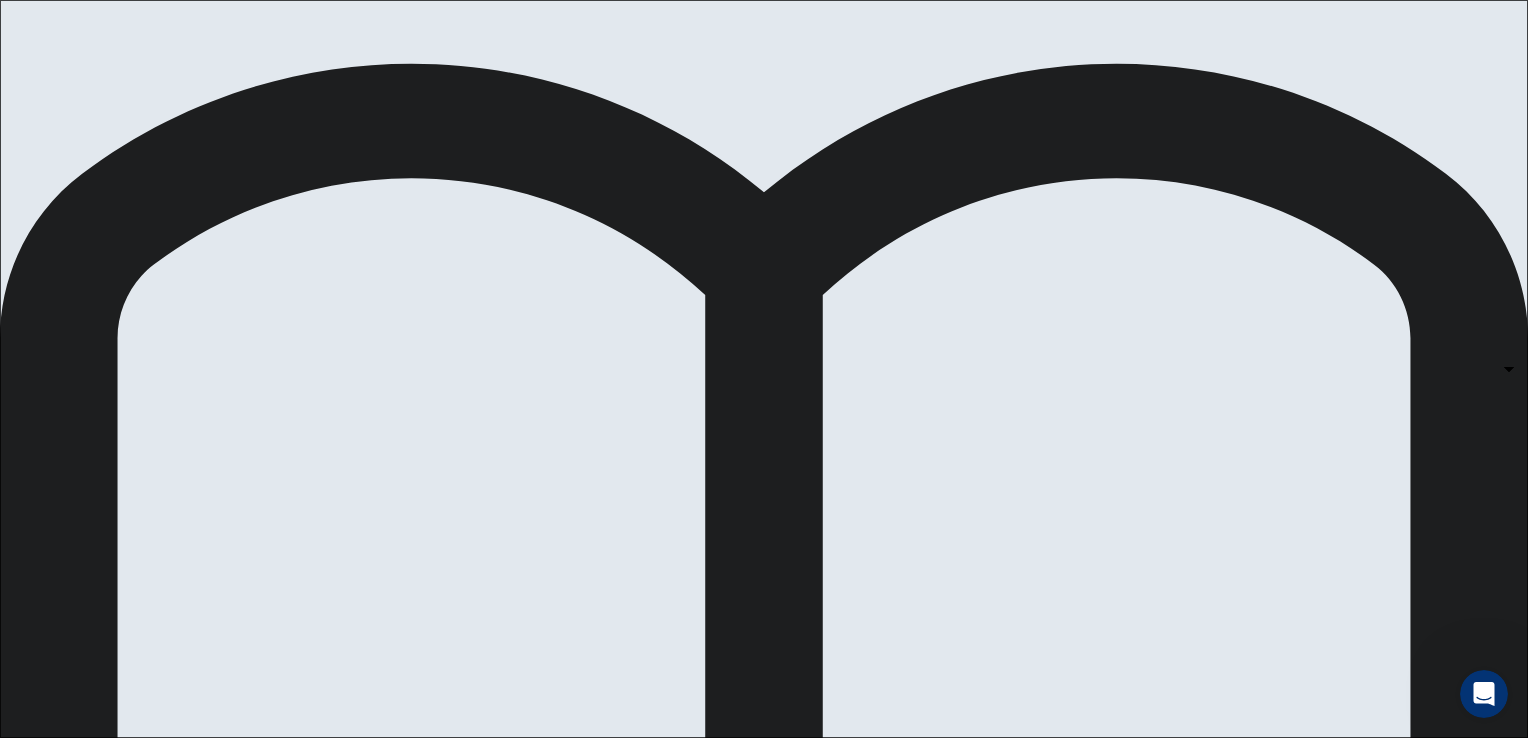 click on "Next" at bounding box center (96, 1631) 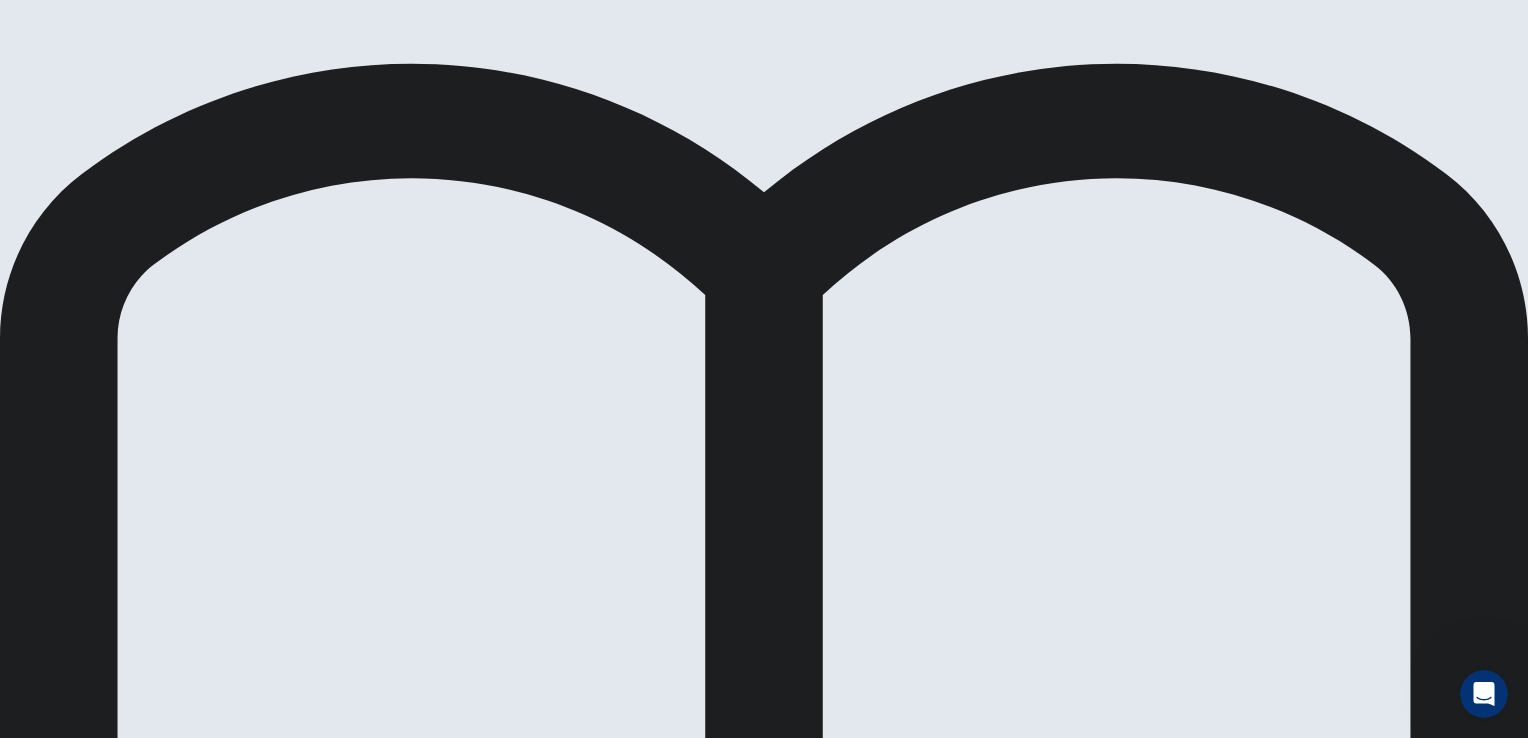 scroll, scrollTop: 0, scrollLeft: 0, axis: both 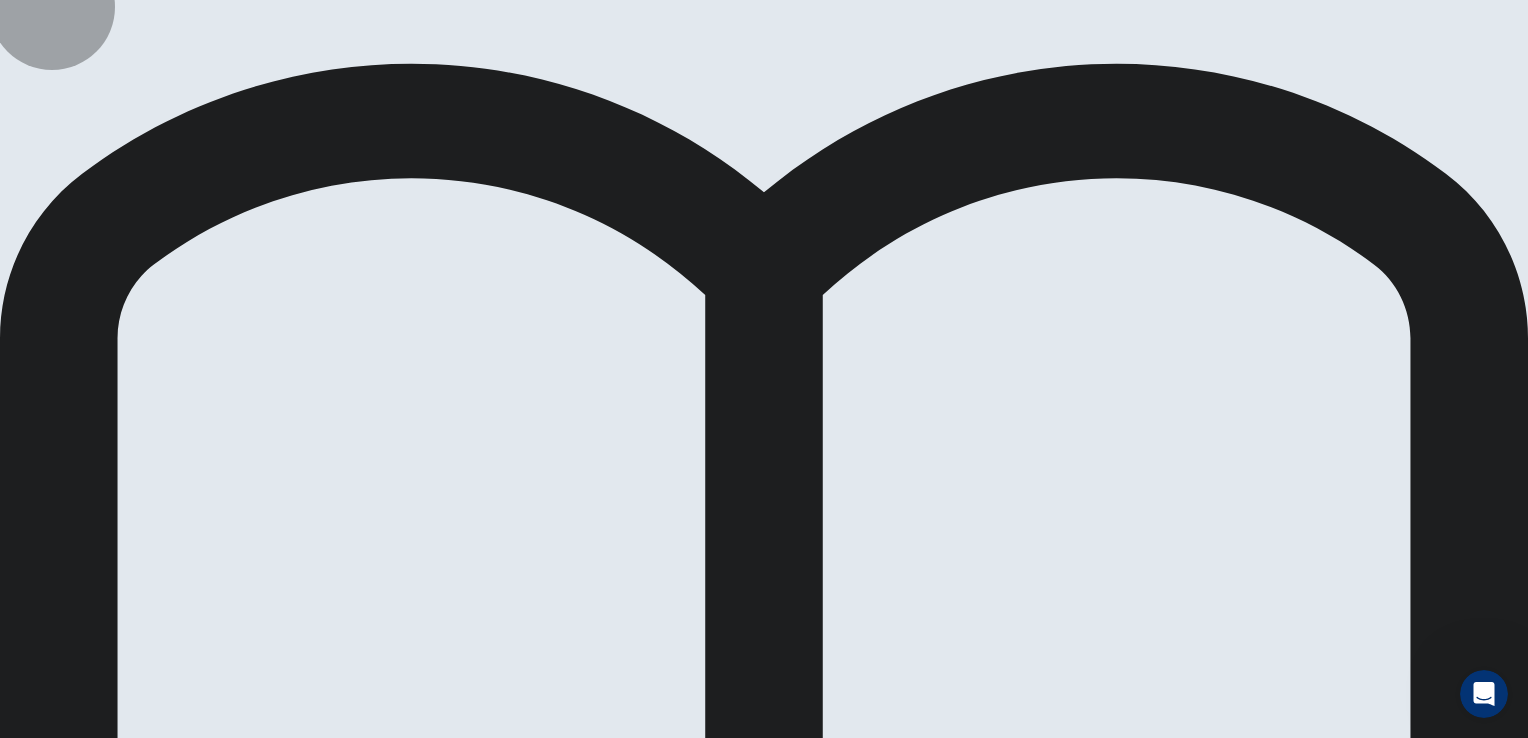 click on "Next" at bounding box center [96, 1631] 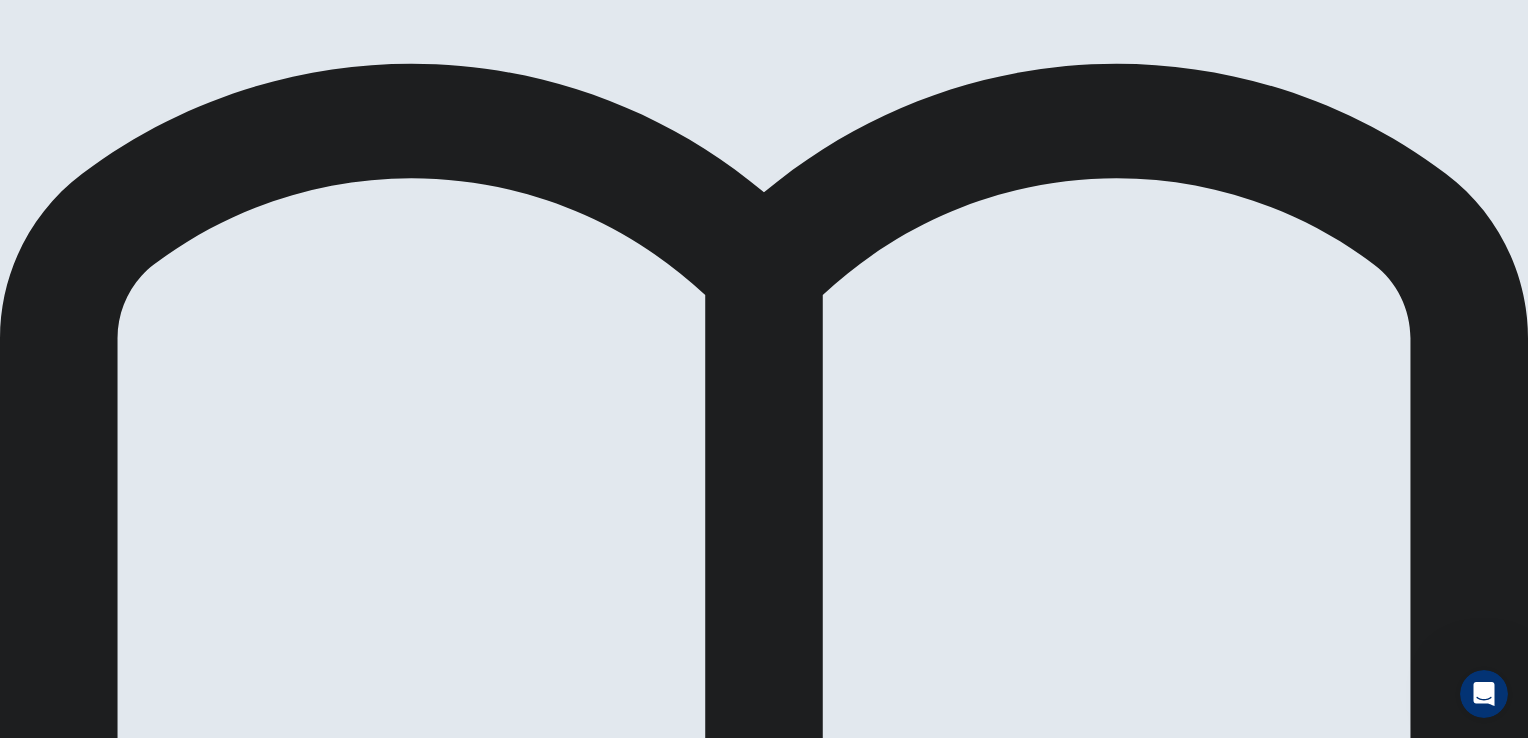 scroll, scrollTop: 114, scrollLeft: 0, axis: vertical 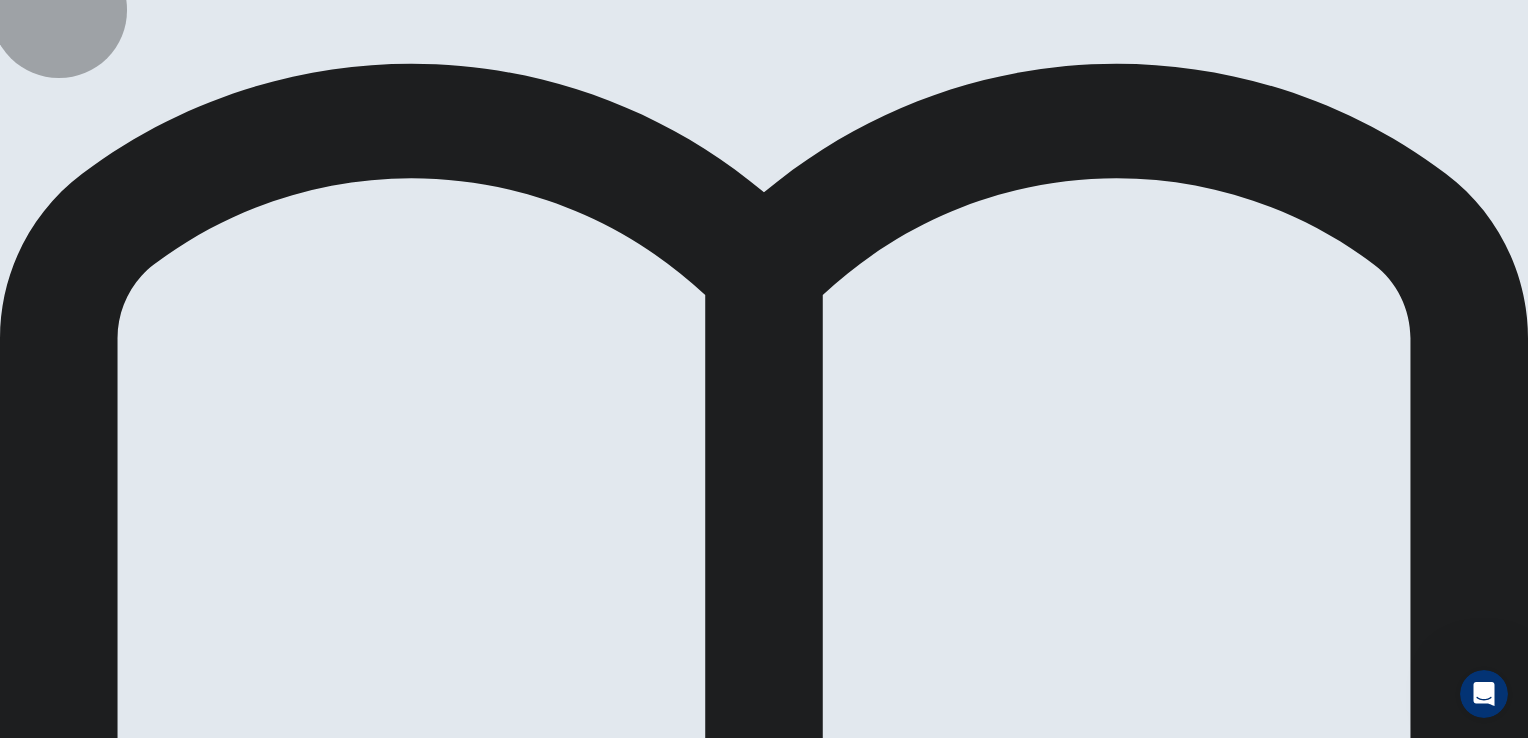 click on "Next" at bounding box center (96, 1631) 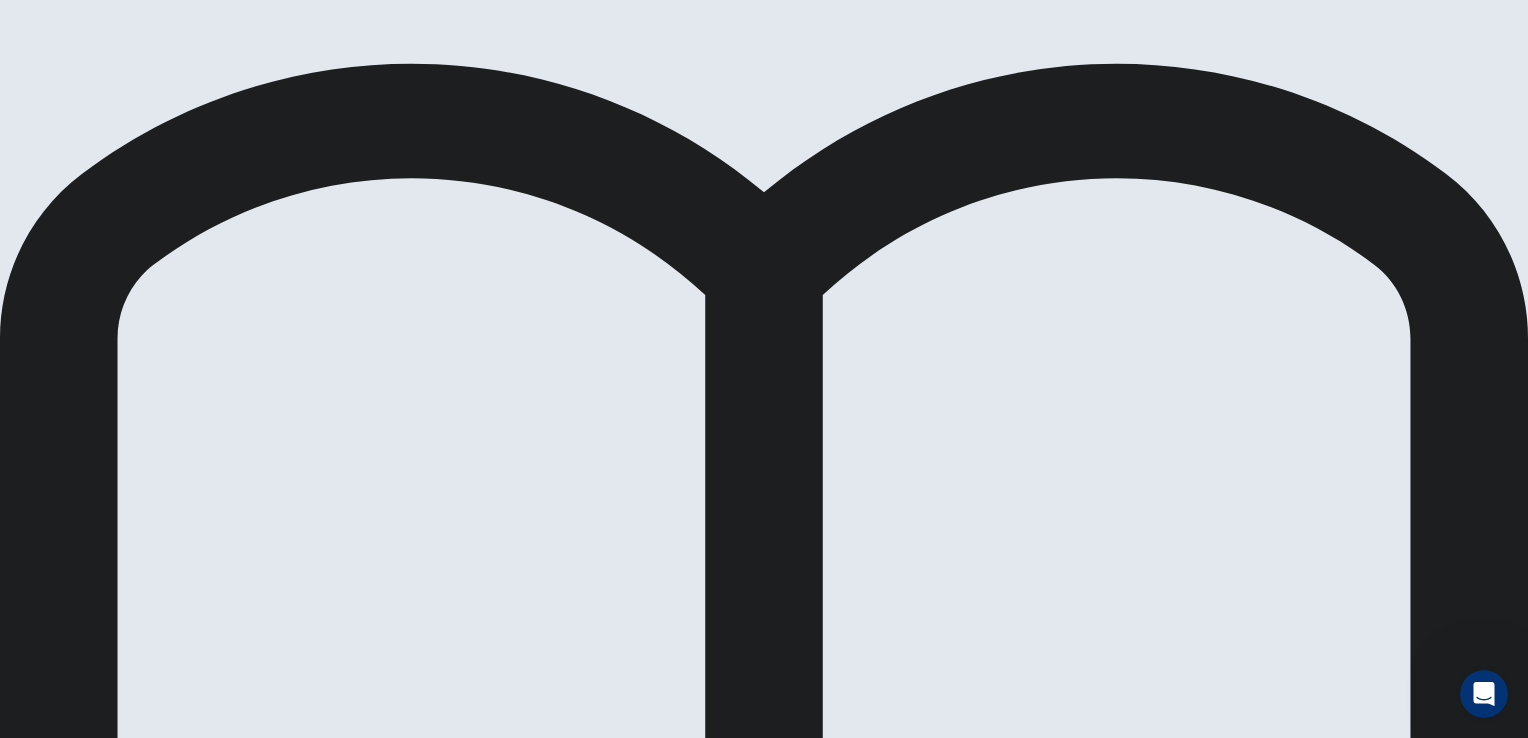 click on "challenge" at bounding box center (101, 1846) 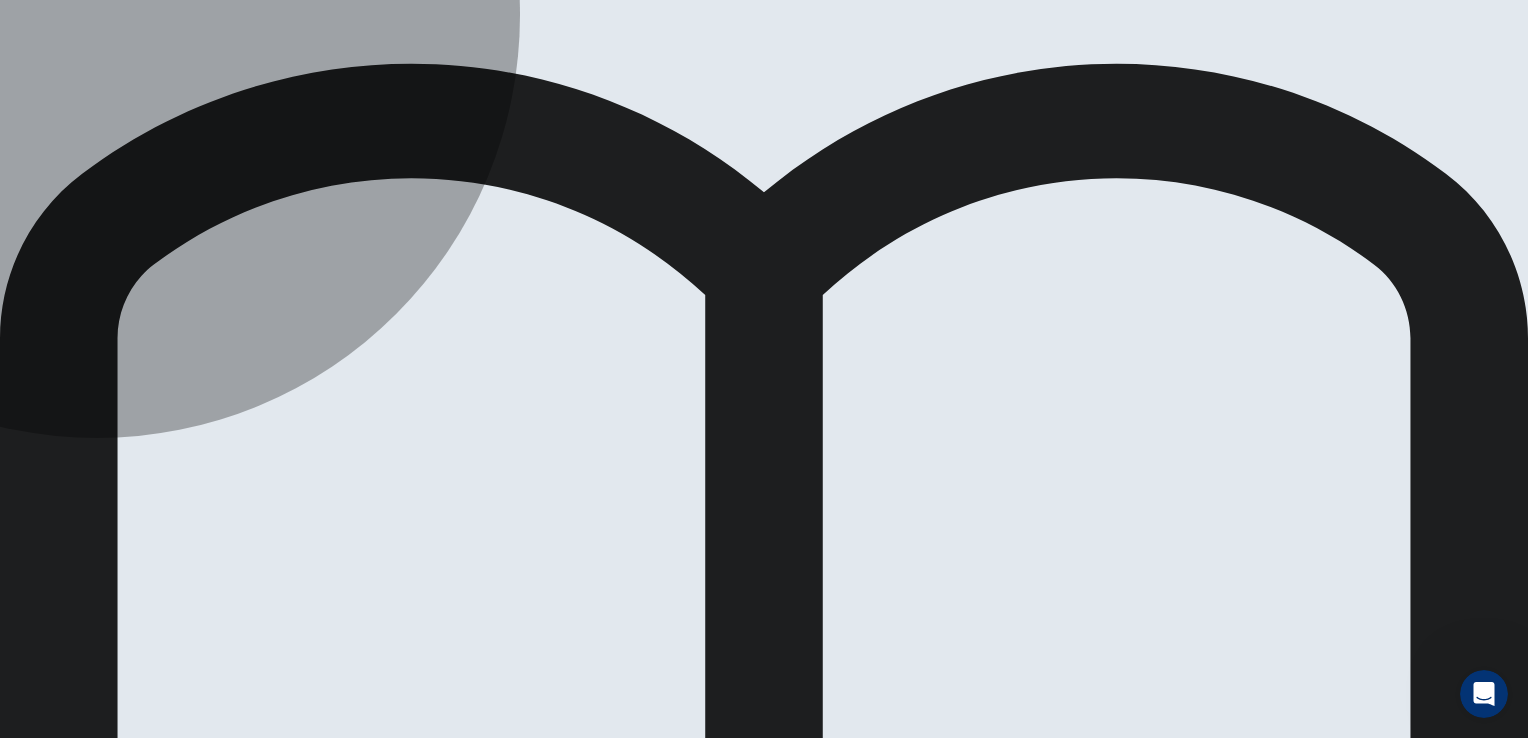click on "translate" at bounding box center (93, 1782) 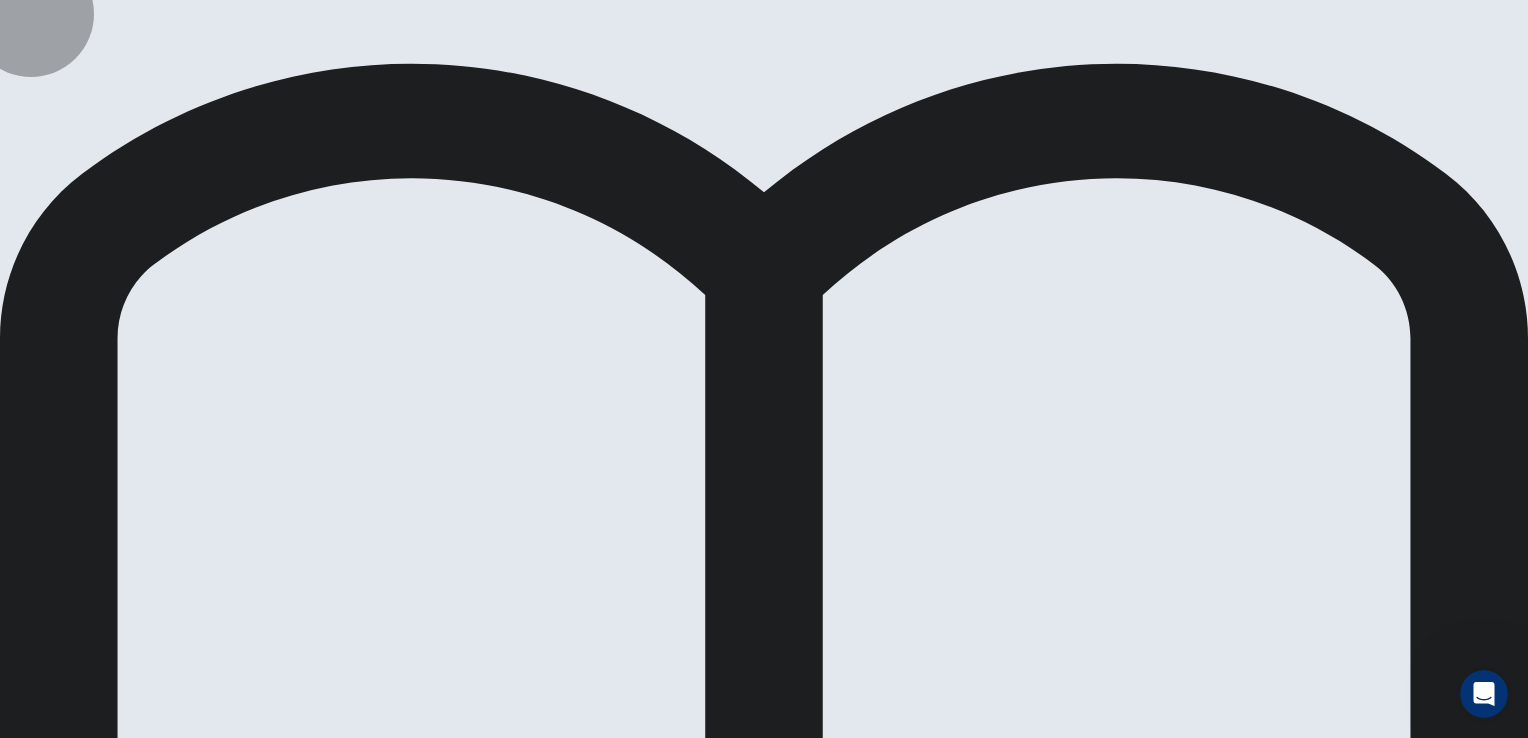click on "Next" at bounding box center (96, 1631) 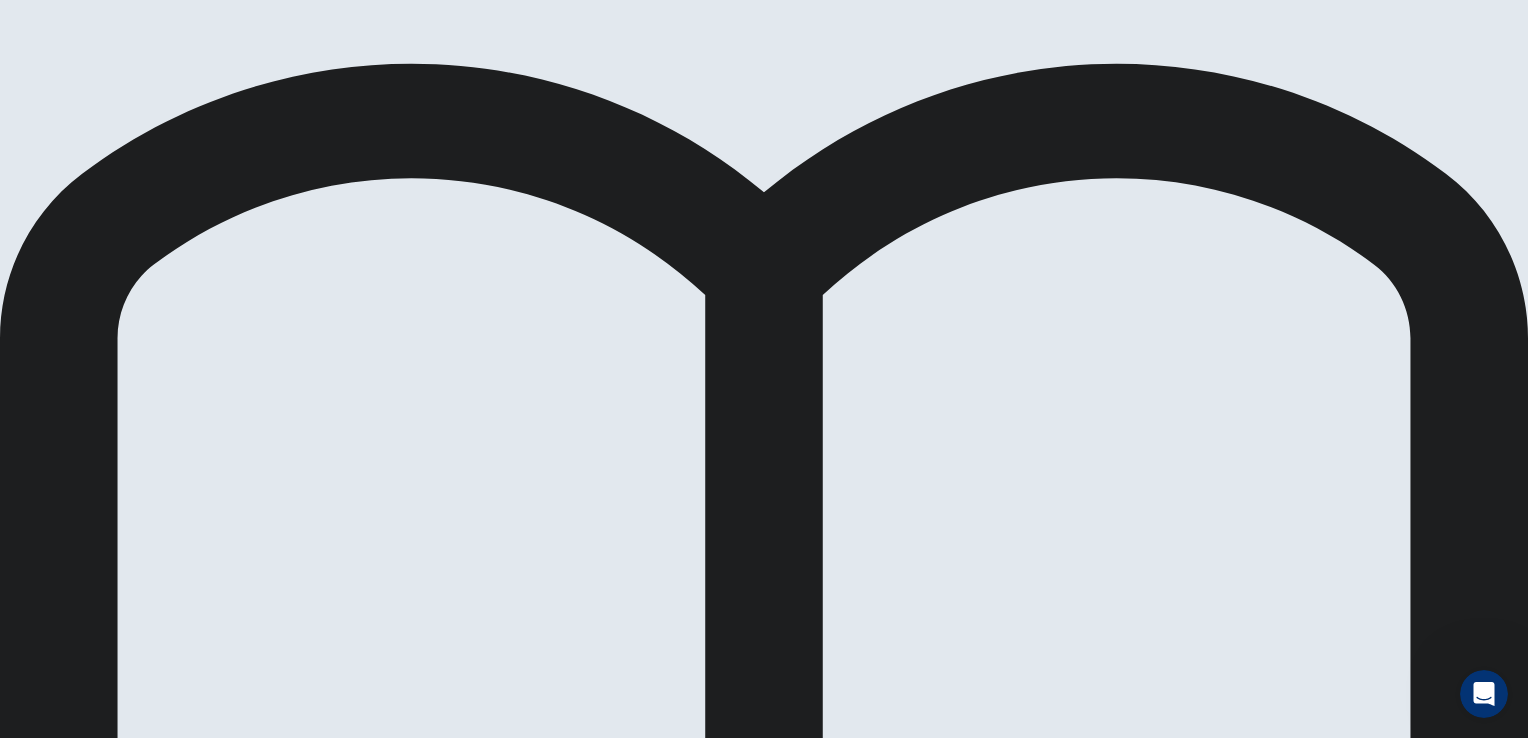 scroll, scrollTop: 0, scrollLeft: 0, axis: both 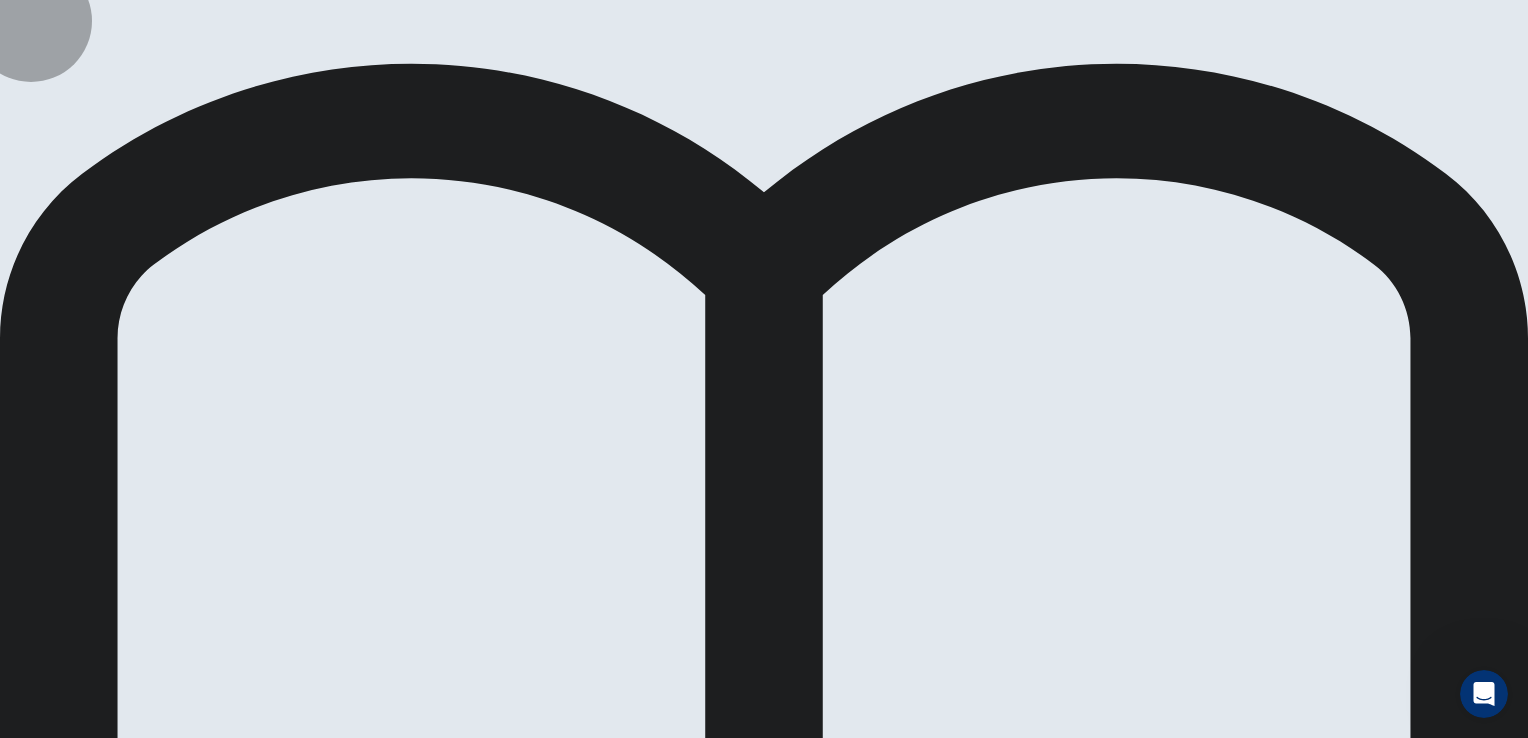 click on "Next" at bounding box center [96, 1631] 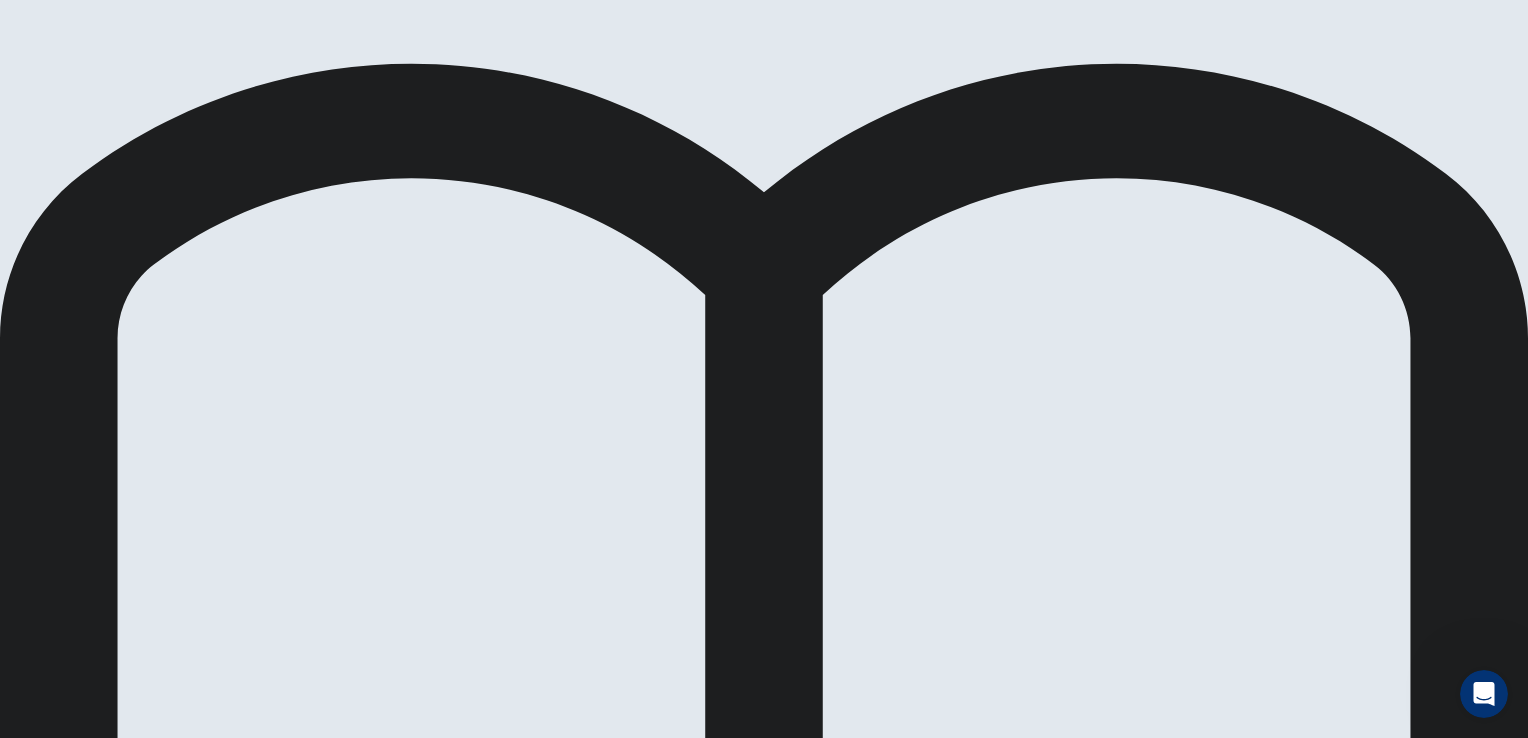 scroll, scrollTop: 0, scrollLeft: 0, axis: both 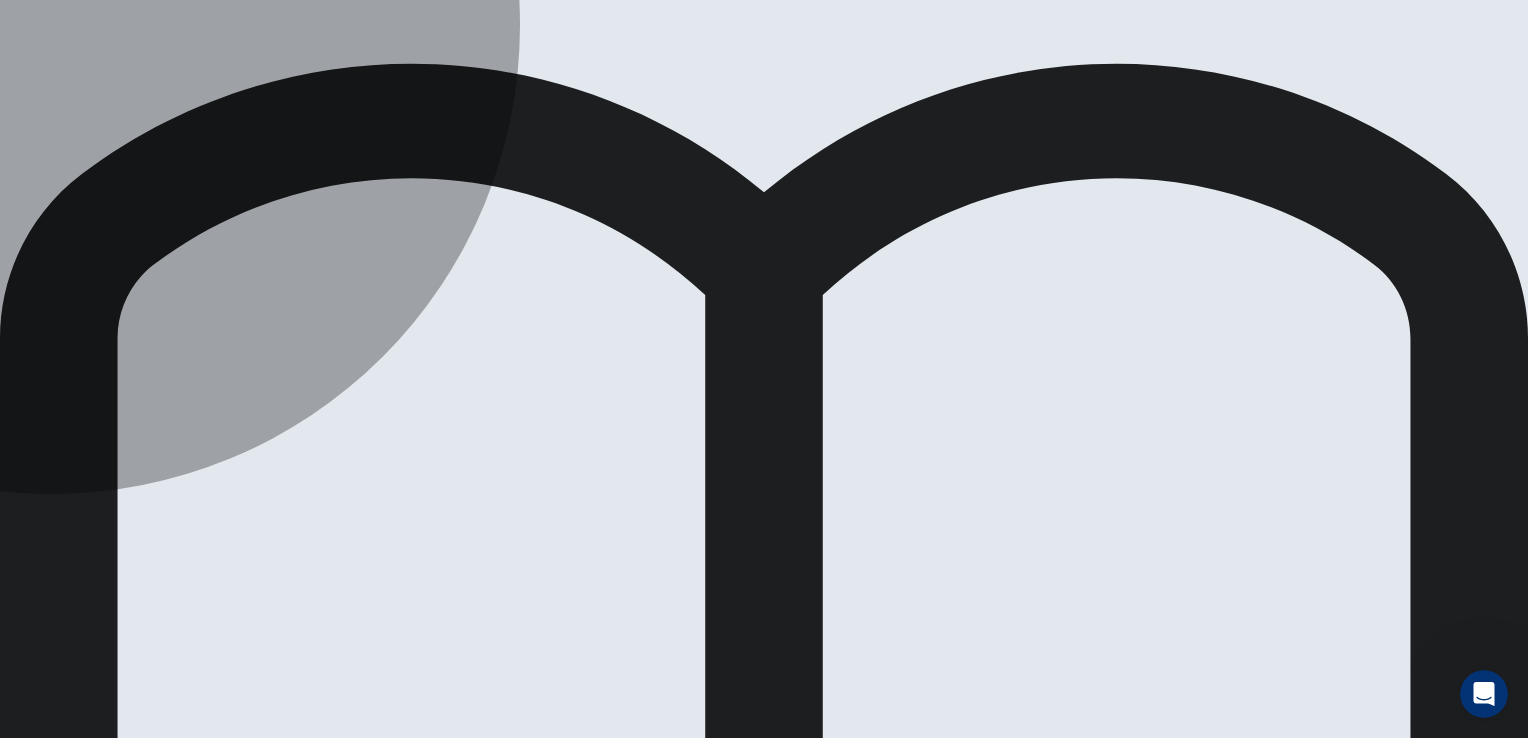 click on "Text C" at bounding box center [102, 1994] 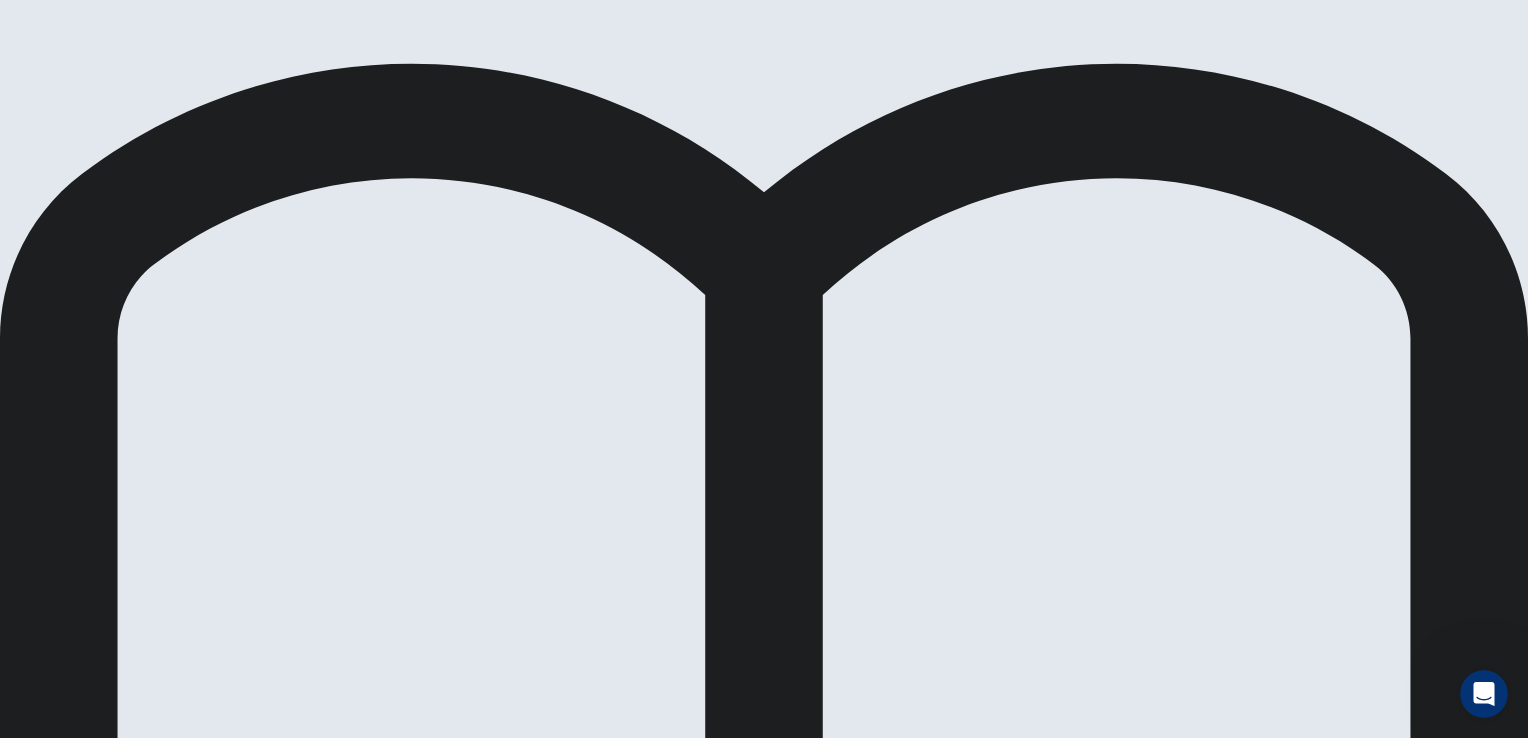 click 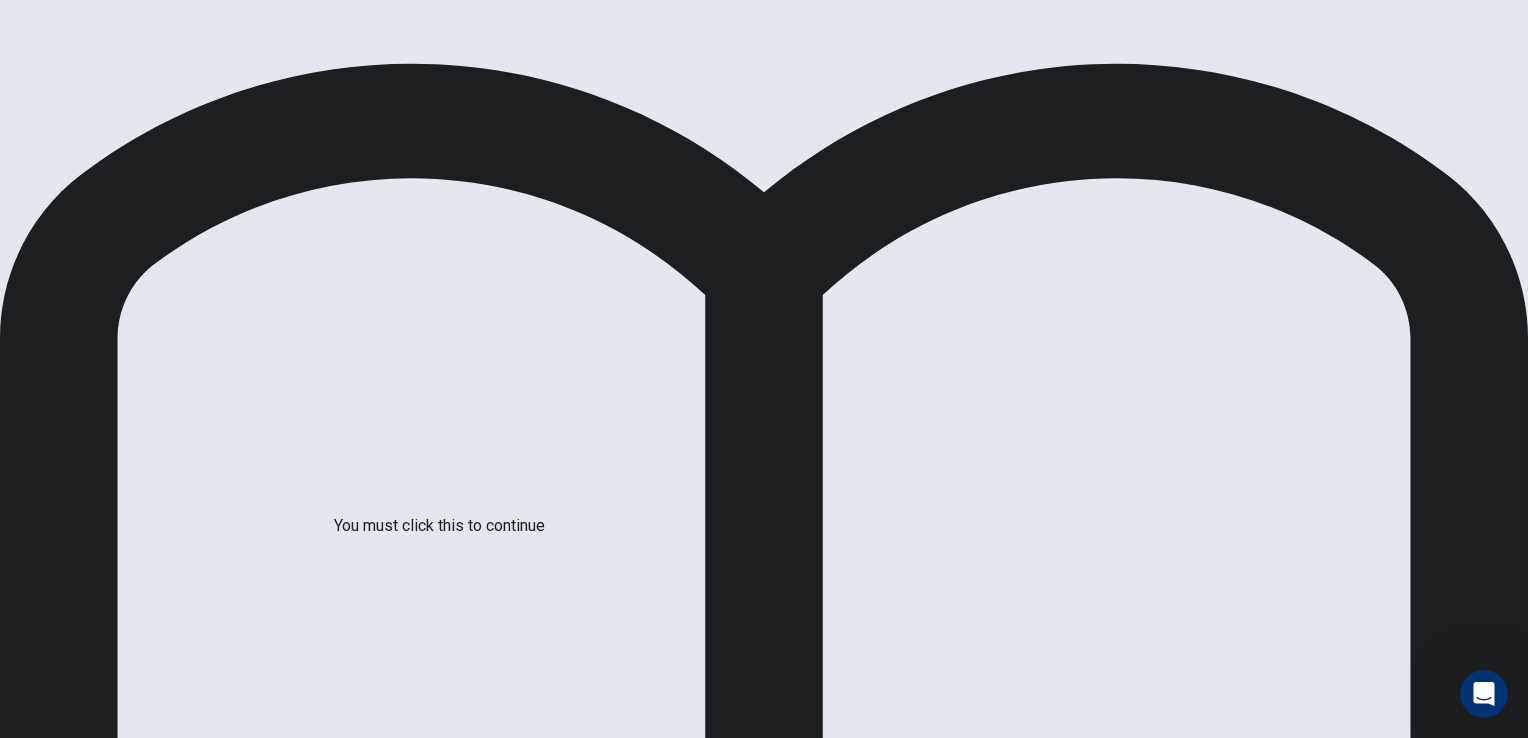 click on "I confirm that I want to end this section and cannot return." at bounding box center [246, 2410] 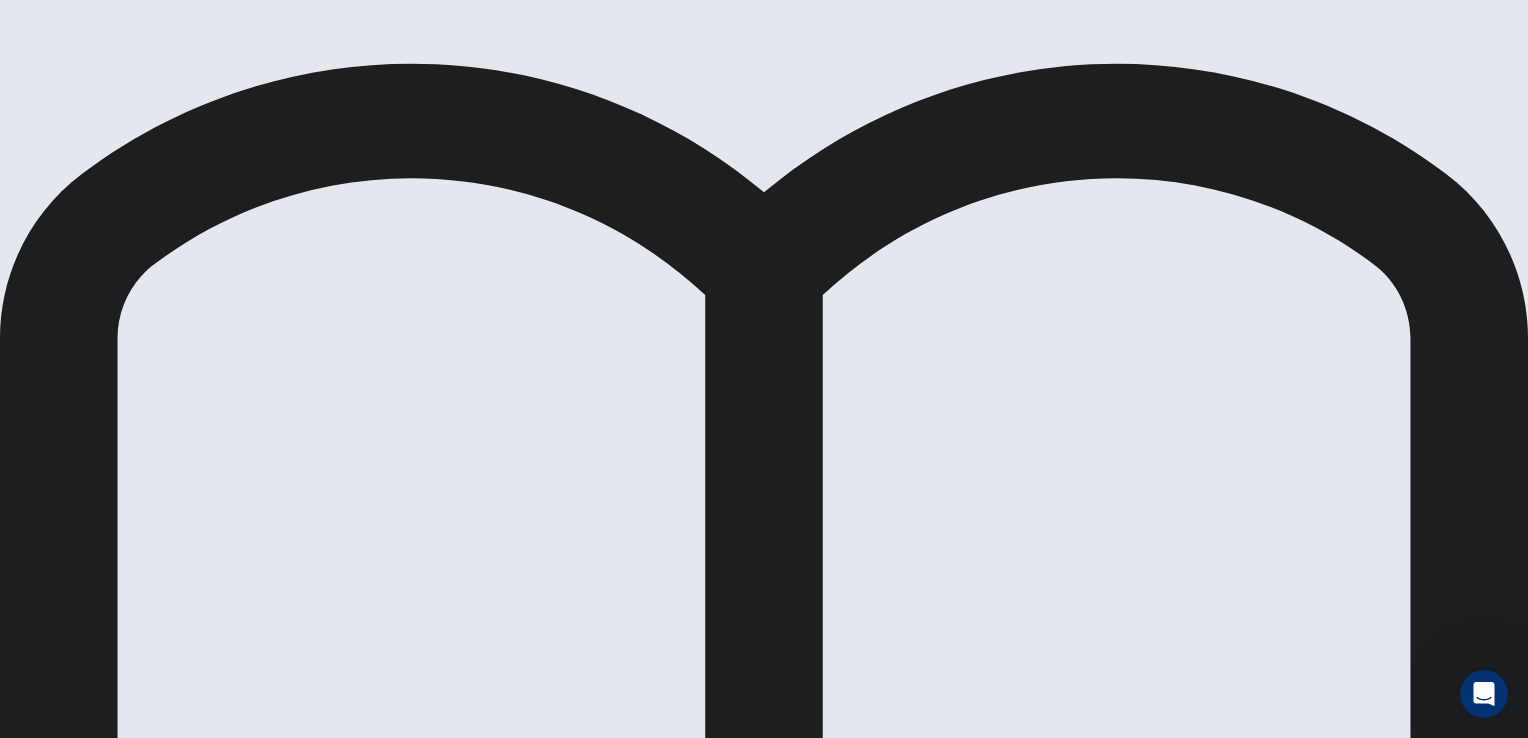 click on "Continue" at bounding box center (76, 2438) 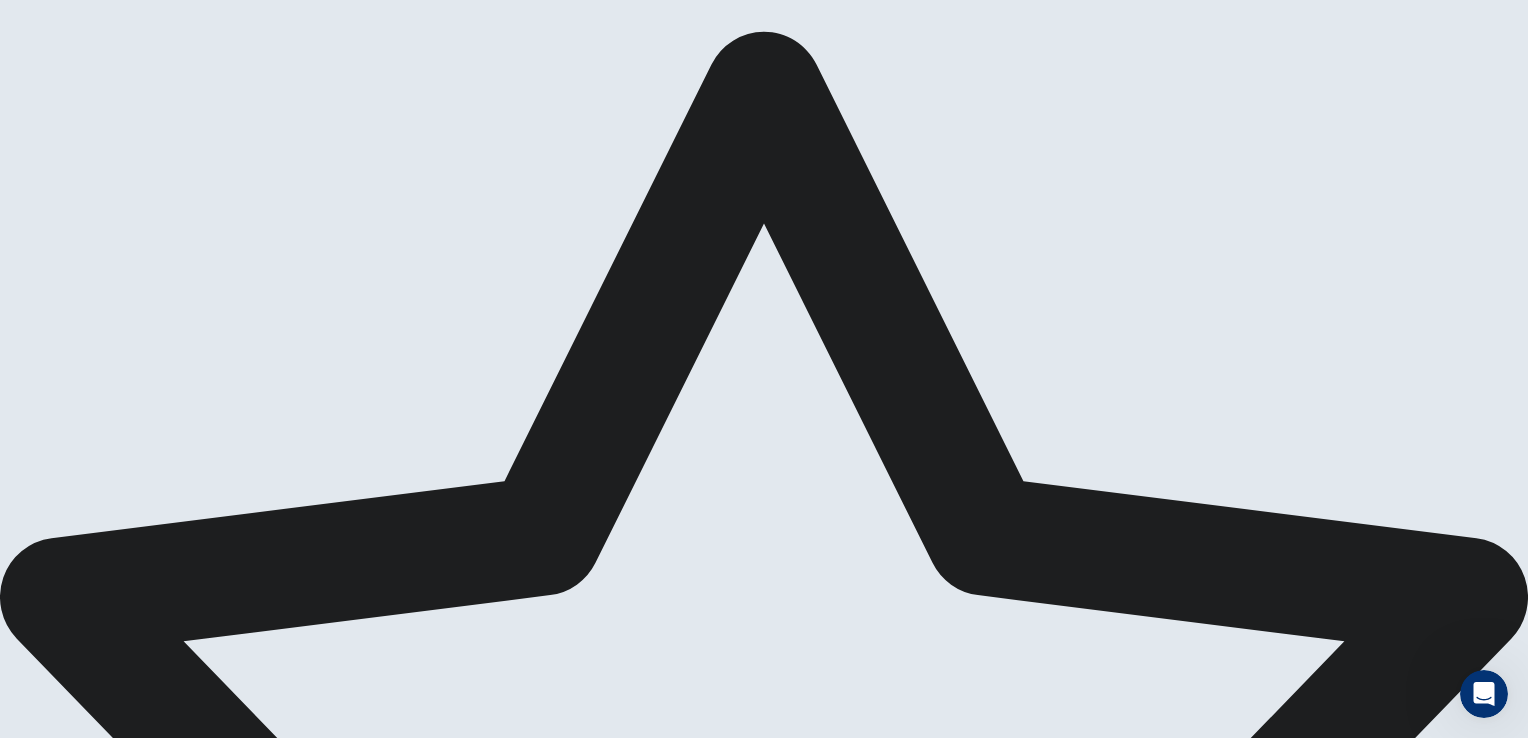 click on "Continue" at bounding box center [28, 1596] 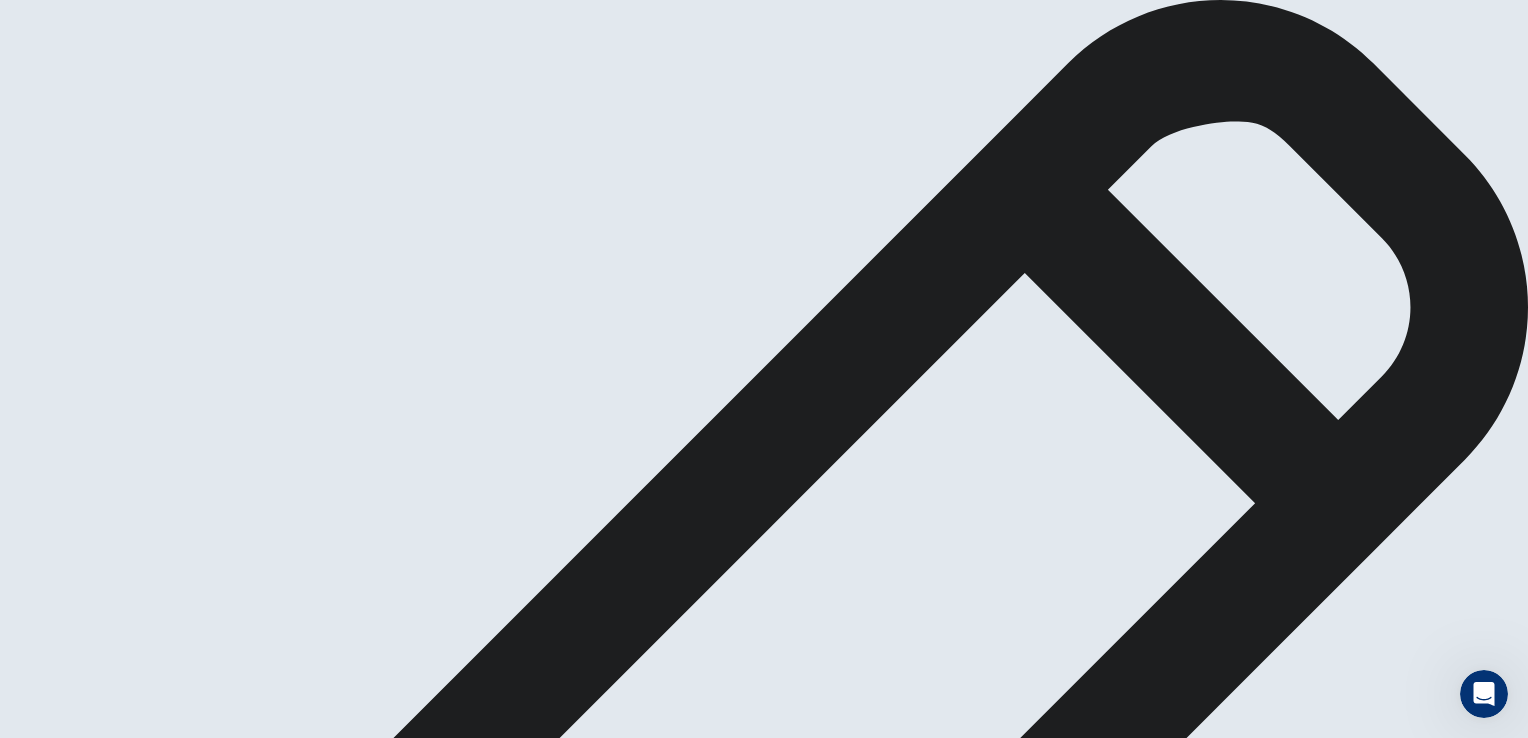 click on "Continue" at bounding box center [28, 1596] 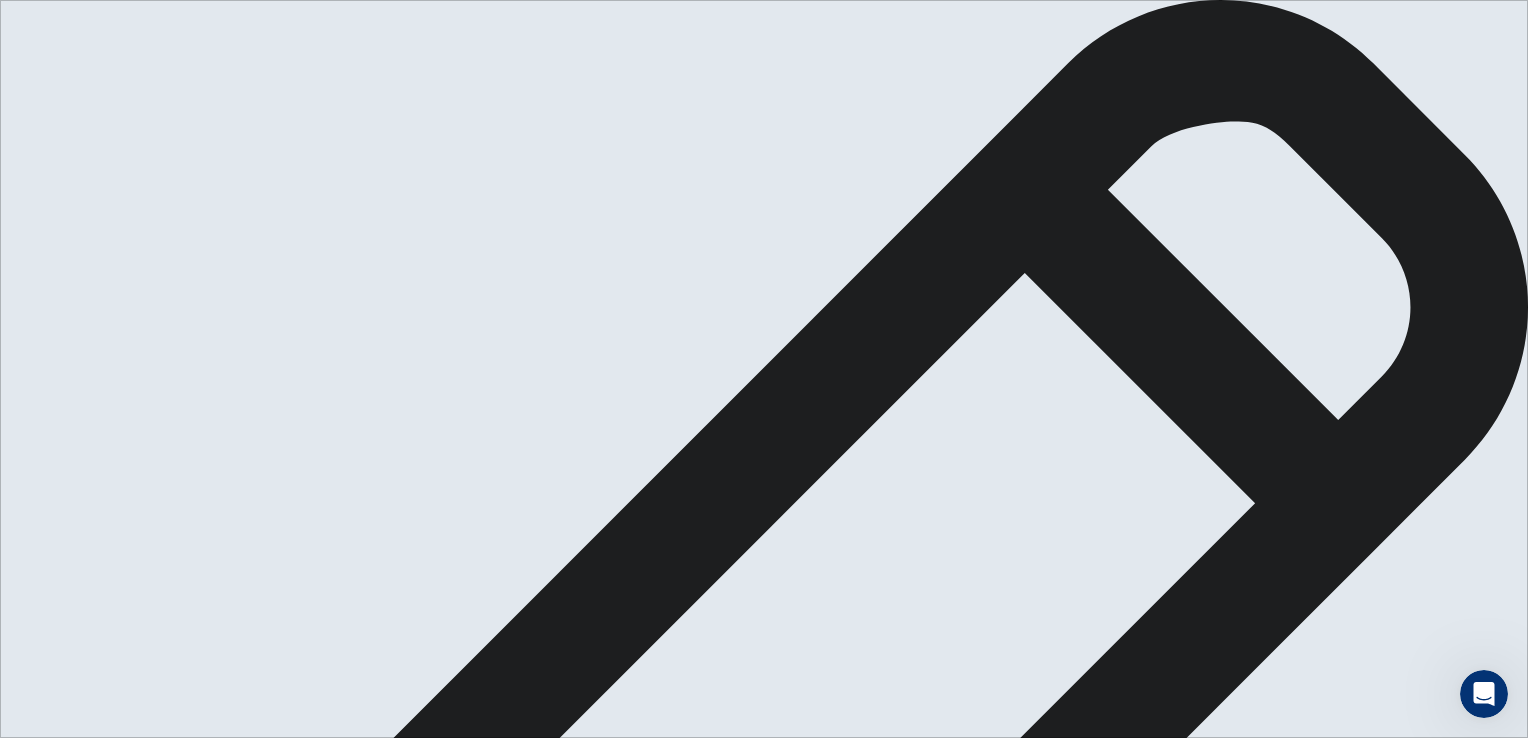 click at bounding box center [68, 2422] 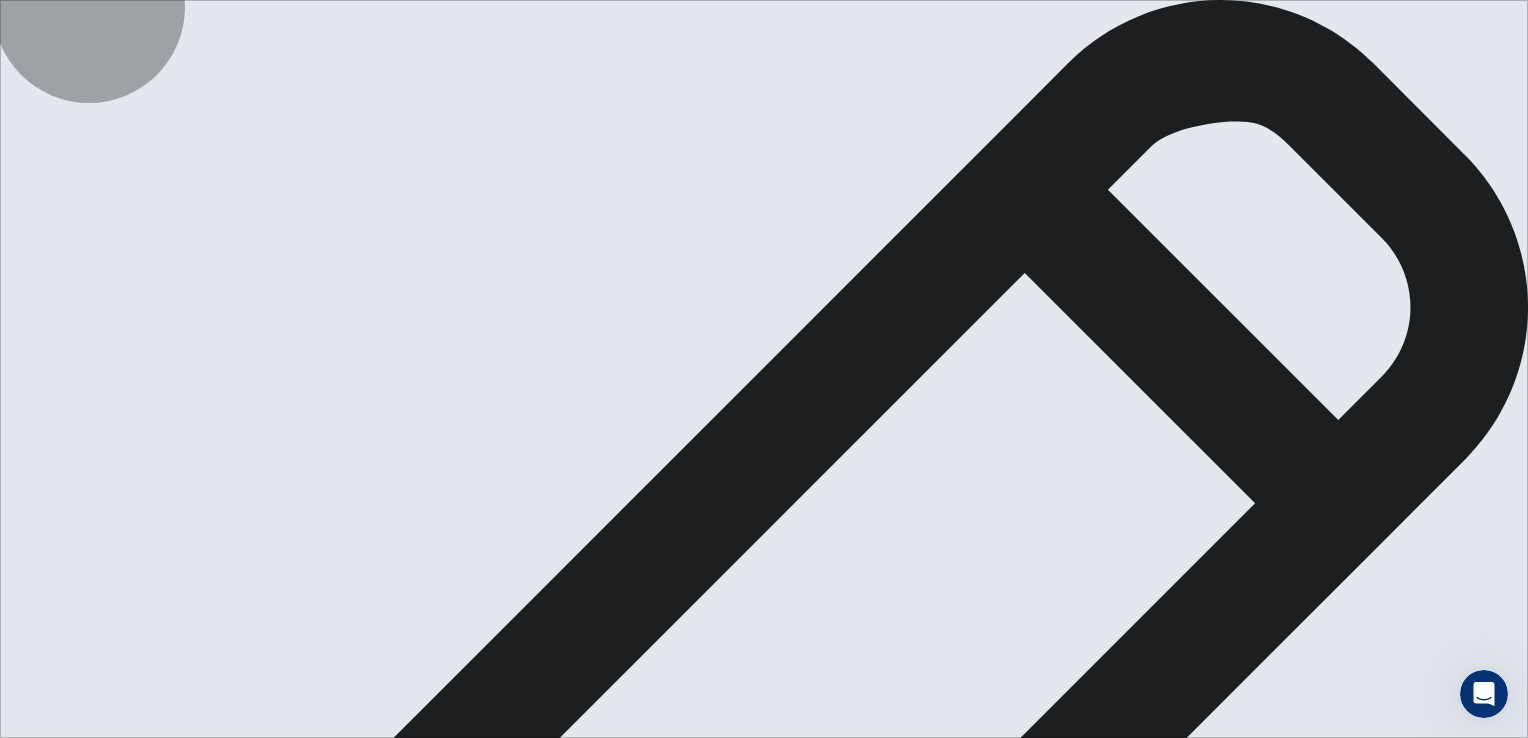 click on "Continue" at bounding box center [76, 2438] 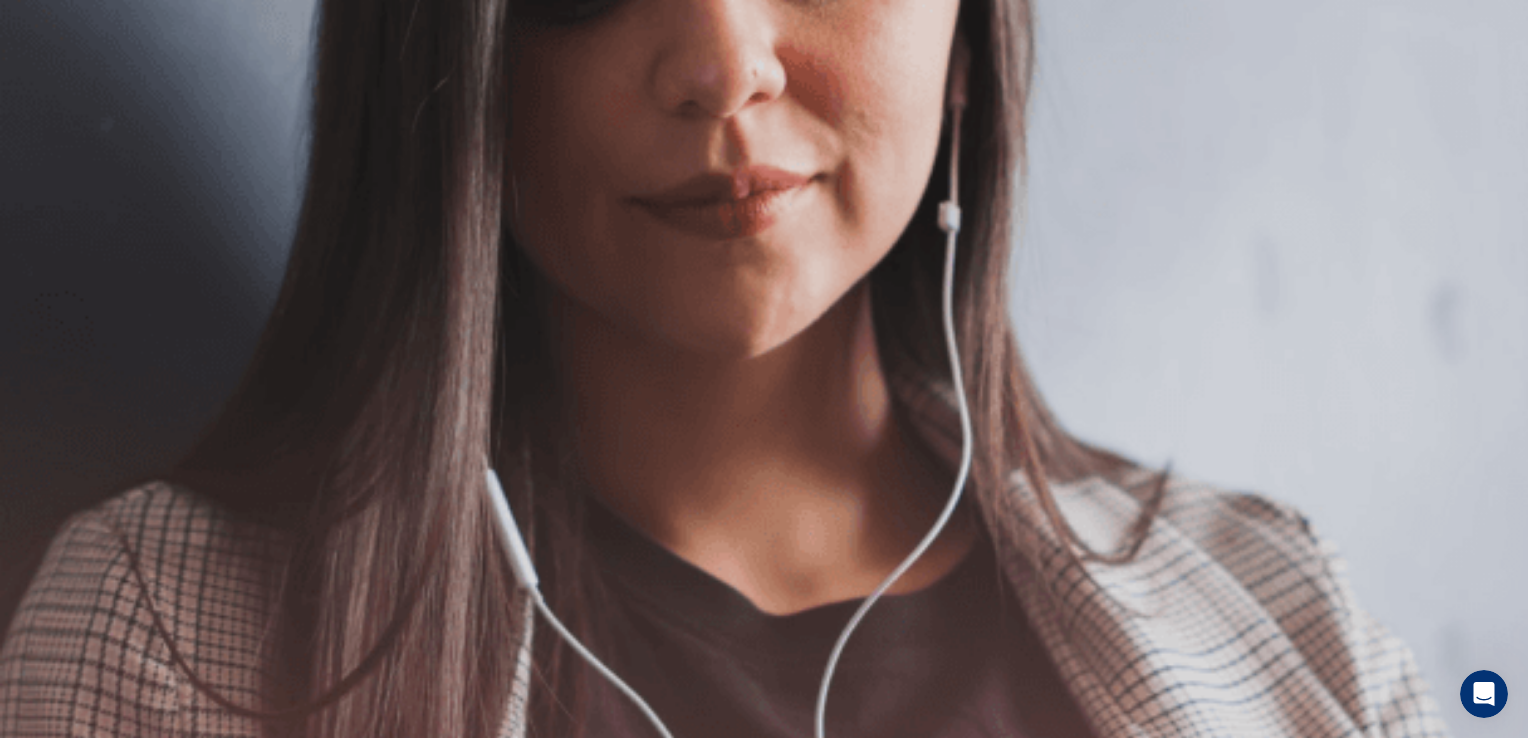 click on "Continue" at bounding box center [28, 1620] 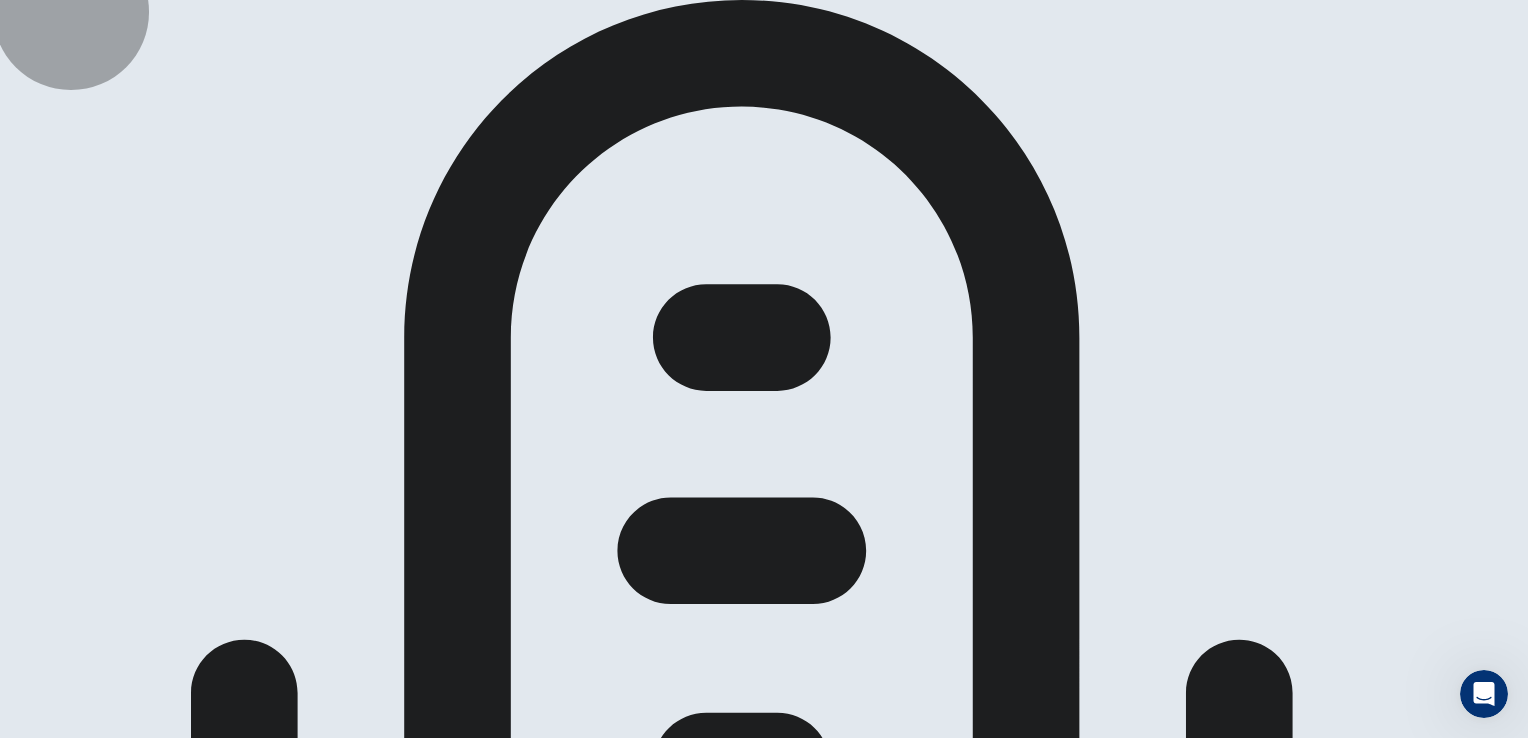 click on "Continue" at bounding box center (28, 1620) 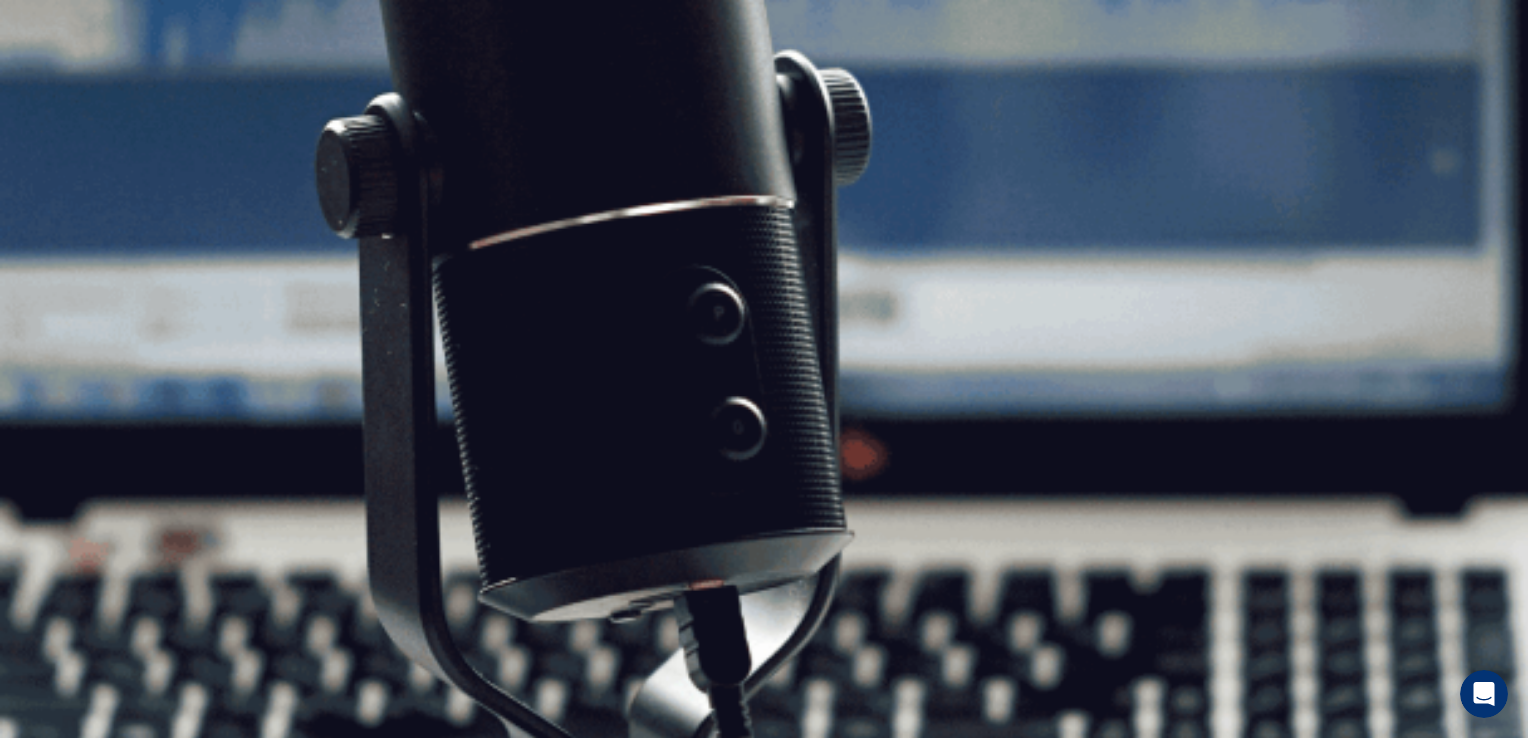 click on "Continue" at bounding box center (28, 1620) 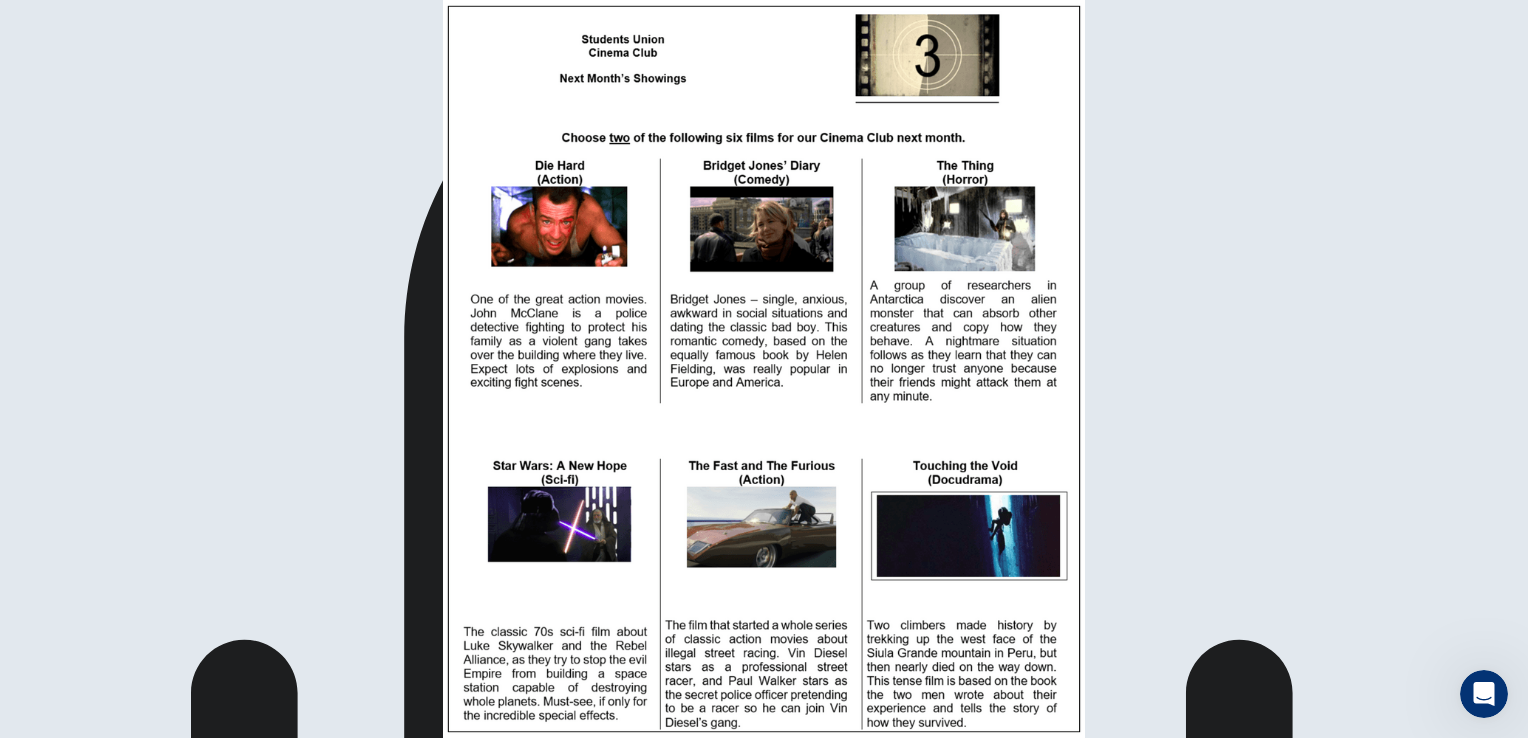 click at bounding box center [764, 369] 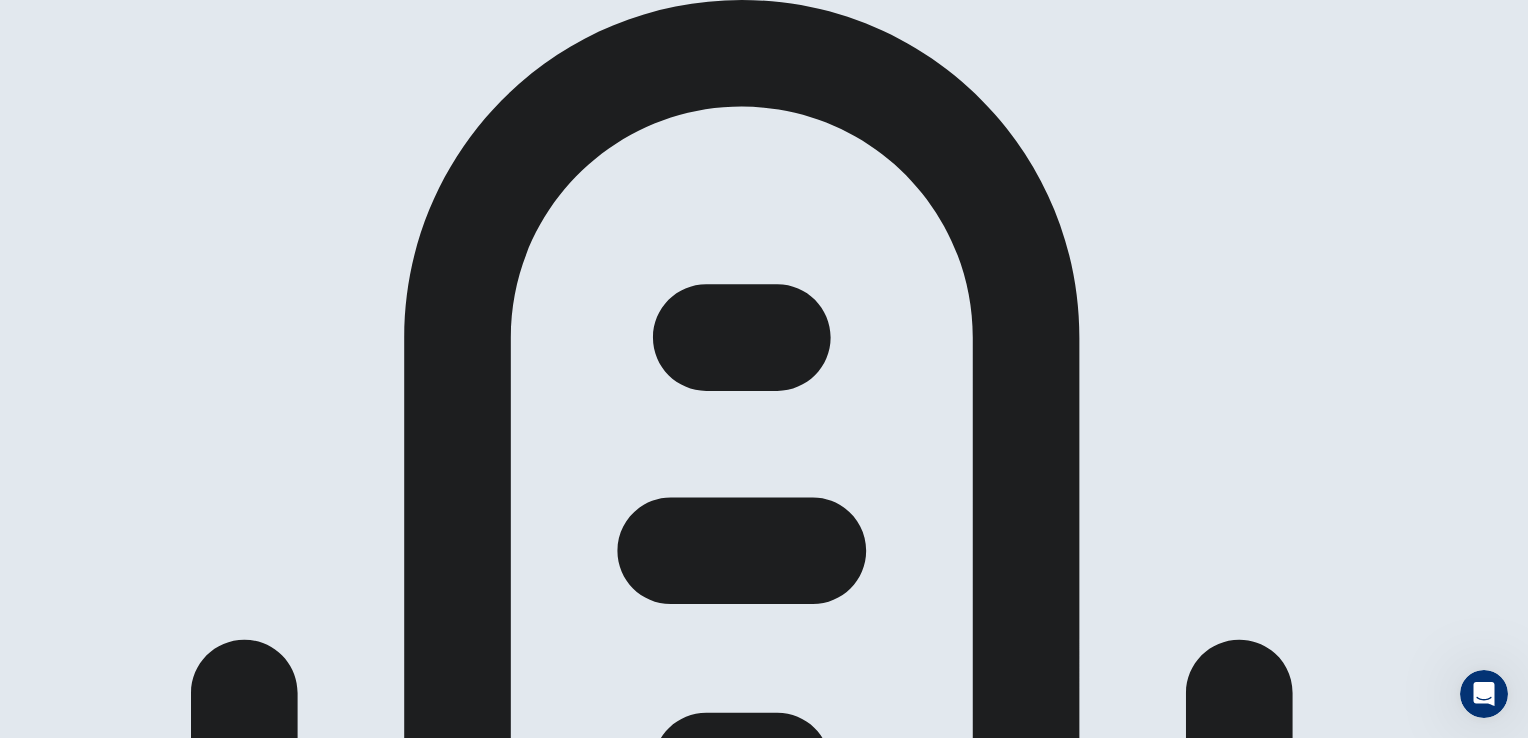scroll, scrollTop: 160, scrollLeft: 0, axis: vertical 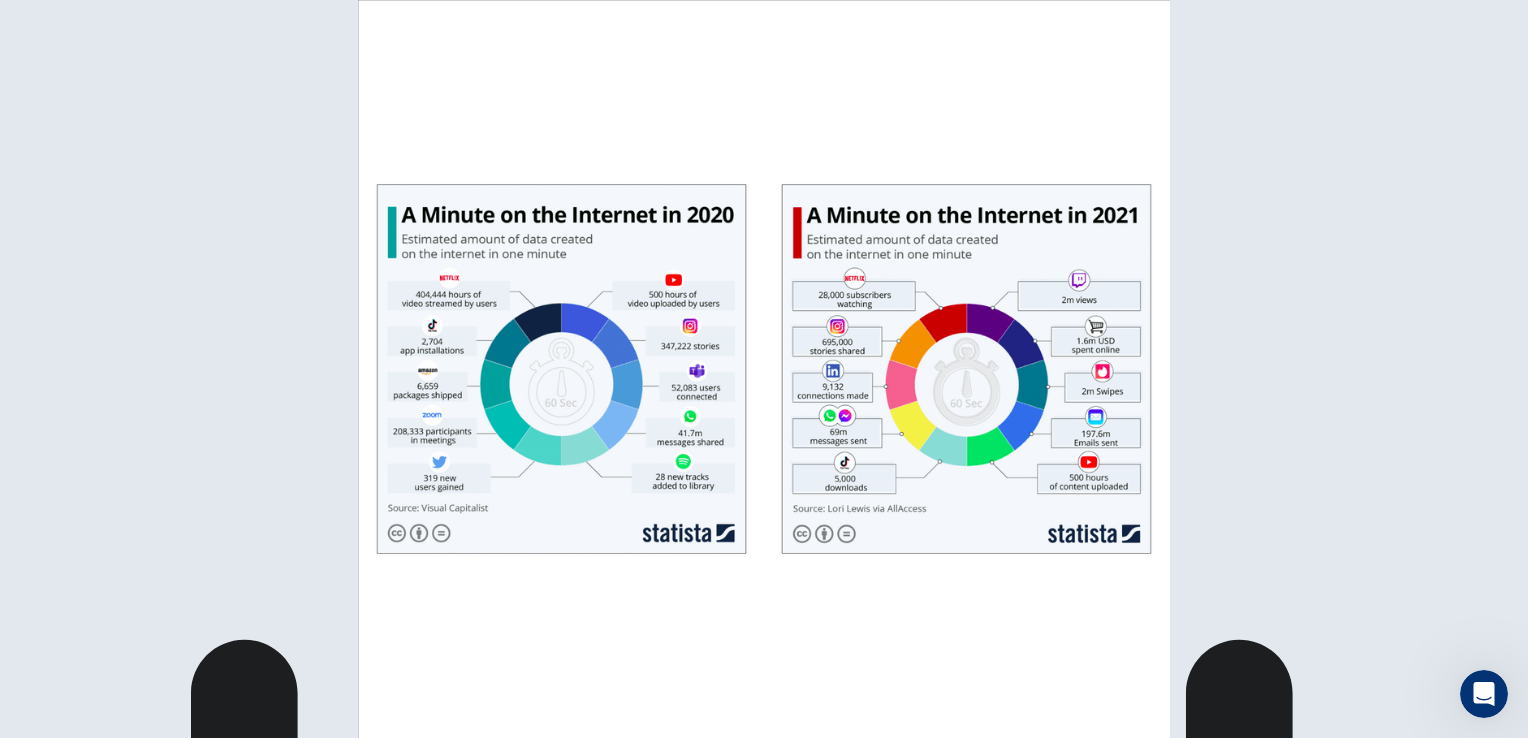 click at bounding box center [764, 369] 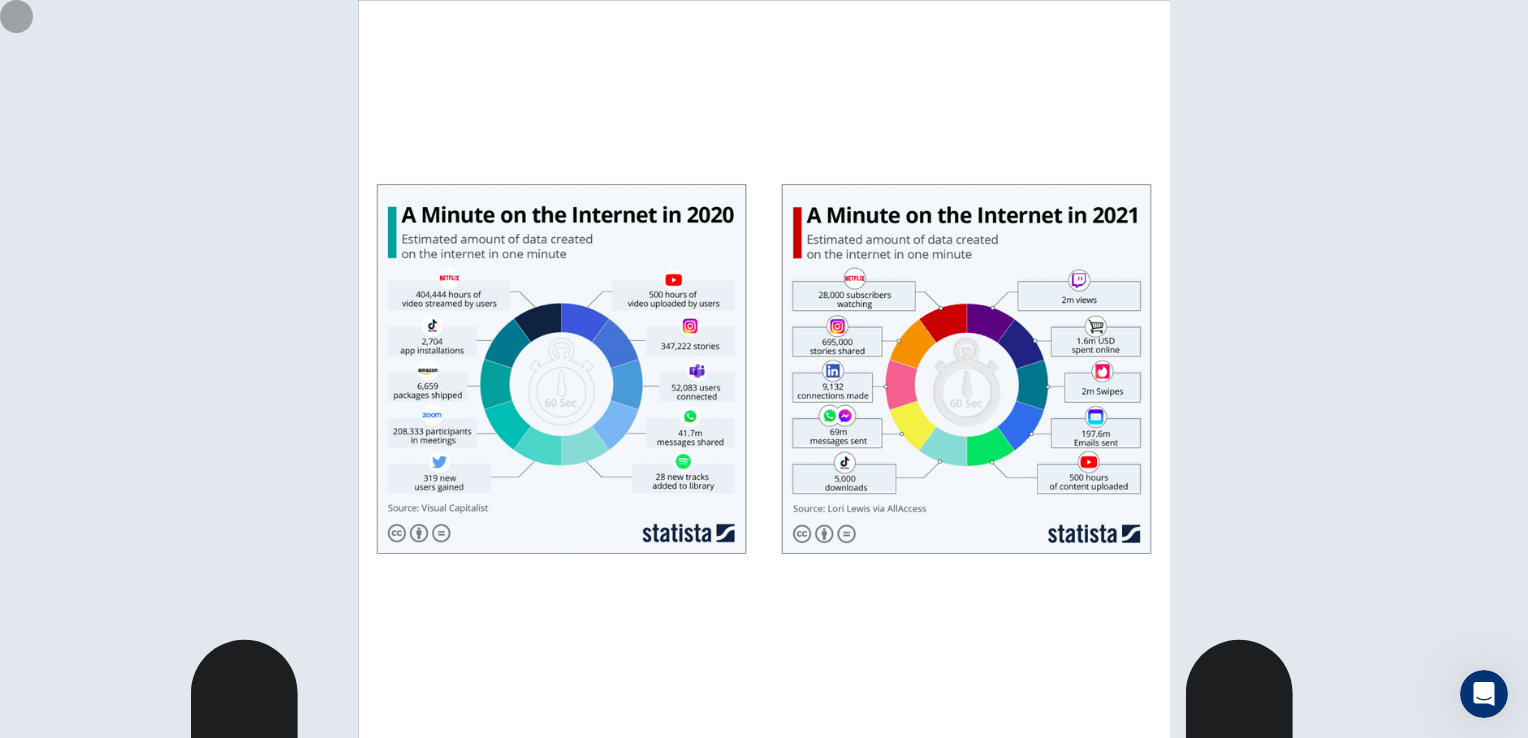 click 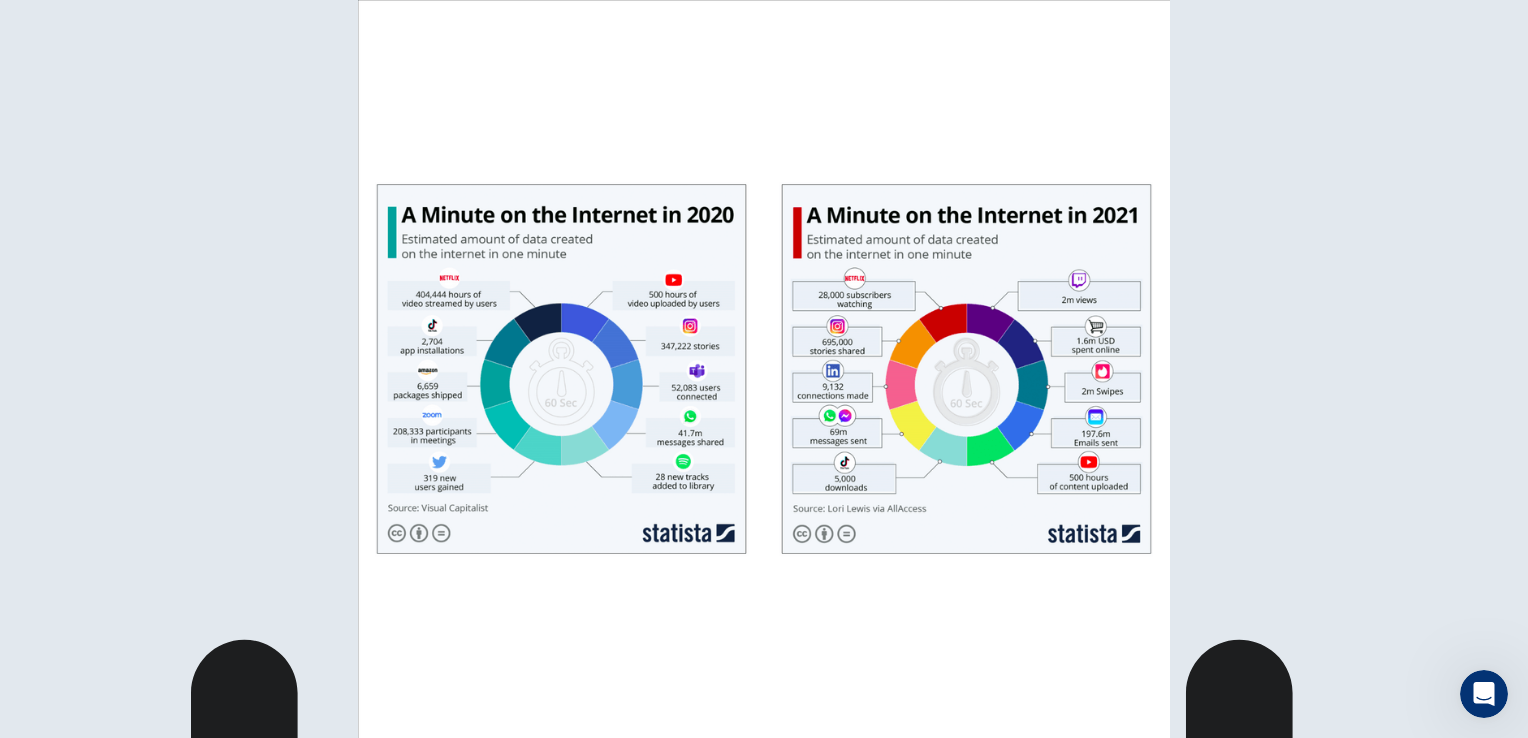 click at bounding box center (764, 369) 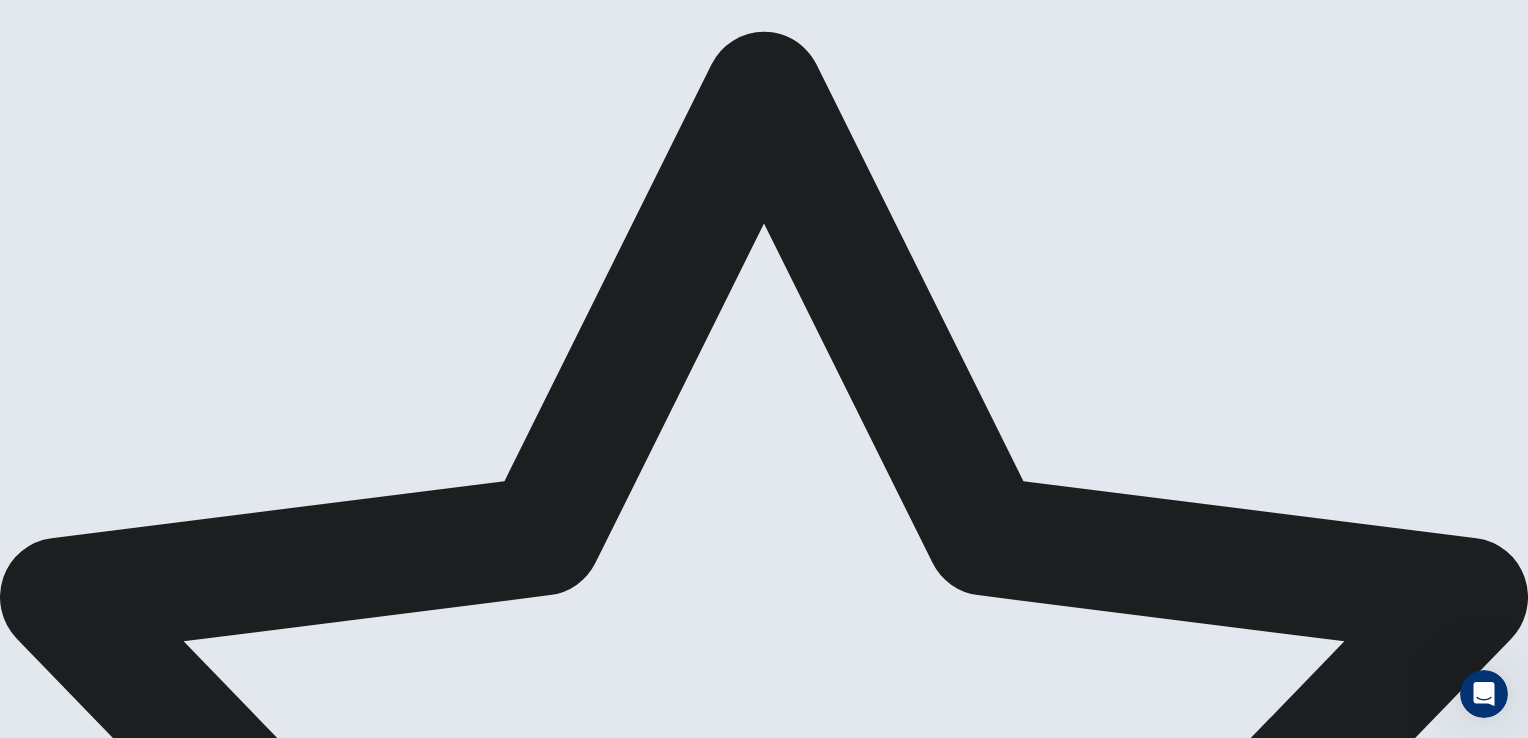 scroll, scrollTop: 0, scrollLeft: 0, axis: both 